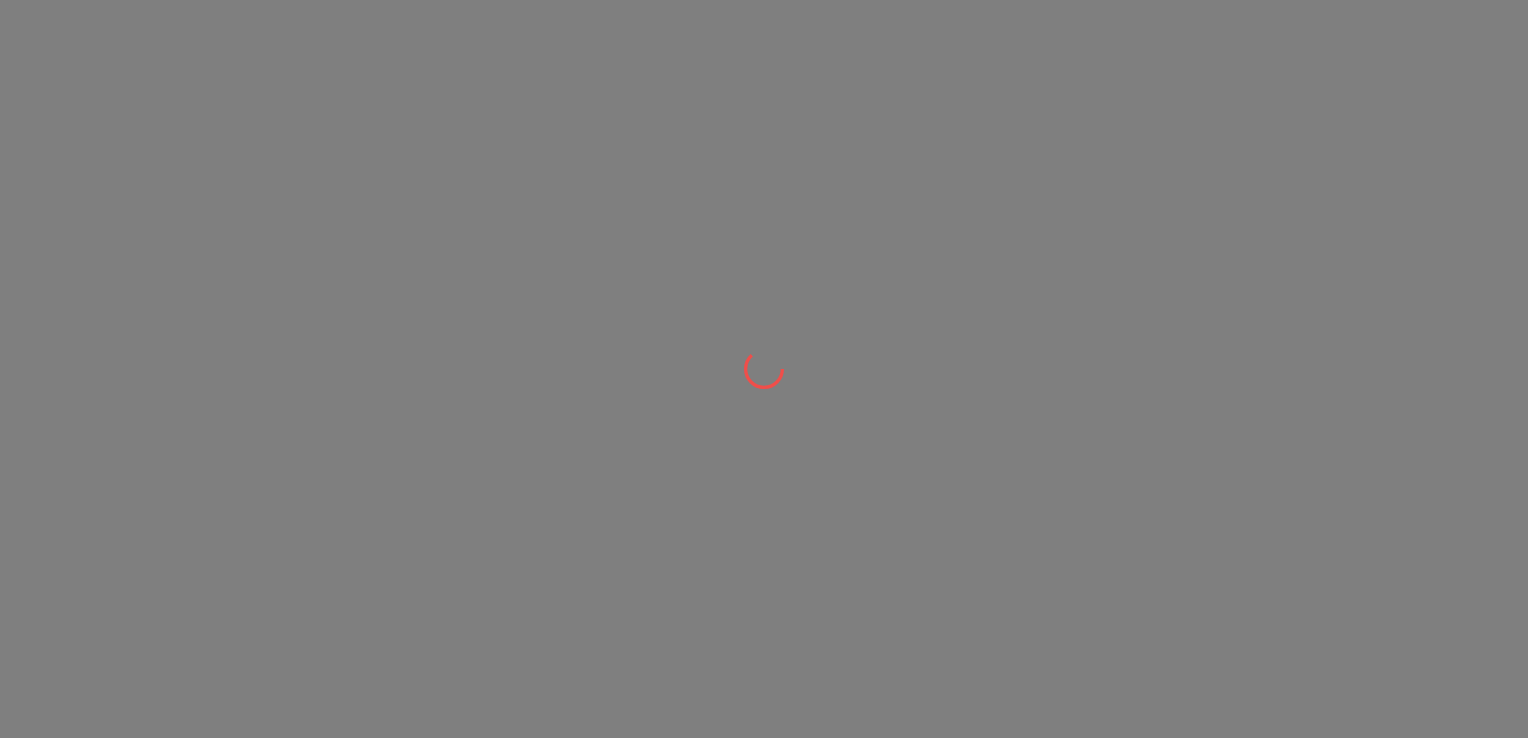 scroll, scrollTop: 0, scrollLeft: 0, axis: both 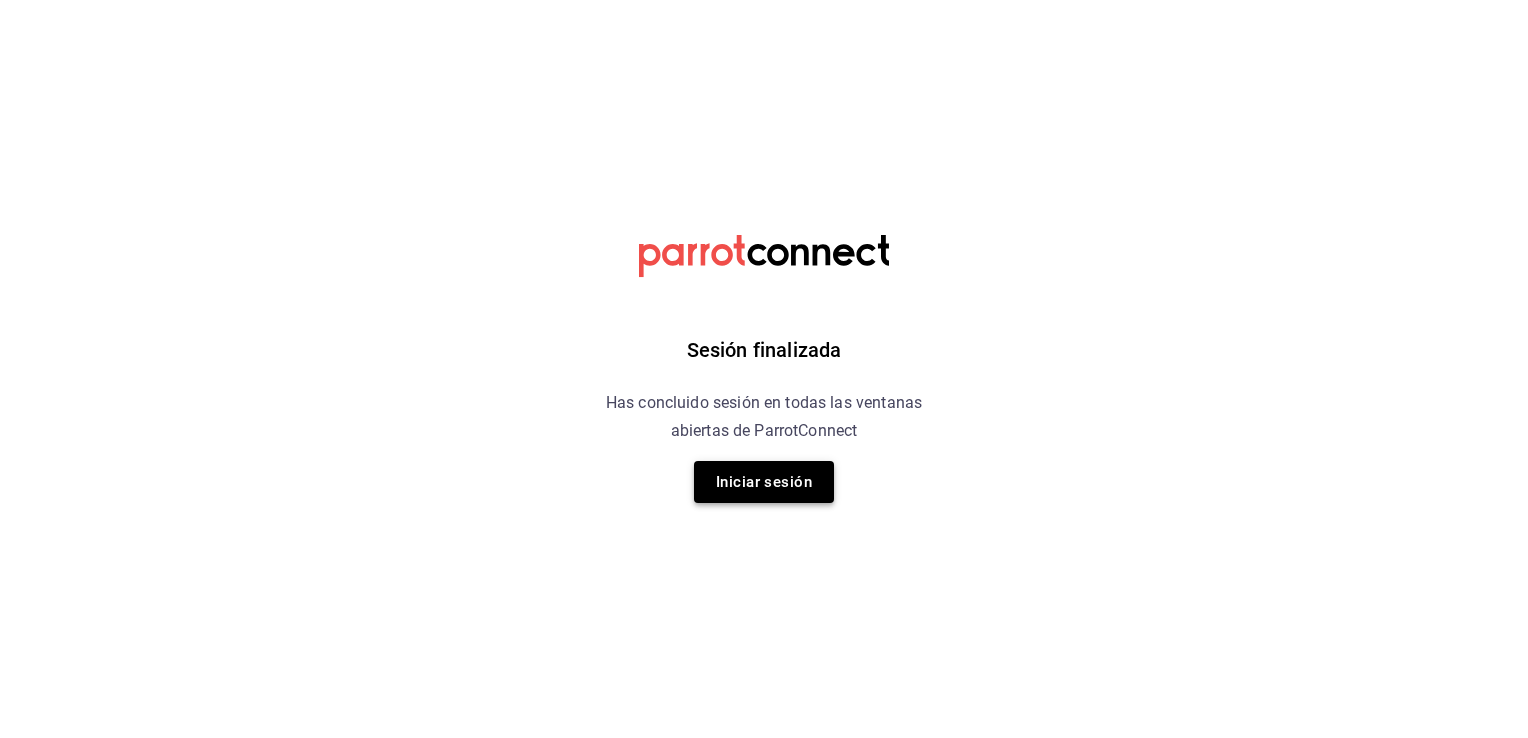 click on "Iniciar sesión" at bounding box center (764, 482) 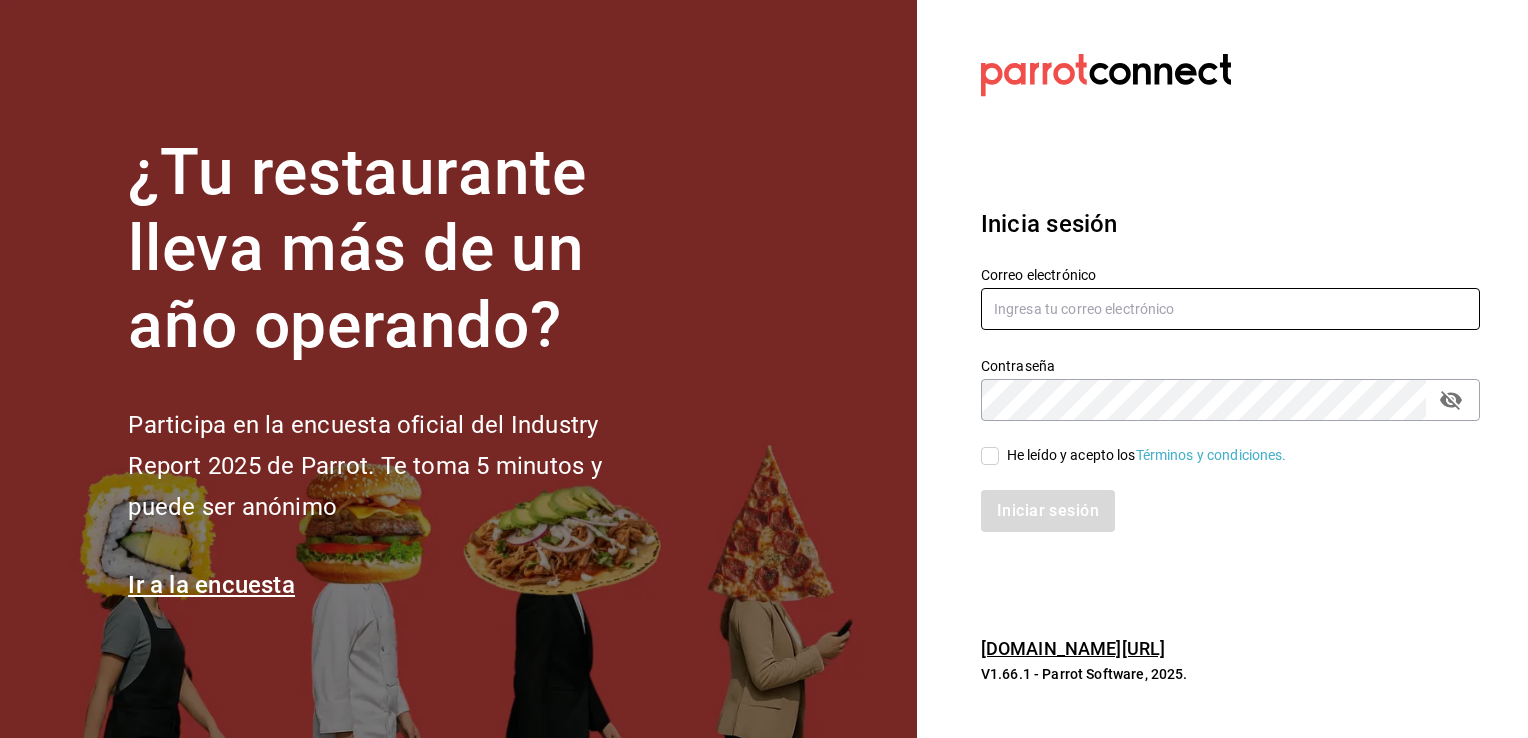 type on "[EMAIL_ADDRESS][DOMAIN_NAME]" 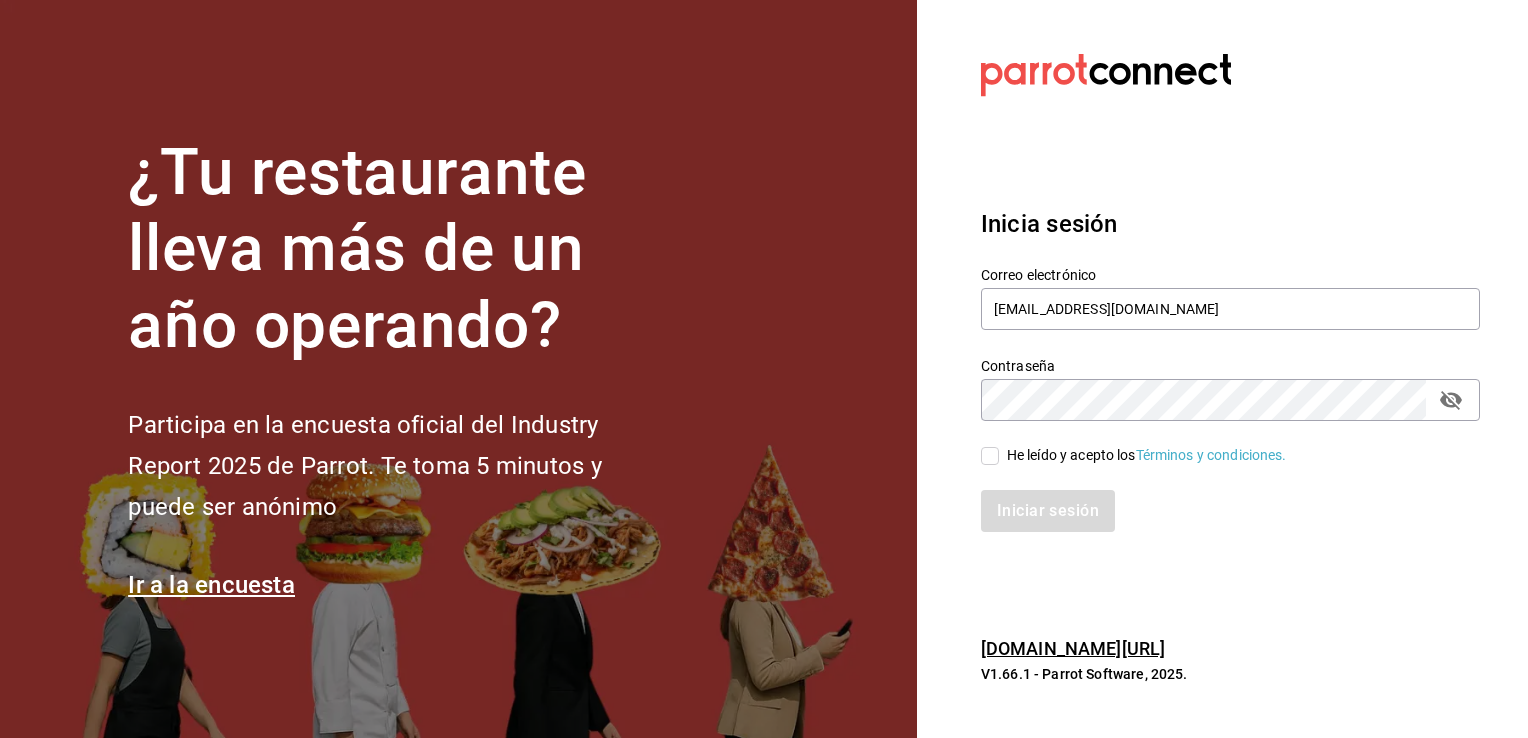 click on "He leído y acepto los  Términos y condiciones." at bounding box center (1147, 455) 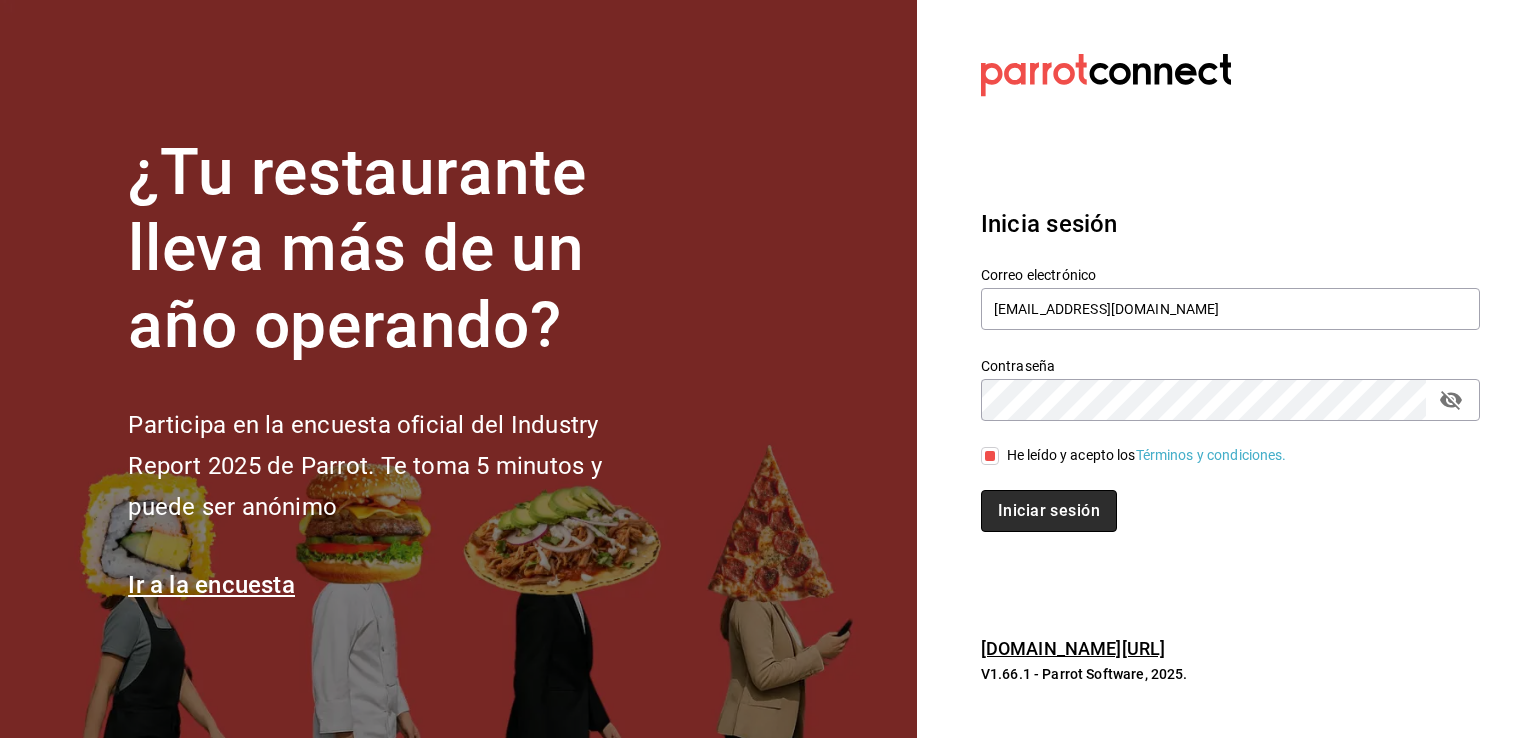 click on "Iniciar sesión" at bounding box center [1049, 511] 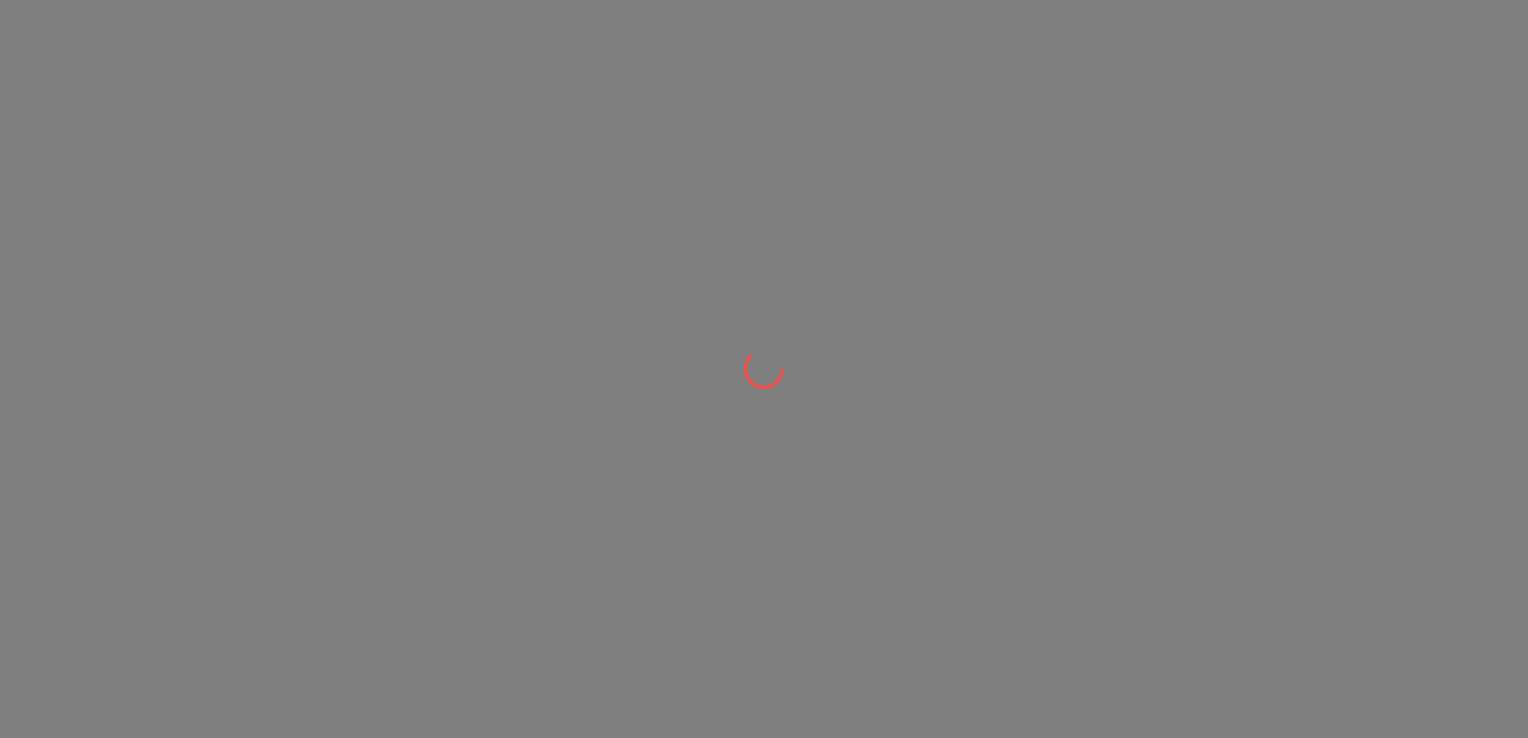 scroll, scrollTop: 0, scrollLeft: 0, axis: both 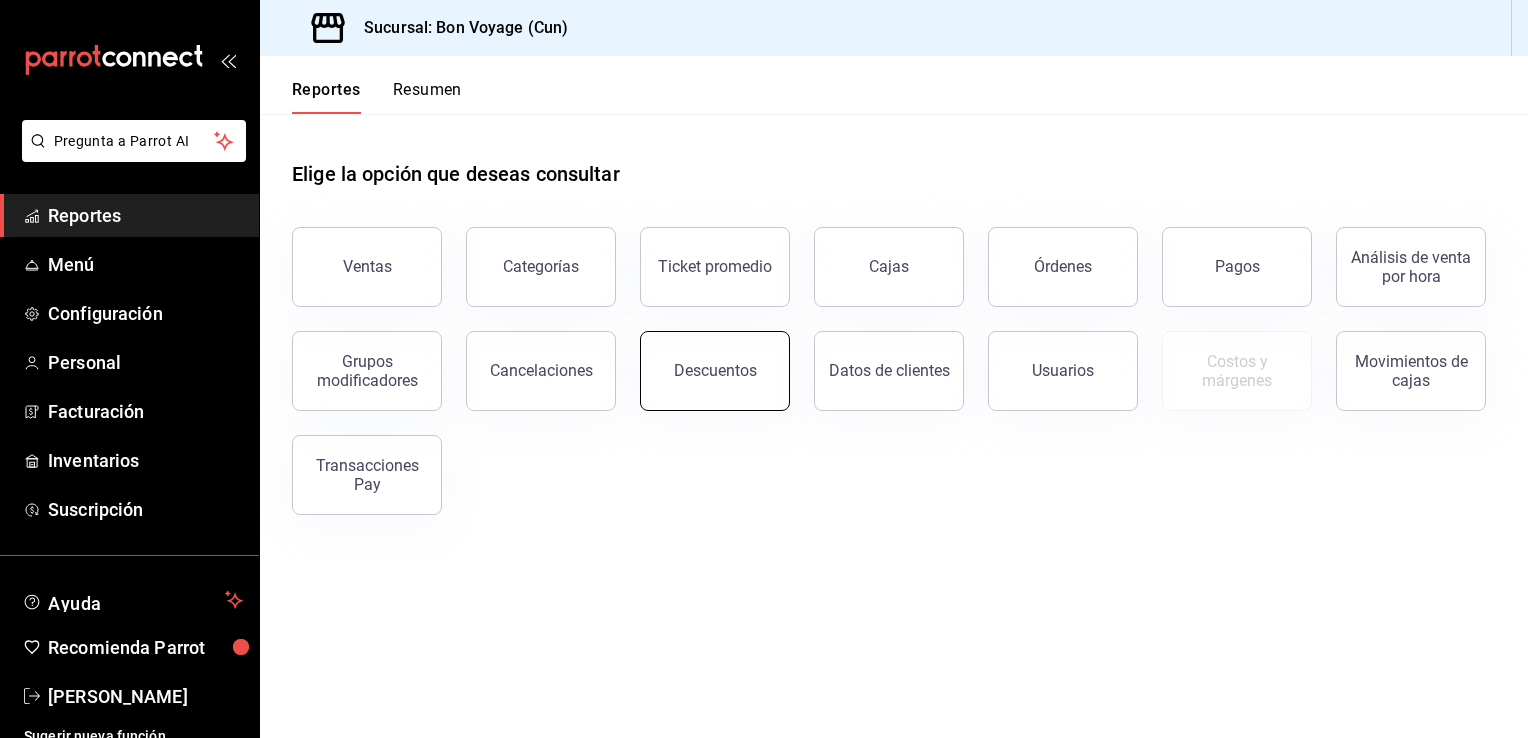 drag, startPoint x: 0, startPoint y: 0, endPoint x: 641, endPoint y: 390, distance: 750.3206 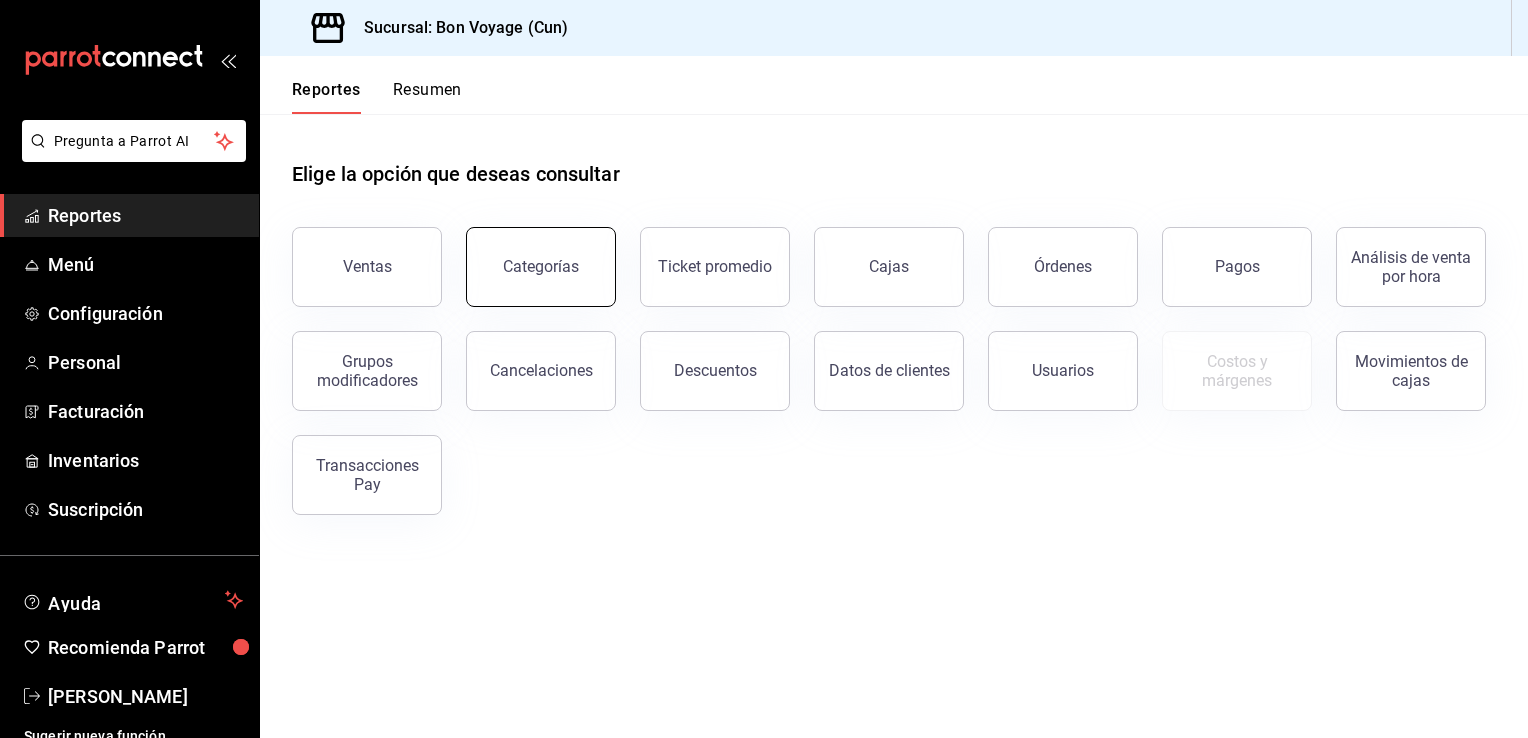 click on "Categorías" at bounding box center [541, 266] 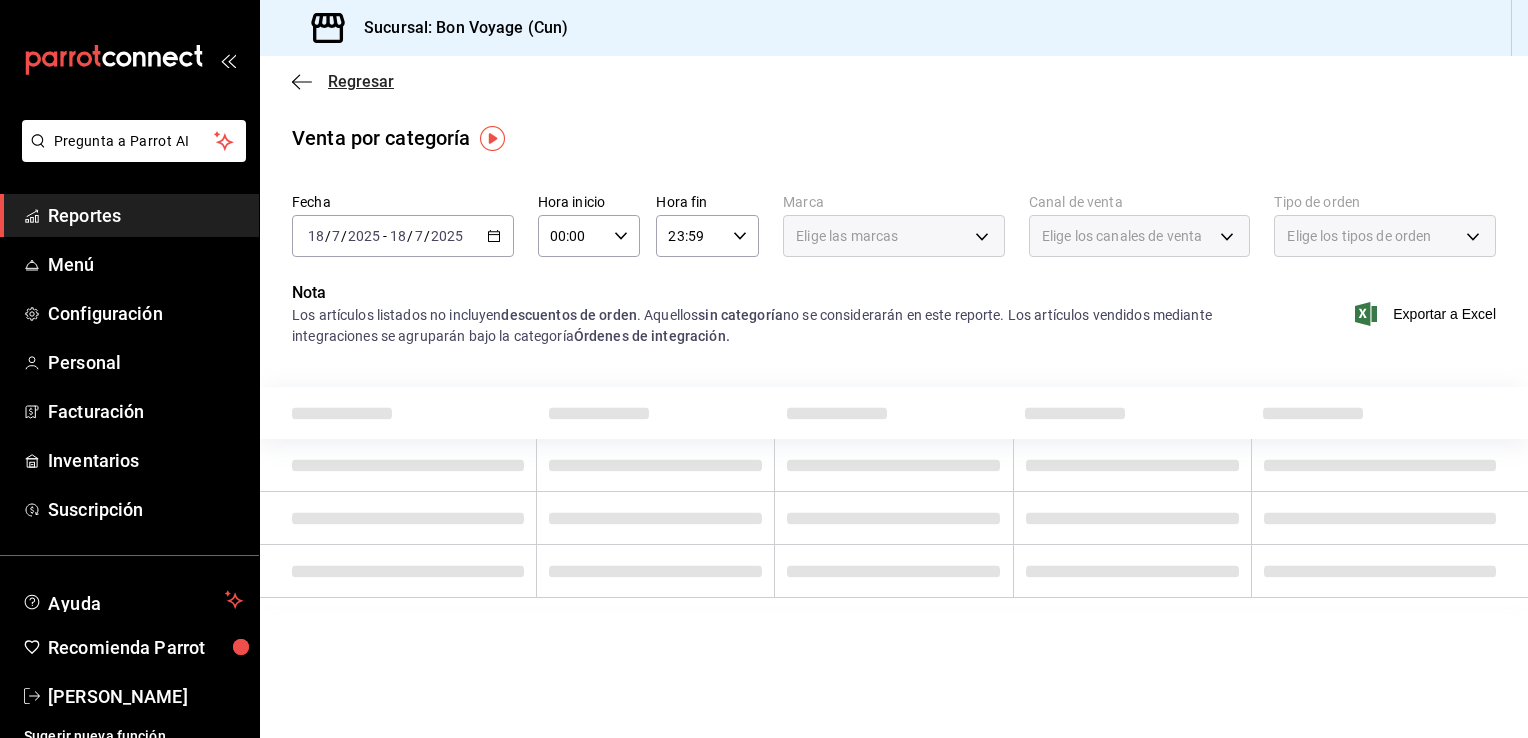 click on "Regresar" at bounding box center (894, 81) 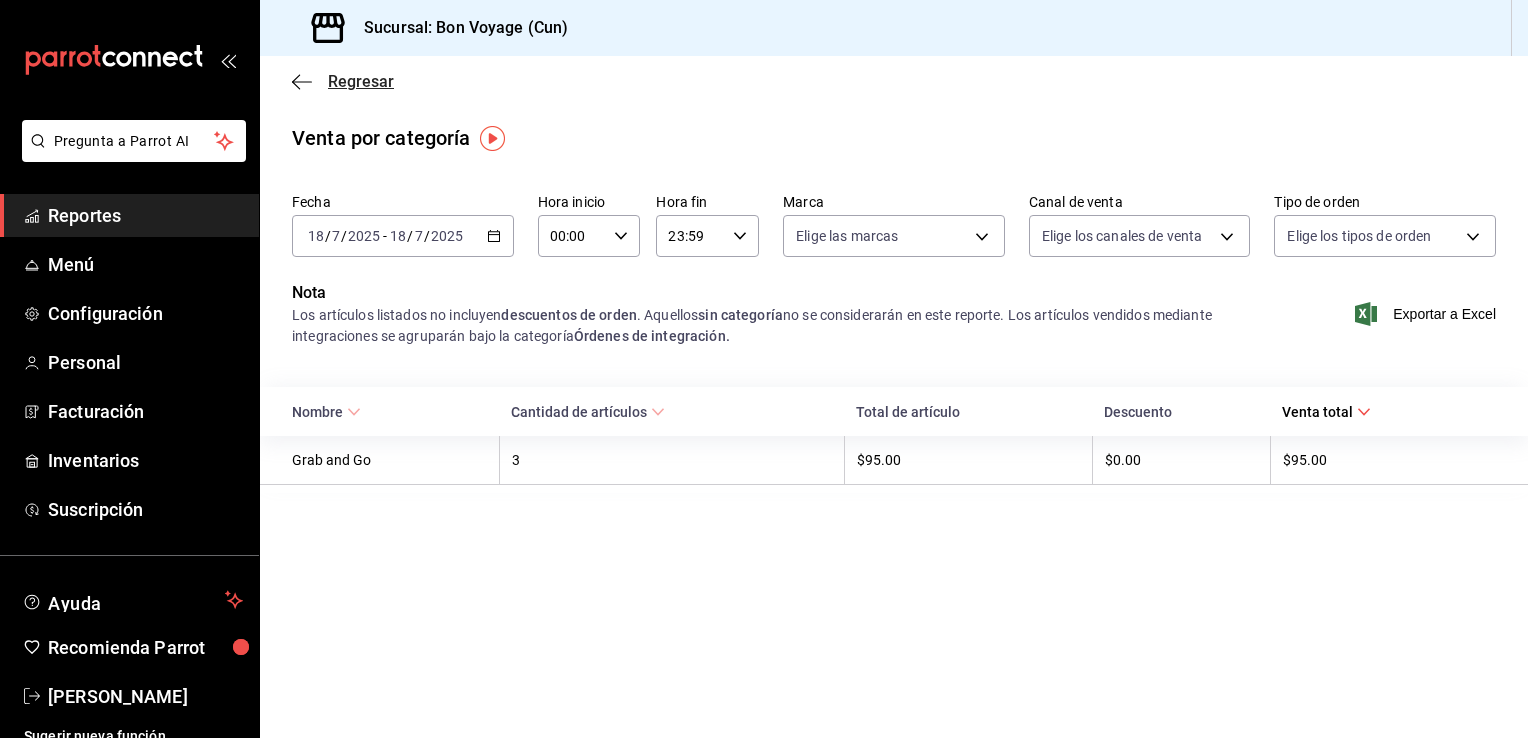 click on "Regresar" at bounding box center (361, 81) 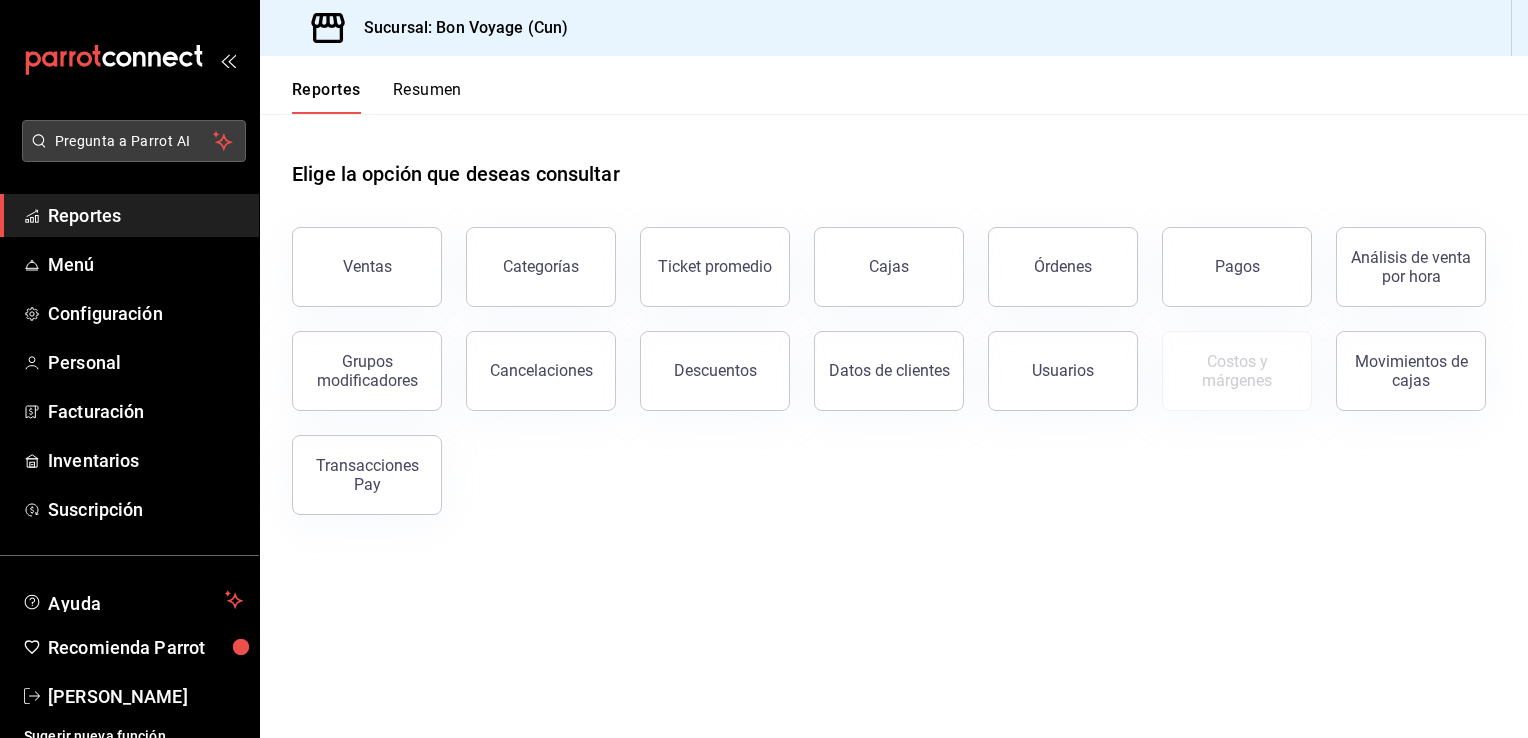 click on "Pregunta a Parrot AI" at bounding box center (134, 141) 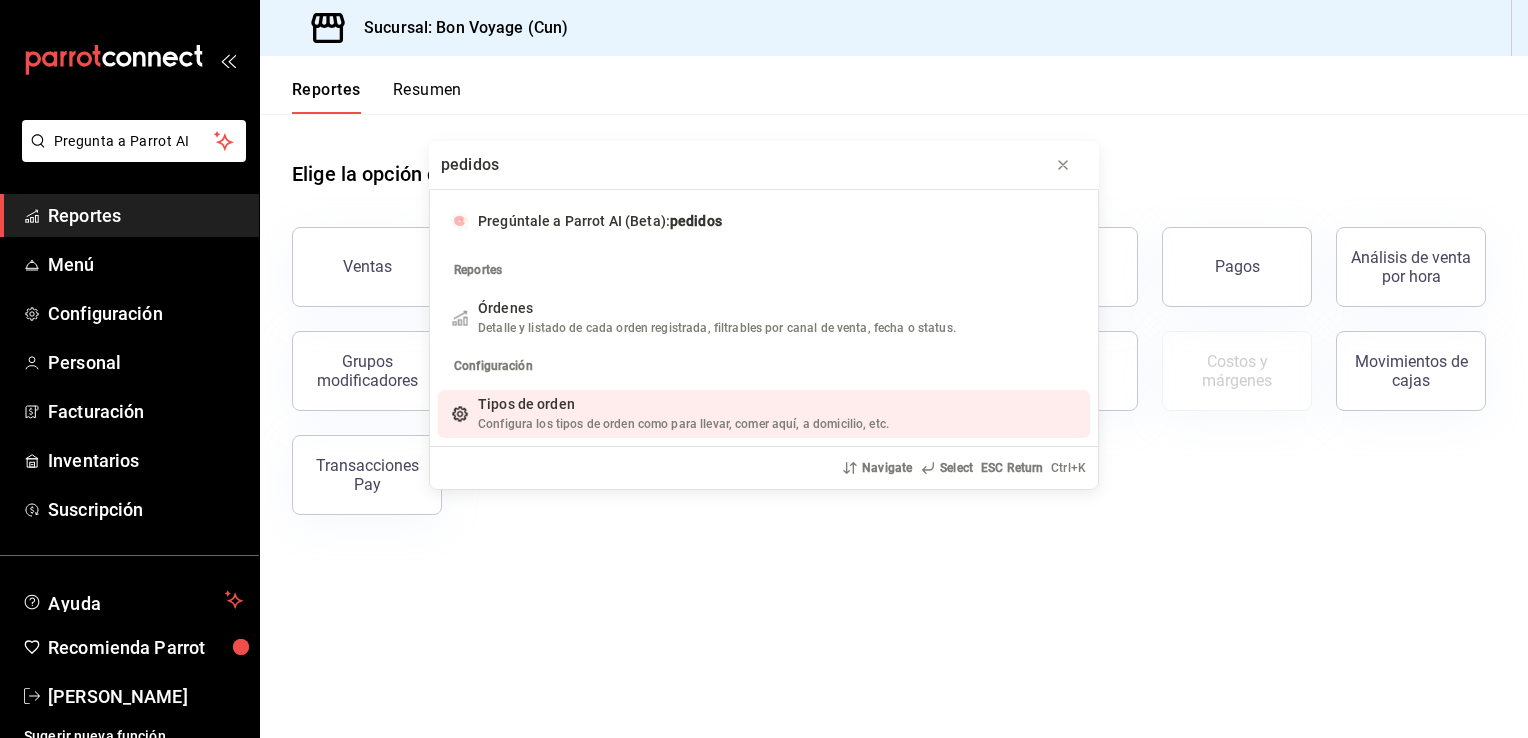 type on "pedidos" 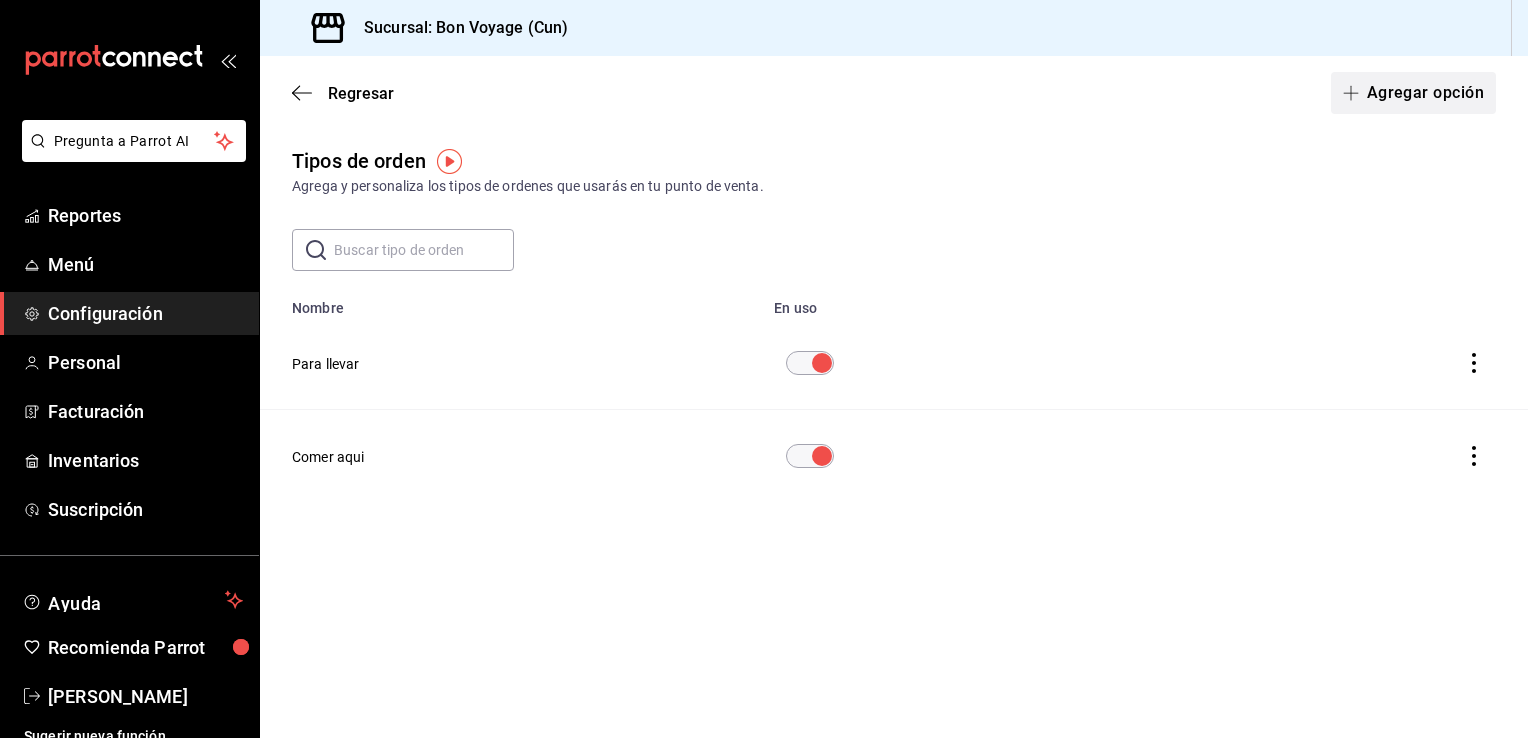 click on "Agregar opción" at bounding box center (1413, 93) 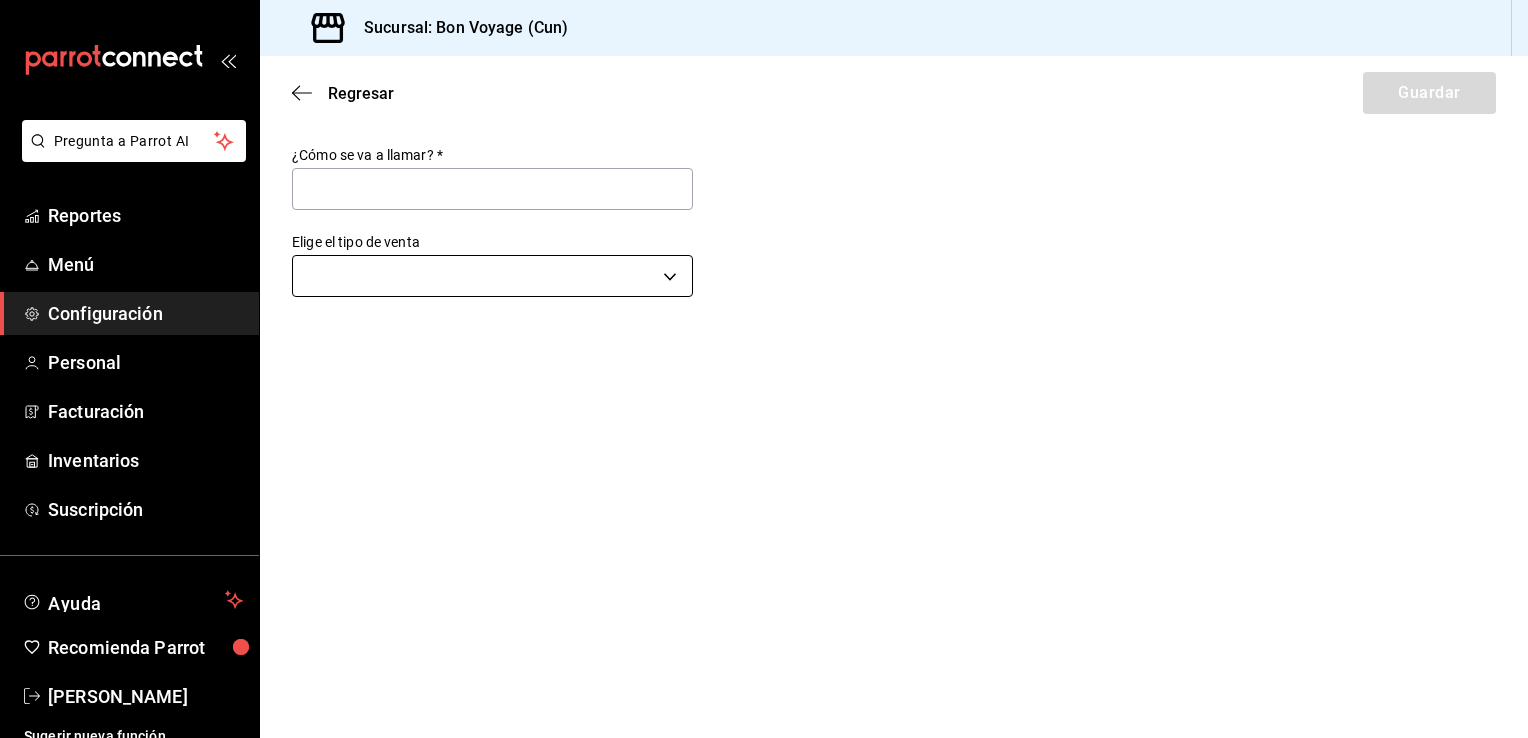 click on "Pregunta a Parrot AI Reportes   Menú   Configuración   Personal   Facturación   Inventarios   Suscripción   Ayuda Recomienda Parrot   [PERSON_NAME]   Sugerir nueva función   Sucursal: Bon Voyage (Cun) Regresar Guardar ¿Cómo se va a llamar?   * Elige el tipo de venta ​ GANA 1 MES GRATIS EN TU SUSCRIPCIÓN AQUÍ ¿Recuerdas cómo empezó tu restaurante?
[DATE] puedes ayudar a un colega a tener el mismo cambio que tú viviste.
Recomienda Parrot directamente desde tu Portal Administrador.
Es fácil y rápido.
🎁 Por cada restaurante que se una, ganas 1 mes gratis. Ver video tutorial Ir a video Ver video tutorial Ir a video Pregunta a Parrot AI Reportes   Menú   Configuración   Personal   Facturación   Inventarios   Suscripción   Ayuda Recomienda Parrot   [PERSON_NAME]   Sugerir nueva función   Visitar centro de ayuda [PHONE_NUMBER] [EMAIL_ADDRESS][DOMAIN_NAME] Visitar centro de ayuda [PHONE_NUMBER] [EMAIL_ADDRESS][DOMAIN_NAME]" at bounding box center (764, 369) 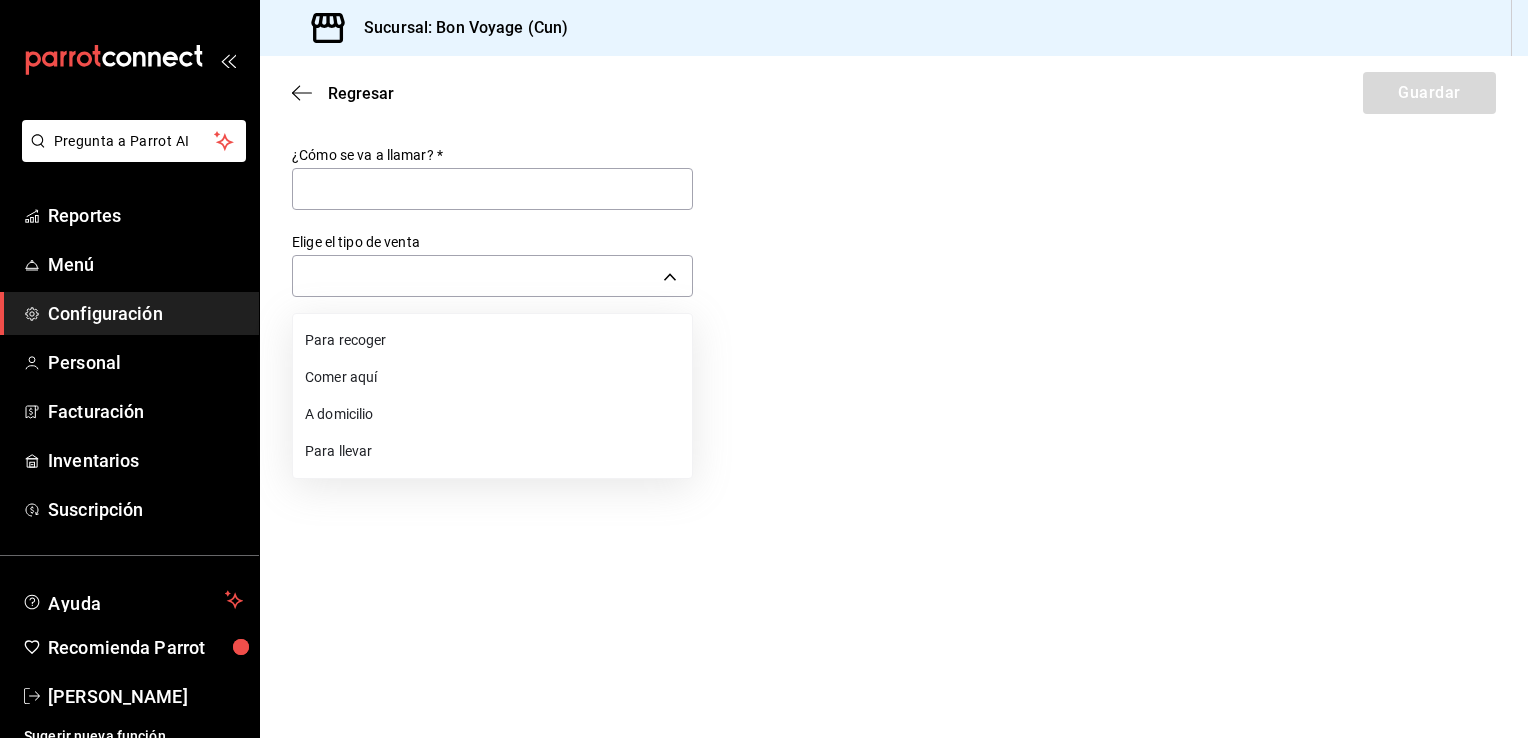 click on "A domicilio" at bounding box center [492, 414] 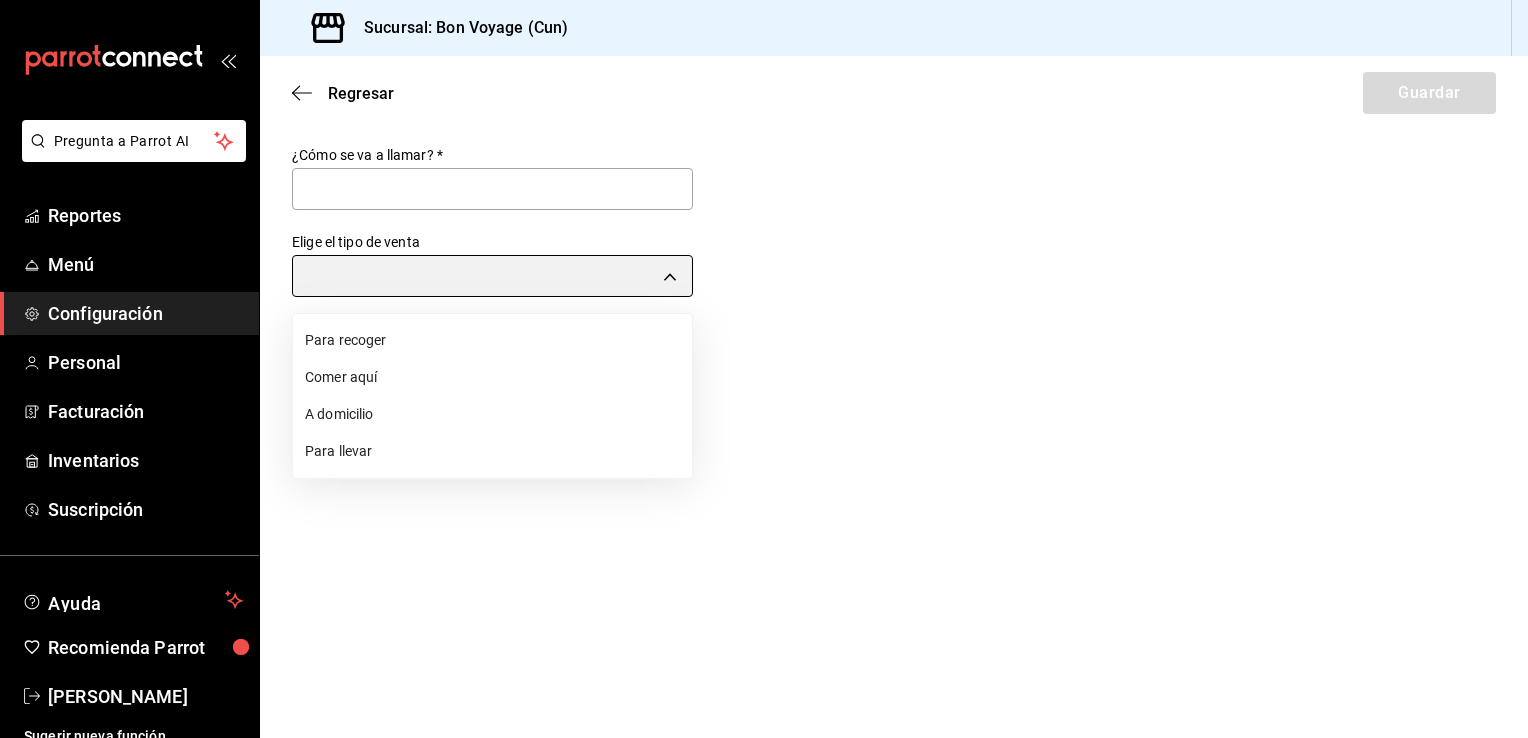 type on "DELIVERY" 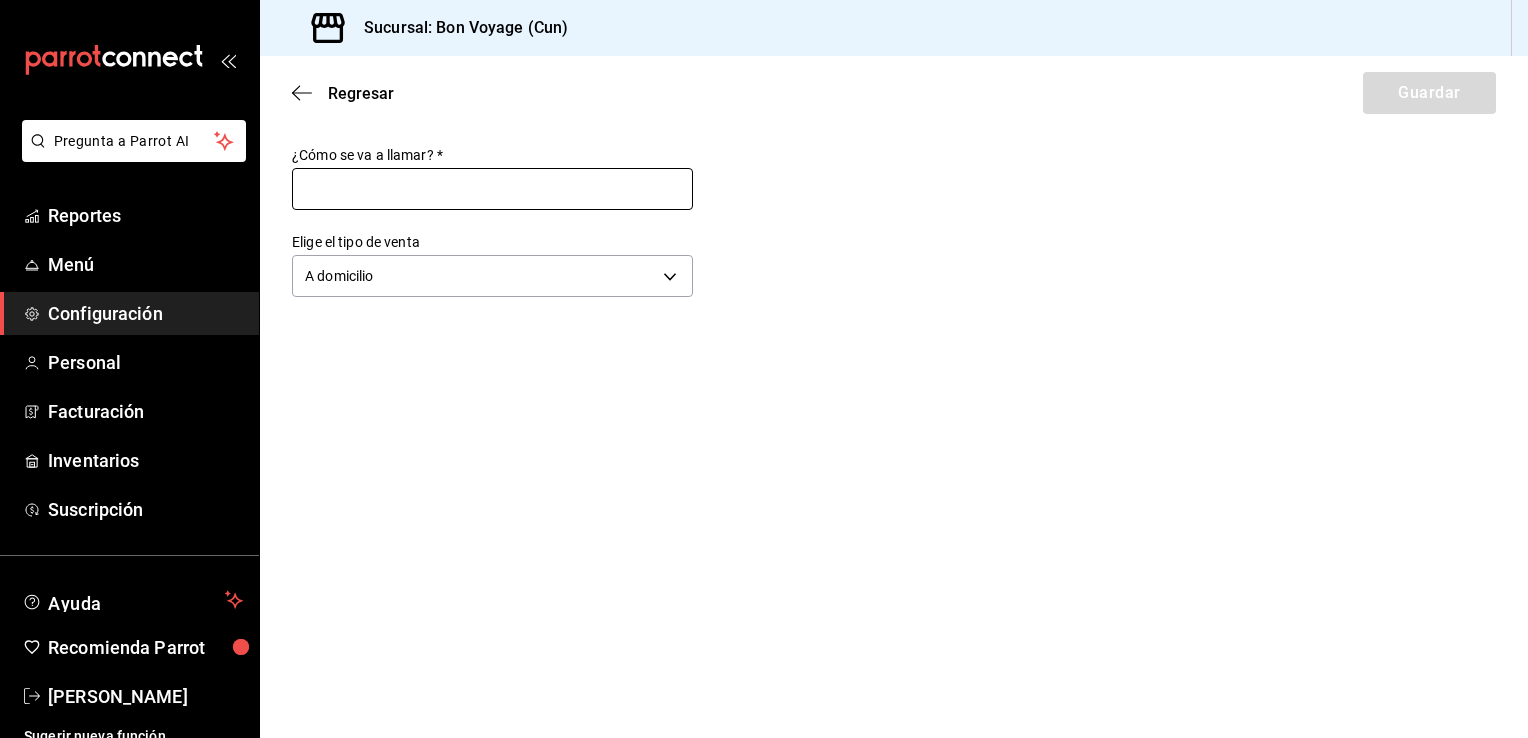 click at bounding box center (492, 189) 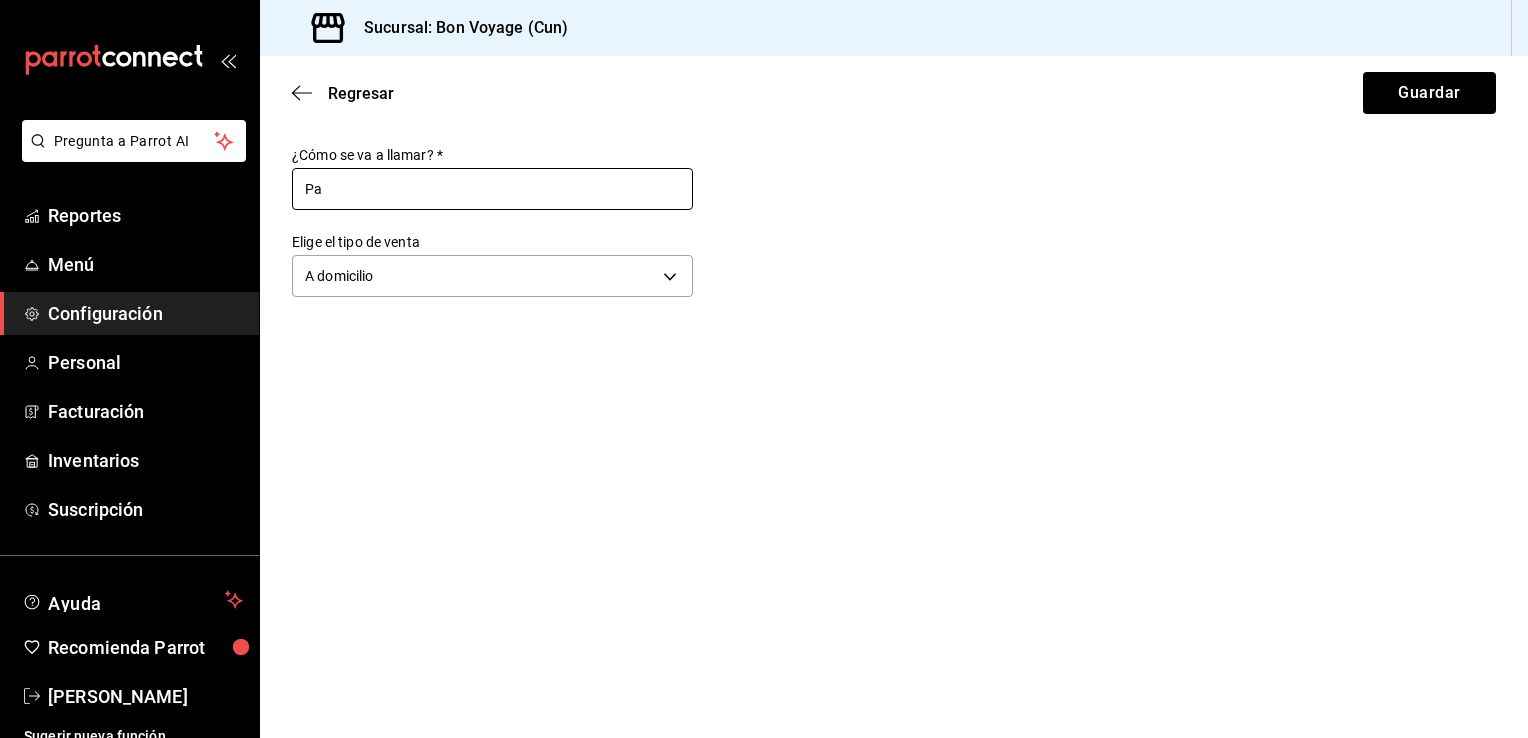 type on "P" 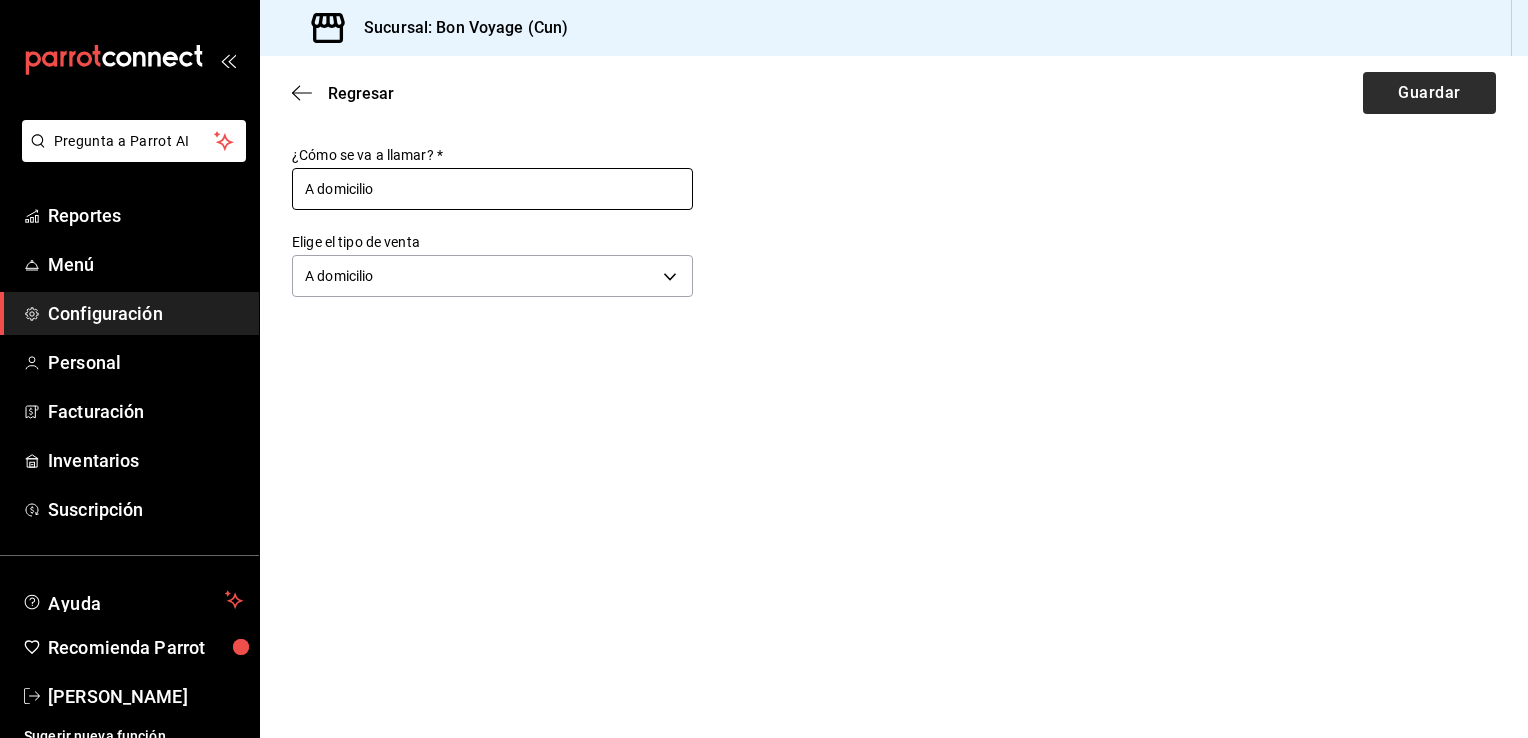 type on "A domicilio" 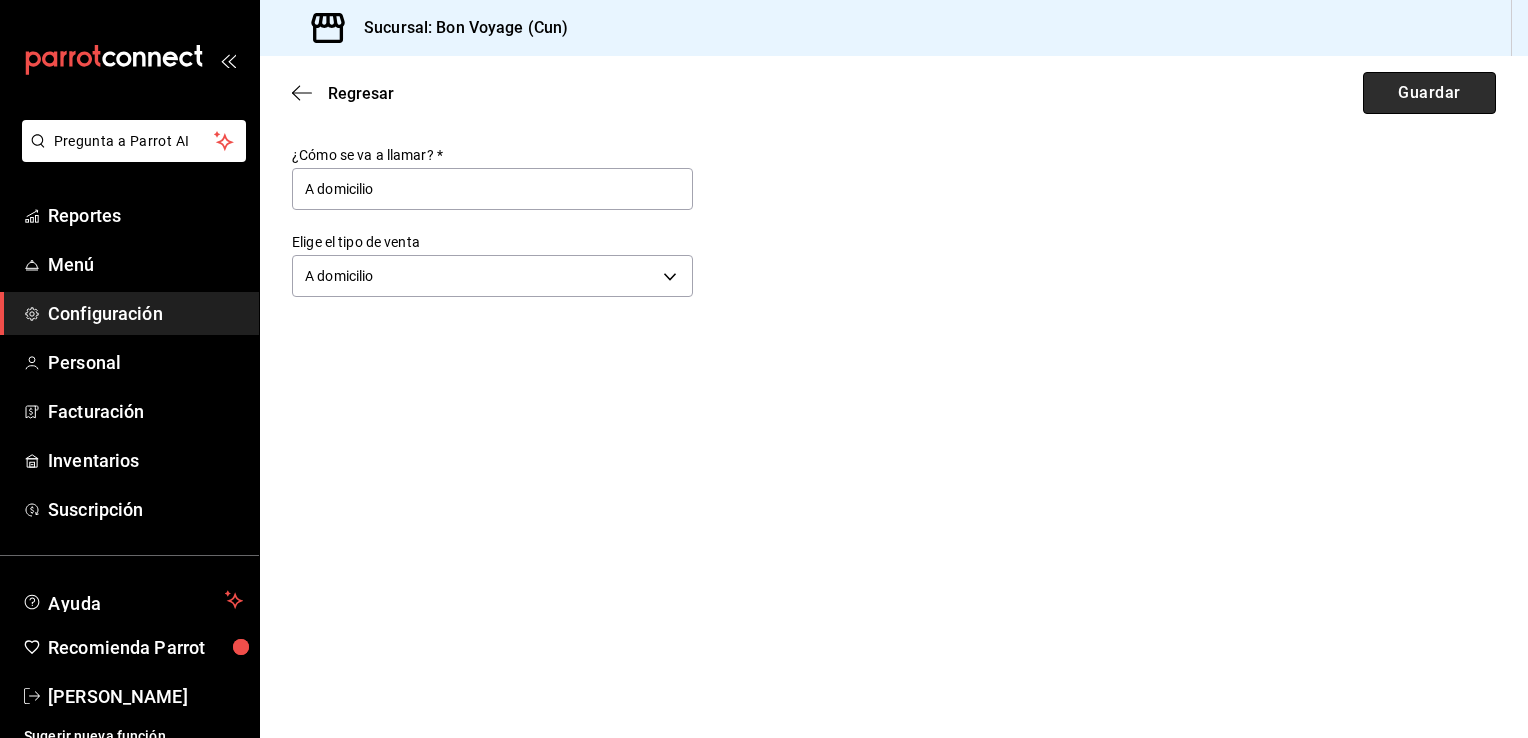 click on "Guardar" at bounding box center (1429, 93) 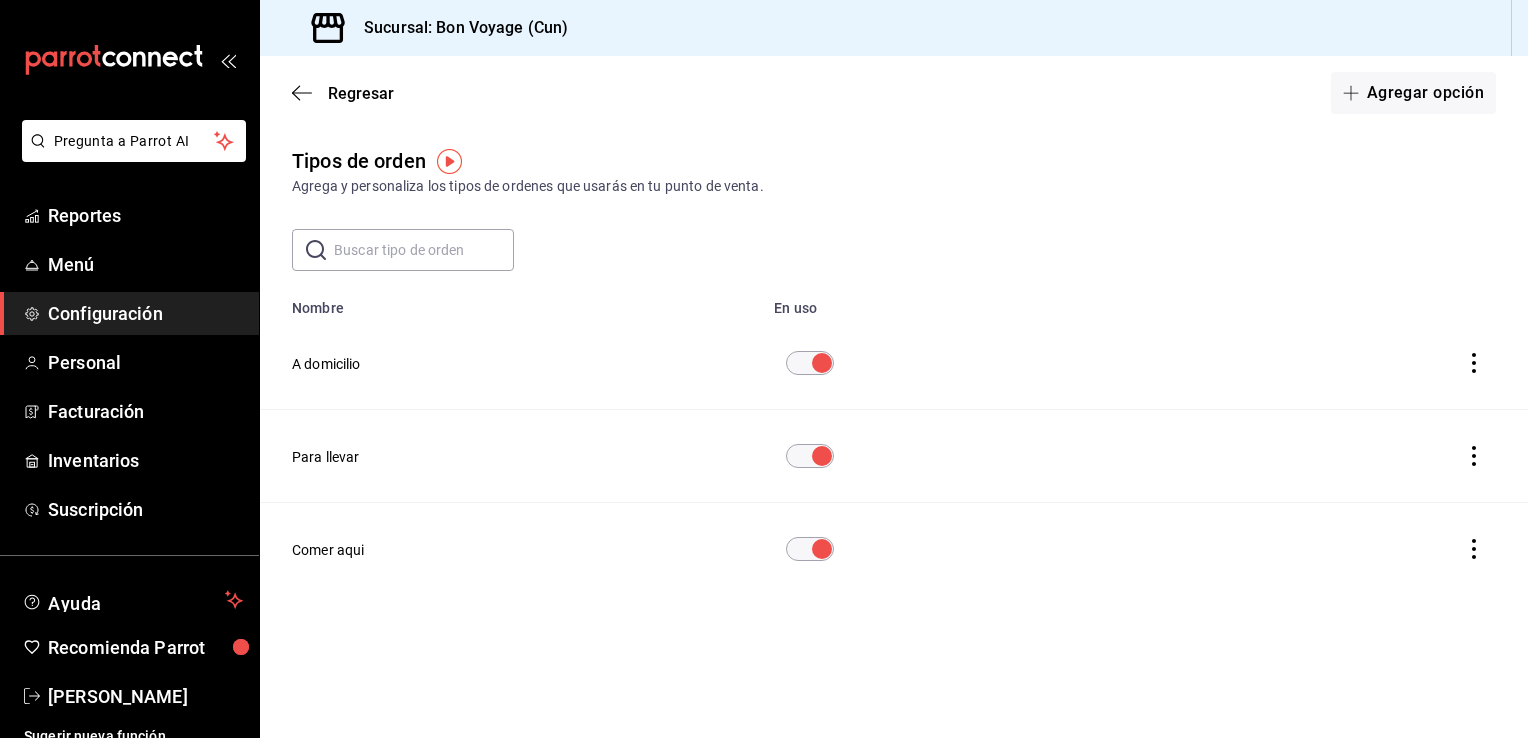 click on "A domicilio" at bounding box center (511, 363) 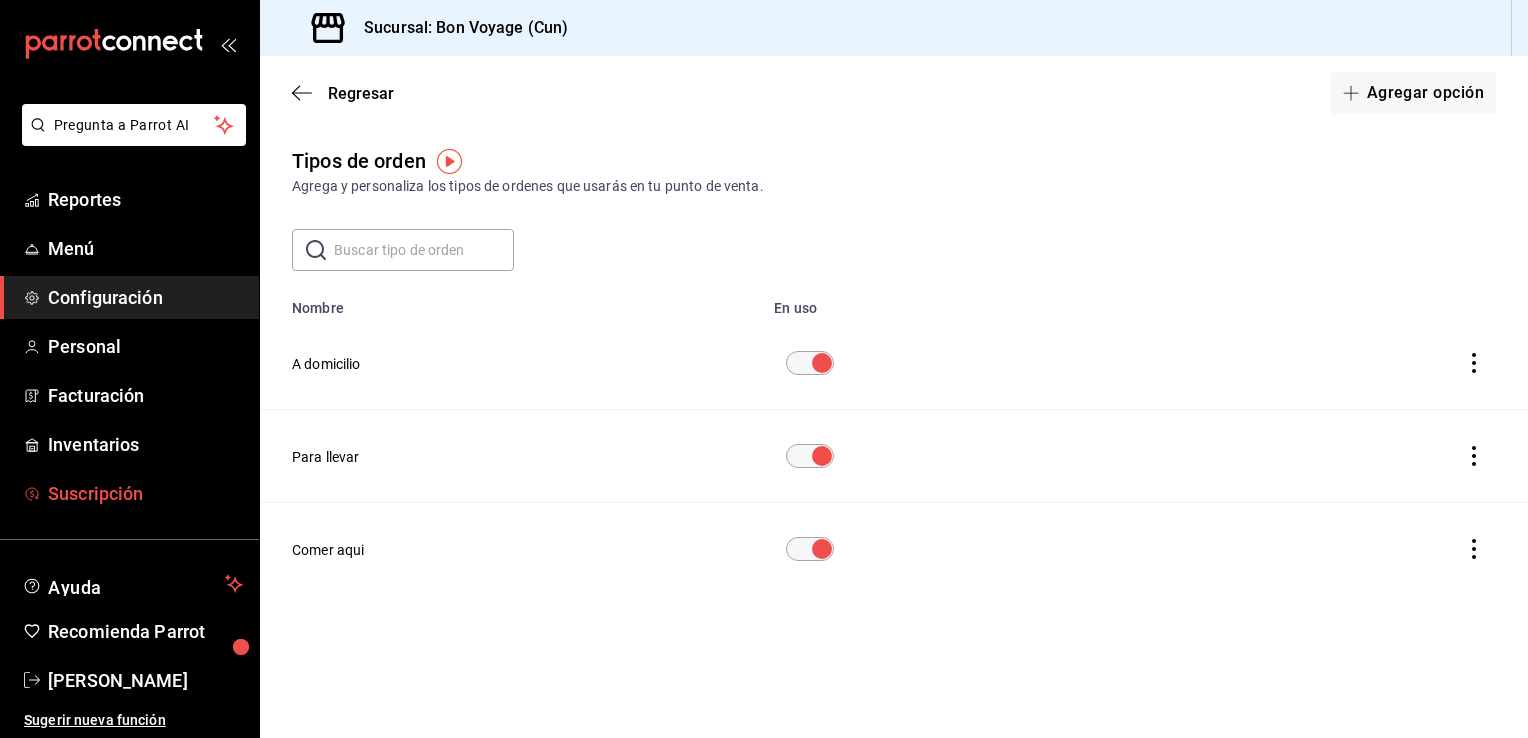 scroll, scrollTop: 0, scrollLeft: 0, axis: both 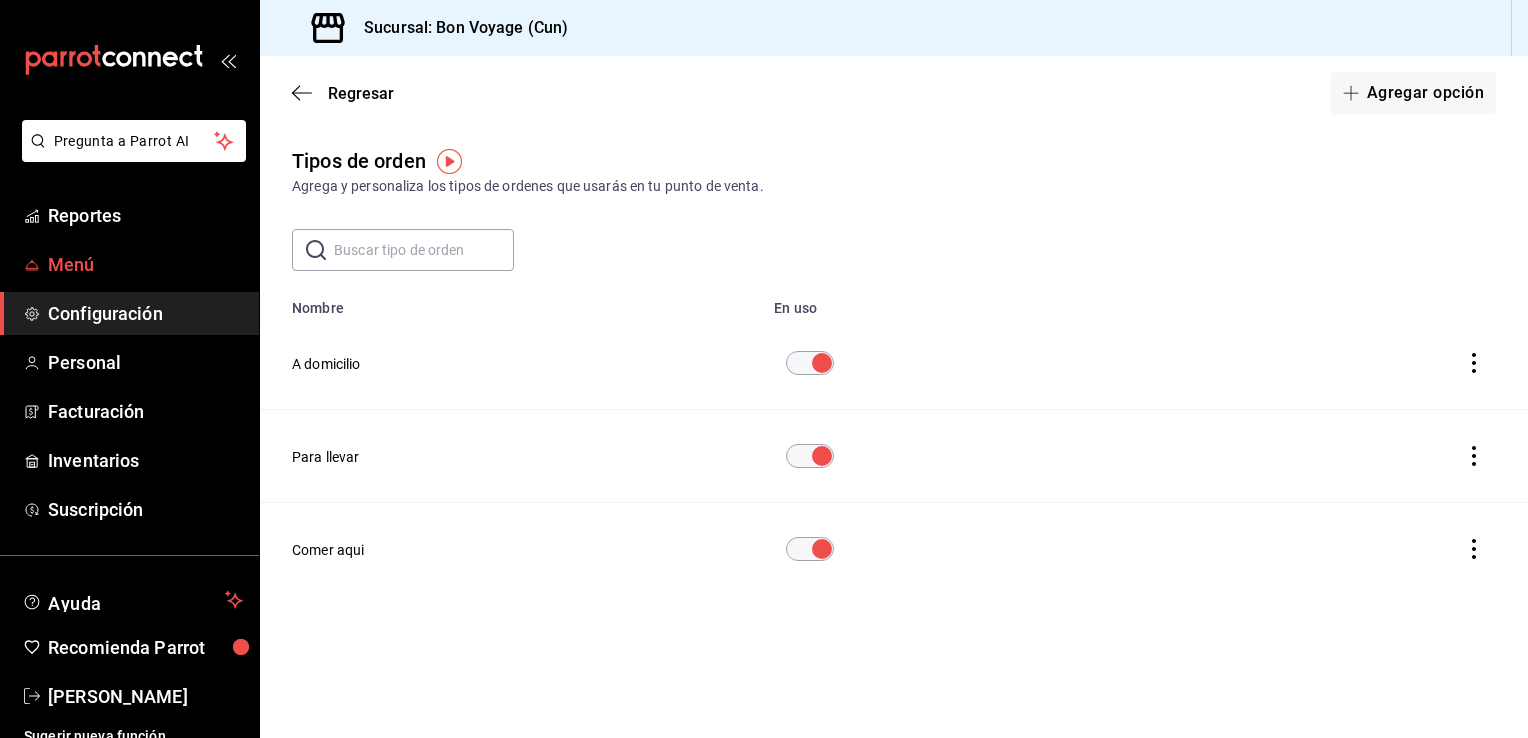 click on "Menú" at bounding box center (145, 264) 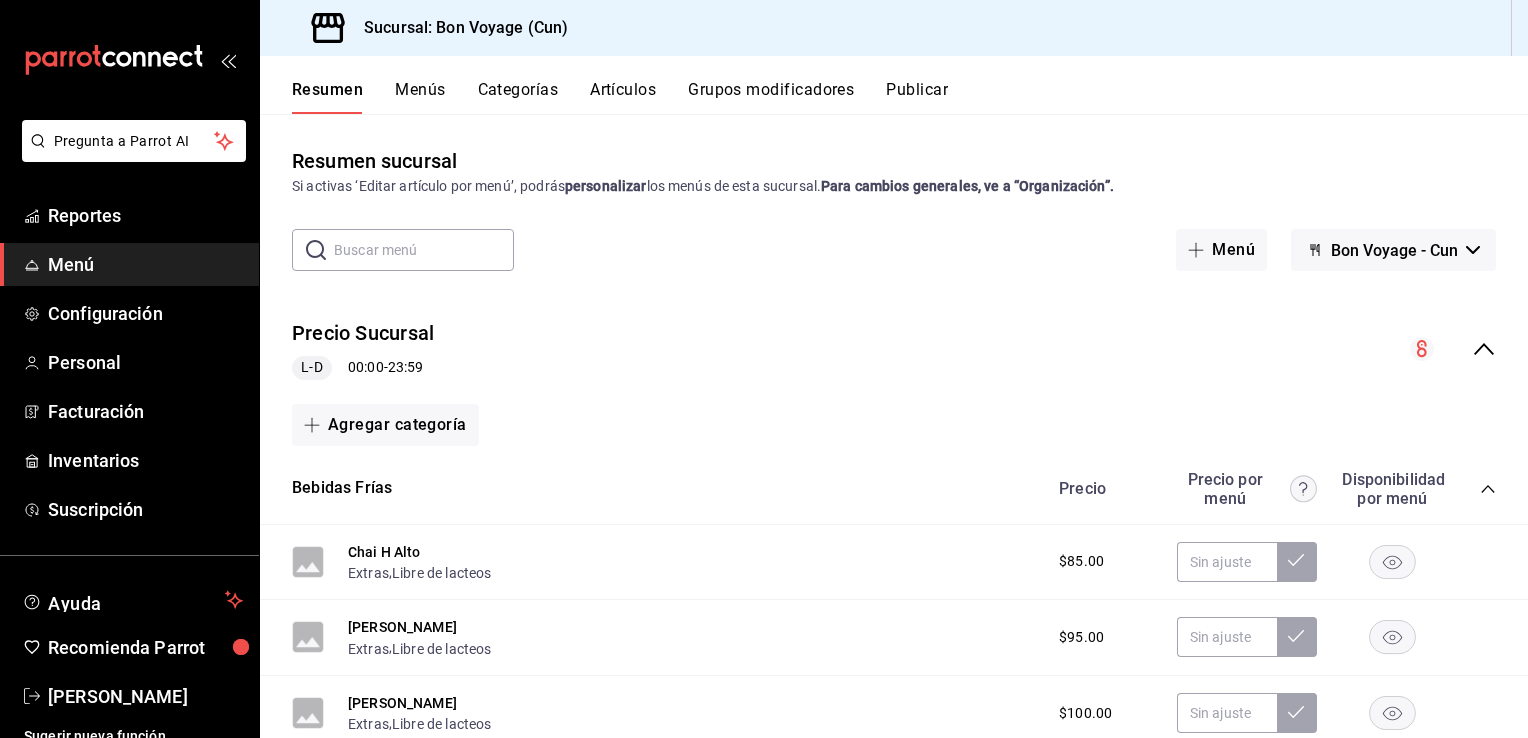 click on "Publicar" at bounding box center [917, 97] 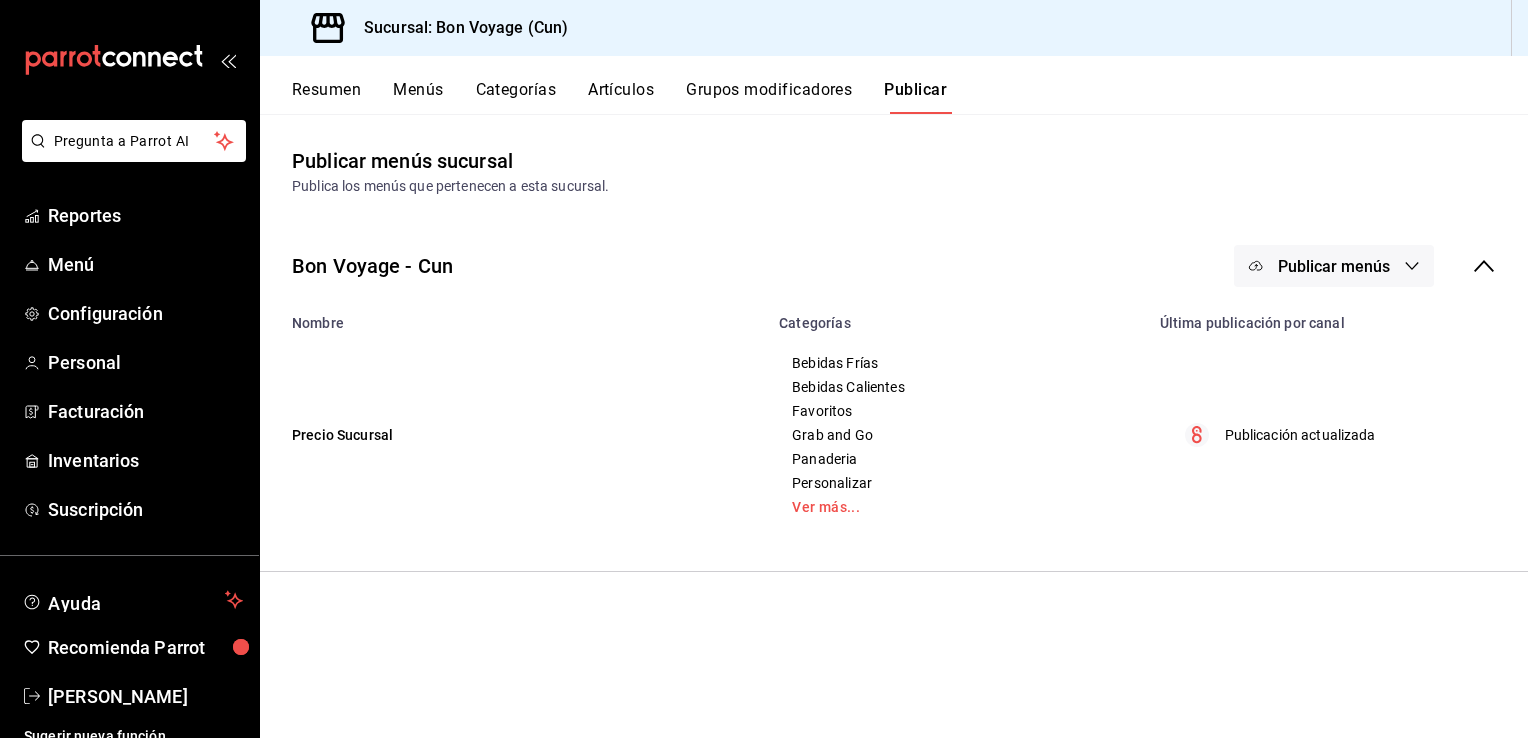 click on "Publicar menús" at bounding box center [1334, 266] 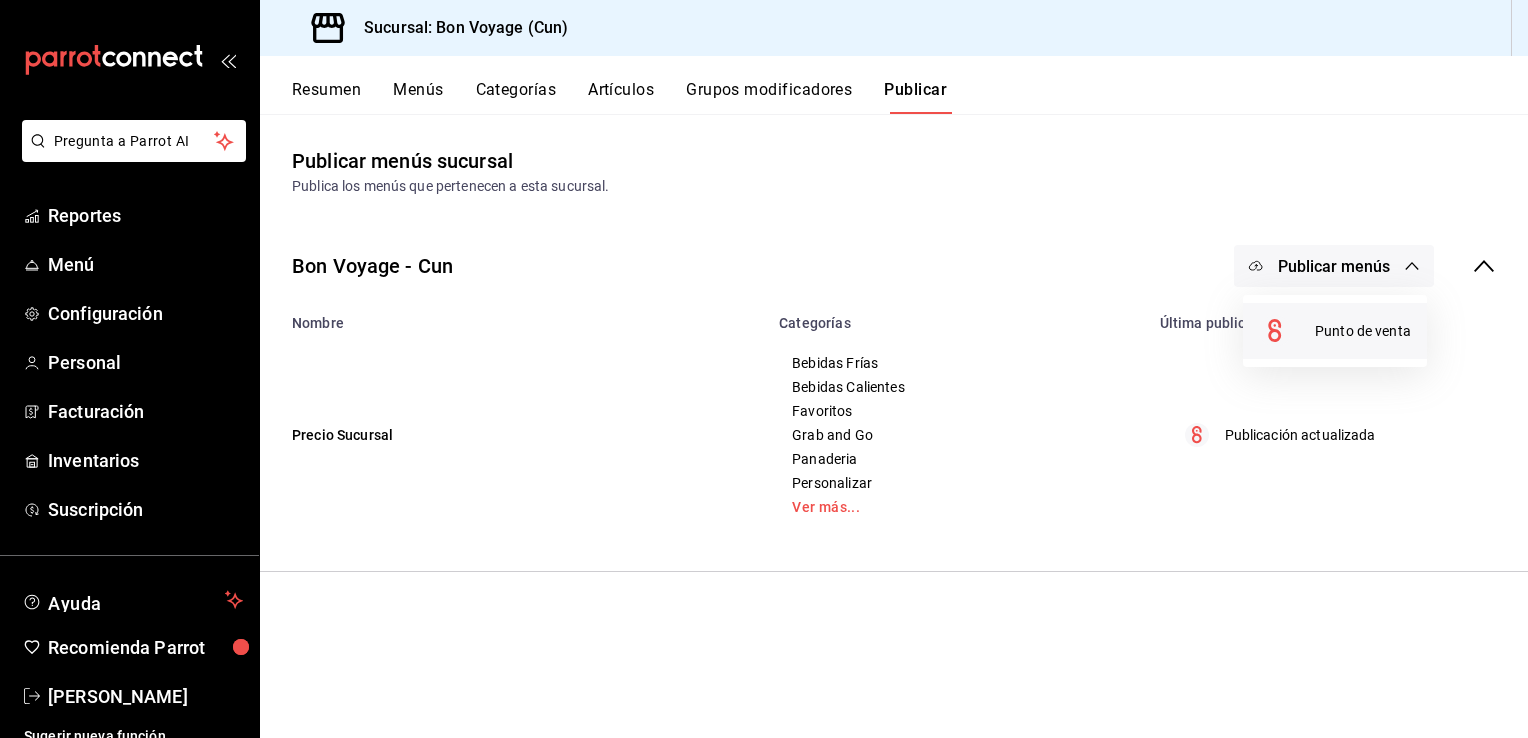 click on "Punto de venta" at bounding box center (1363, 331) 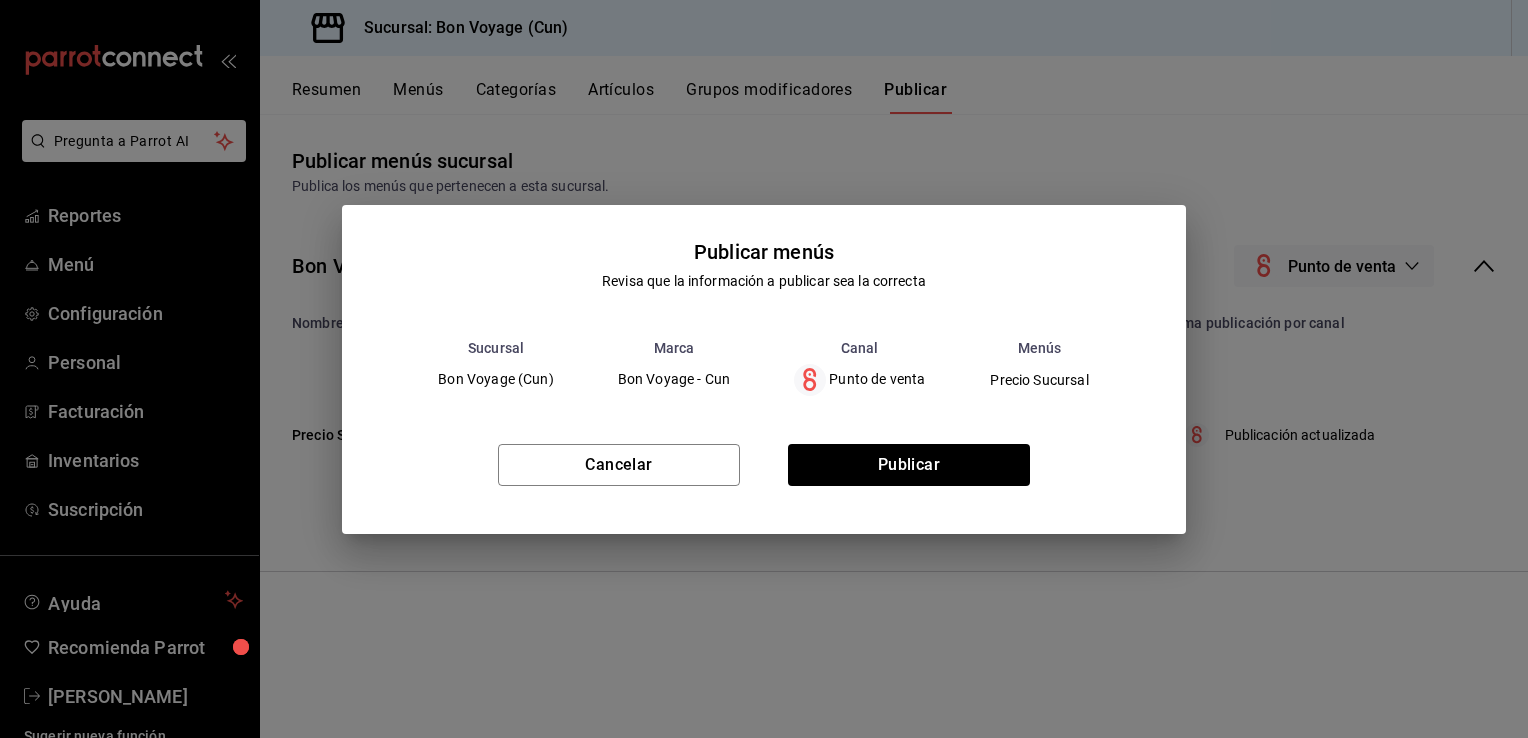 click on "Publicar menús Revisa que la información a publicar sea la correcta Sucursal Marca Canal Menús Bon Voyage (Cun) Bon Voyage - Cun   Punto de venta Precio Sucursal Cancelar Publicar" at bounding box center (764, 369) 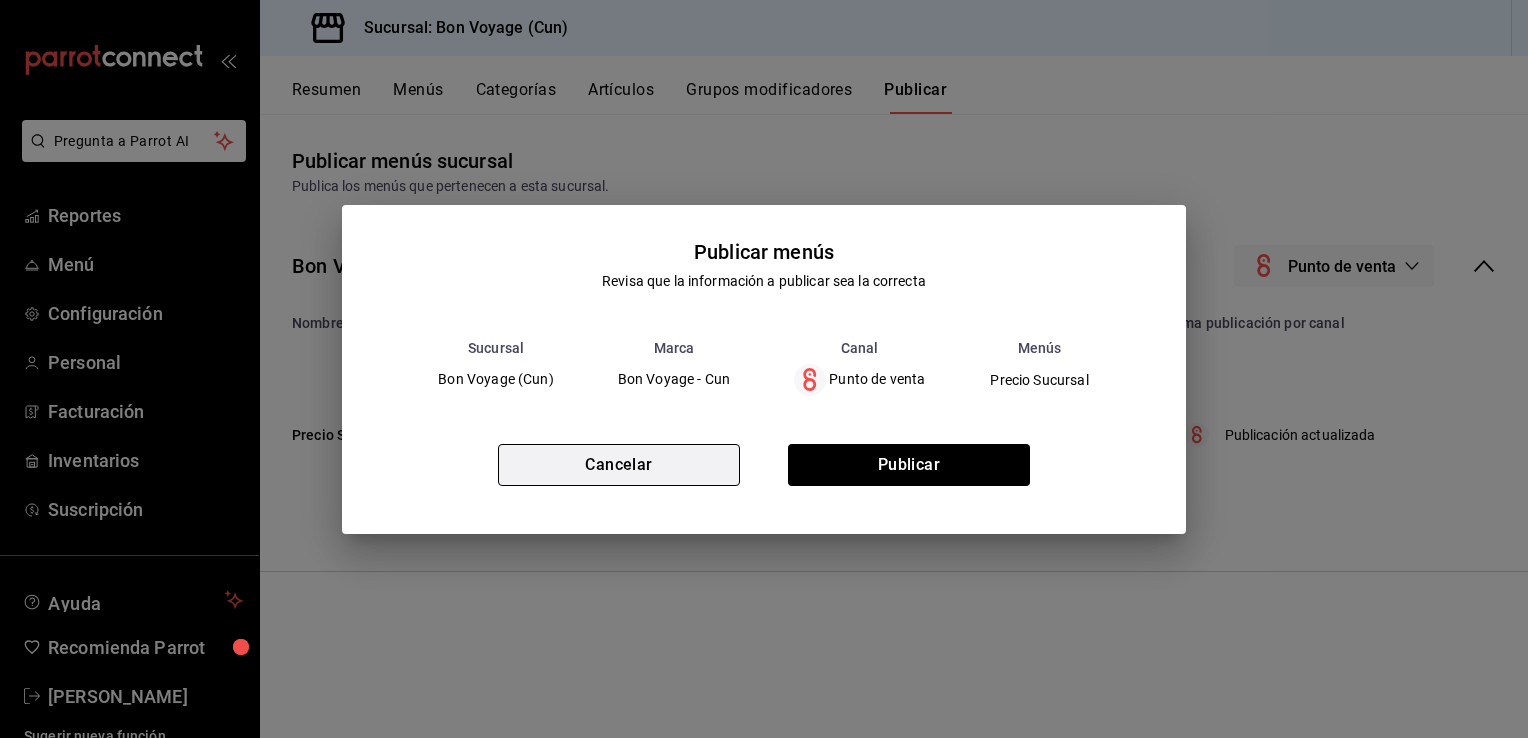 click on "Cancelar" at bounding box center [619, 465] 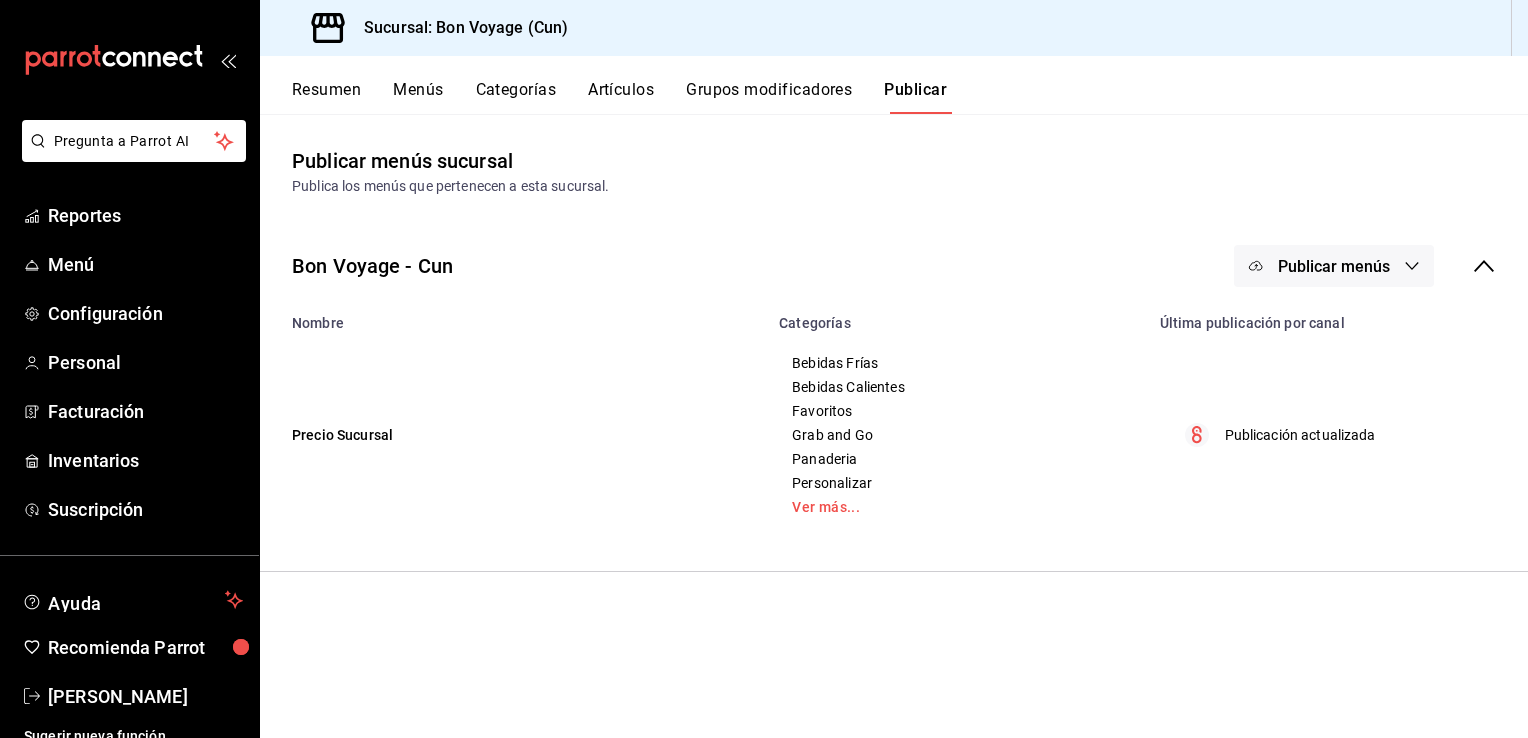 click 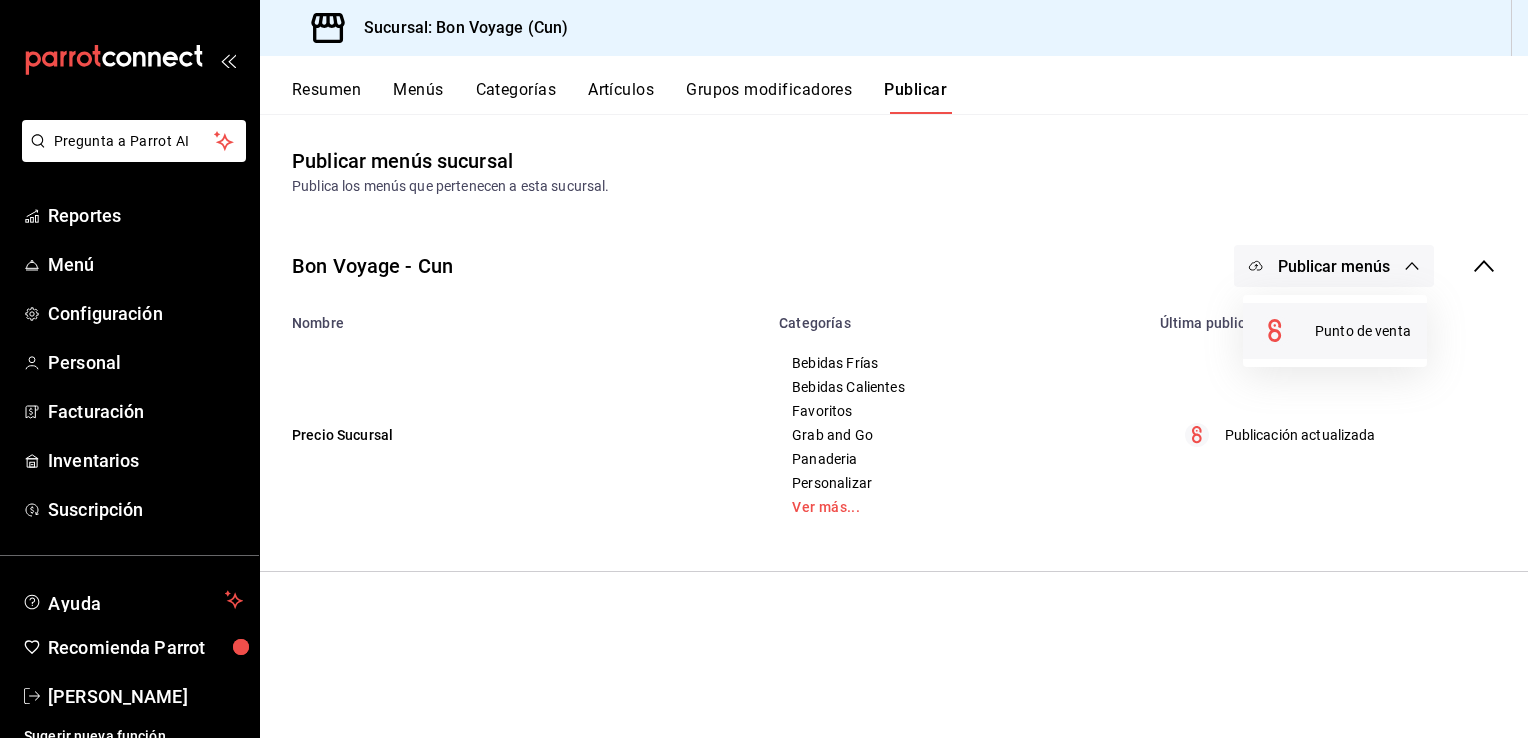 click on "Punto de venta" at bounding box center [1363, 331] 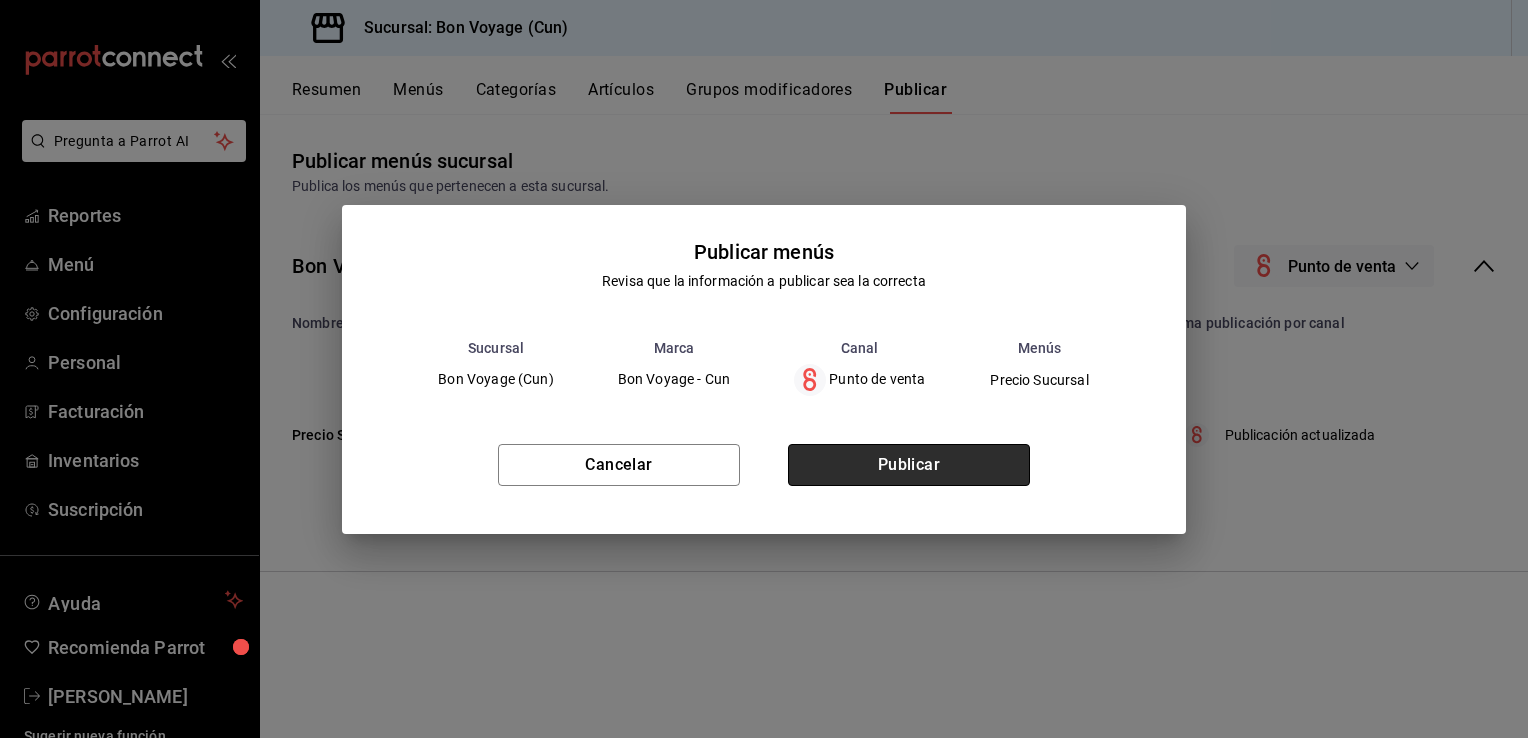 click on "Publicar" at bounding box center (909, 465) 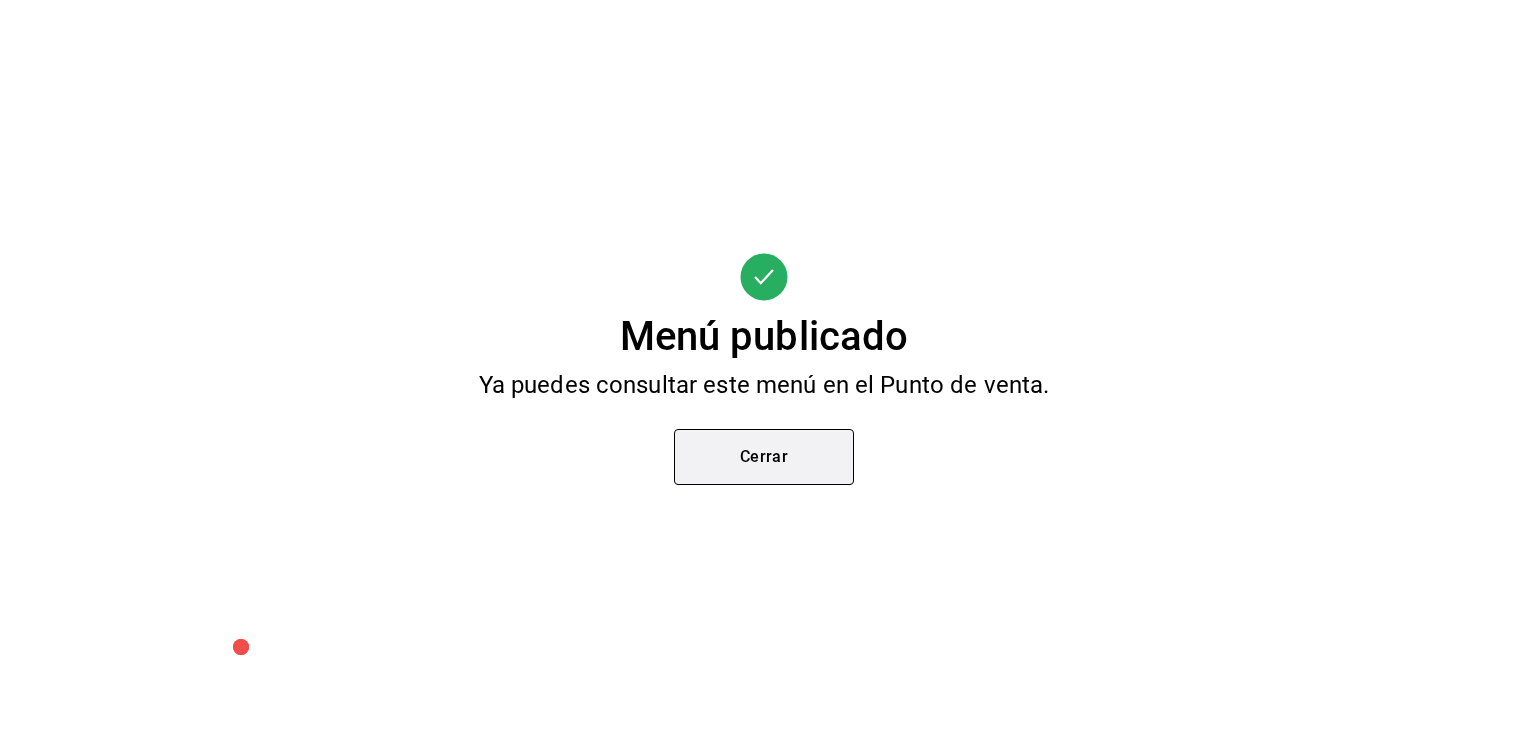 click on "Cerrar" at bounding box center (764, 457) 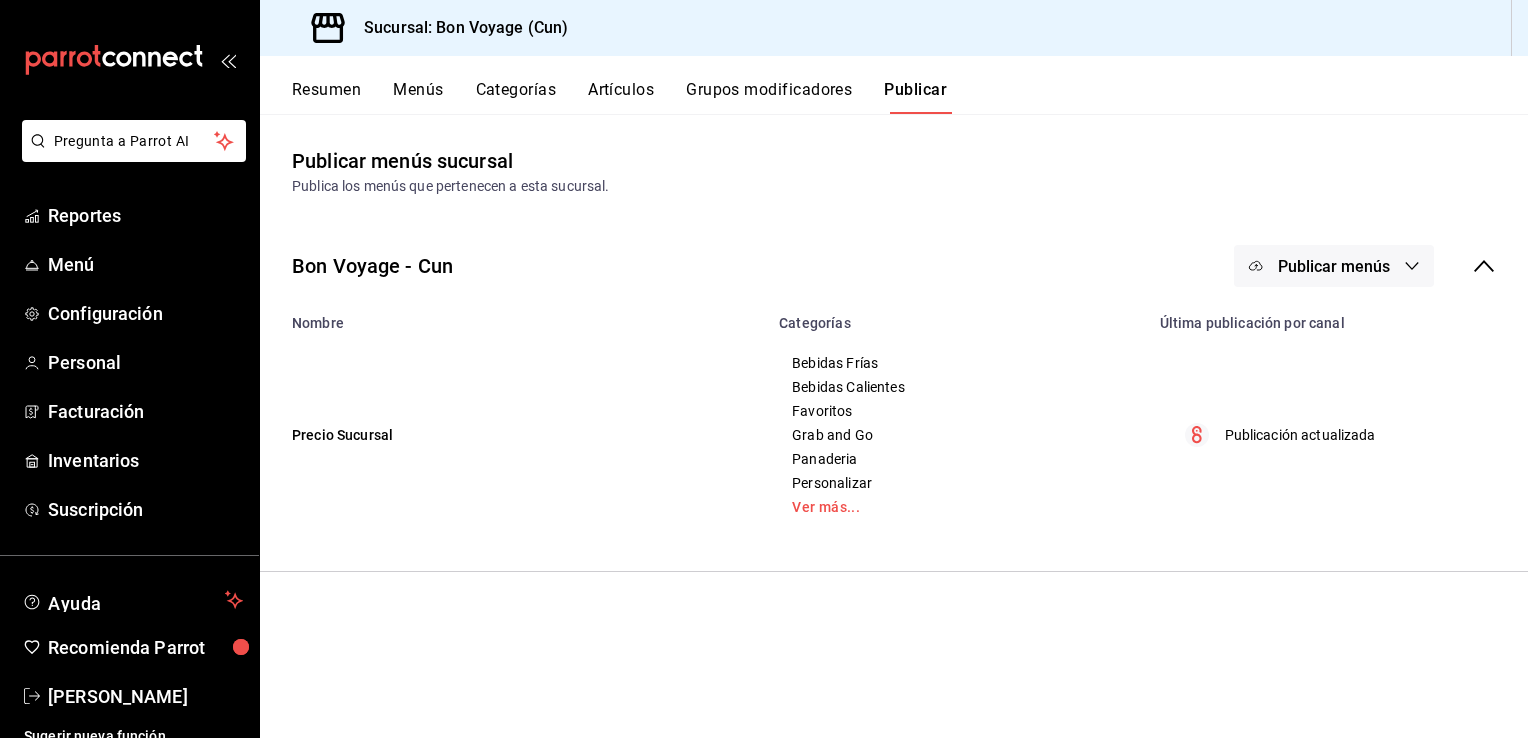 click on "Grupos modificadores" at bounding box center (769, 97) 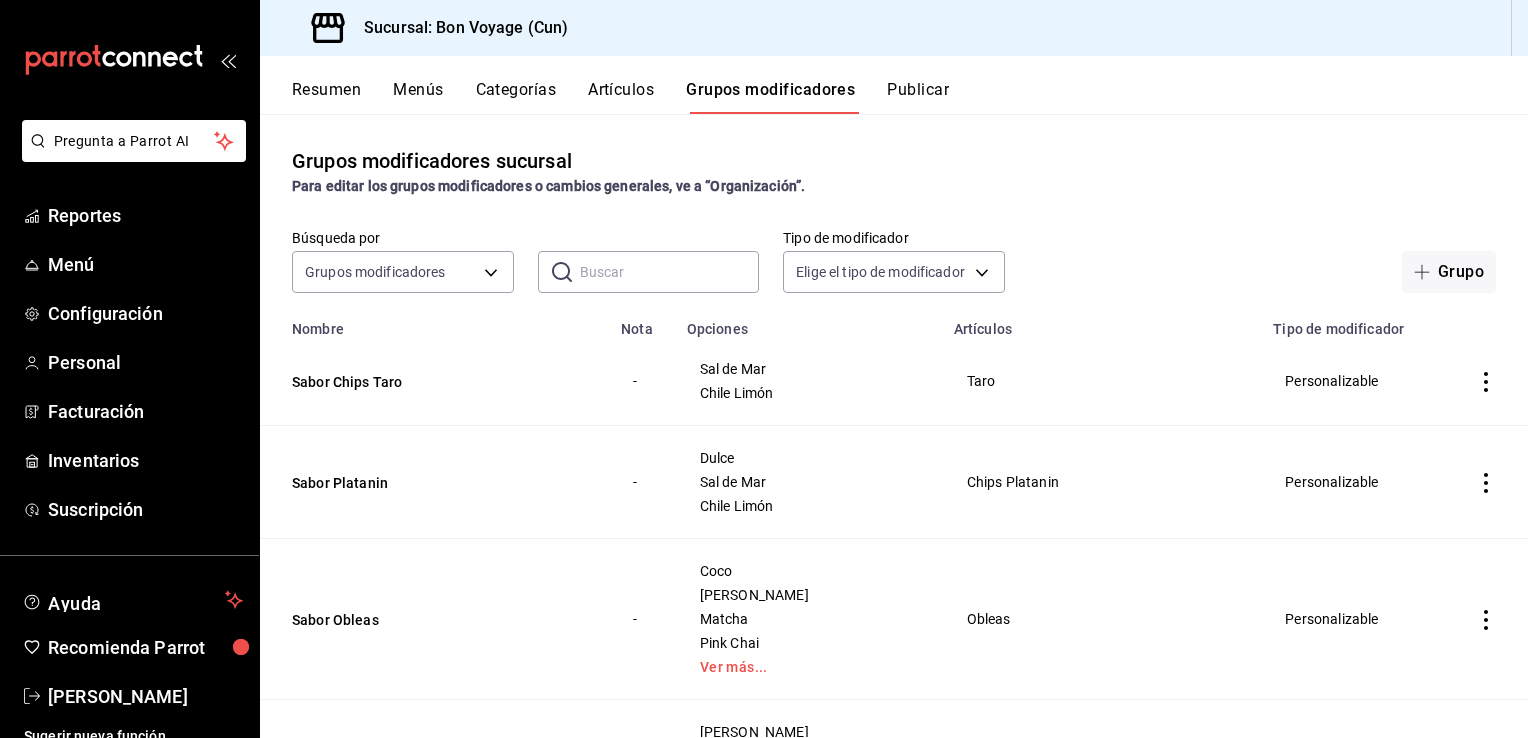 click on "Artículos" at bounding box center [621, 97] 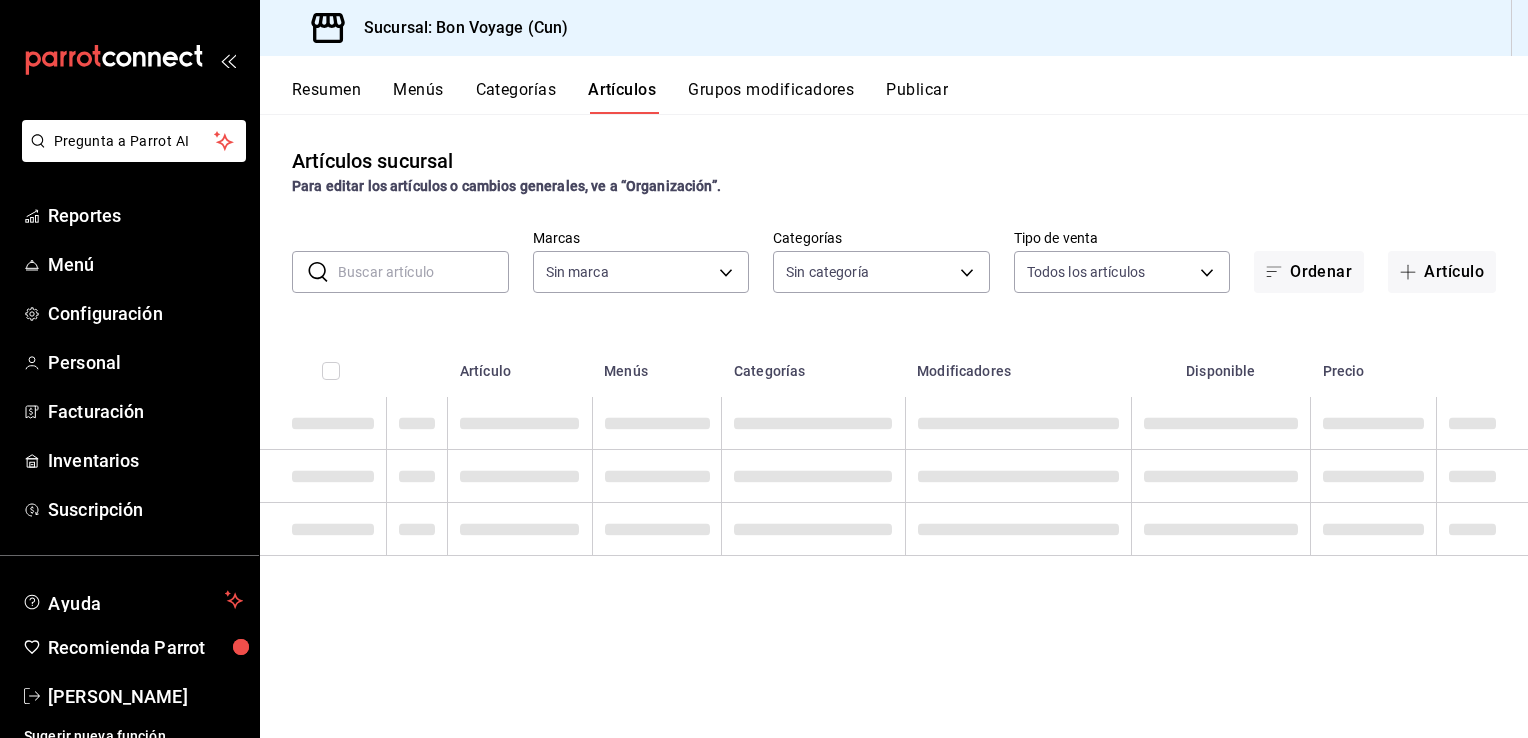 type on "f9ebc44c-a672-4035-999e-49fa5f1f71b7" 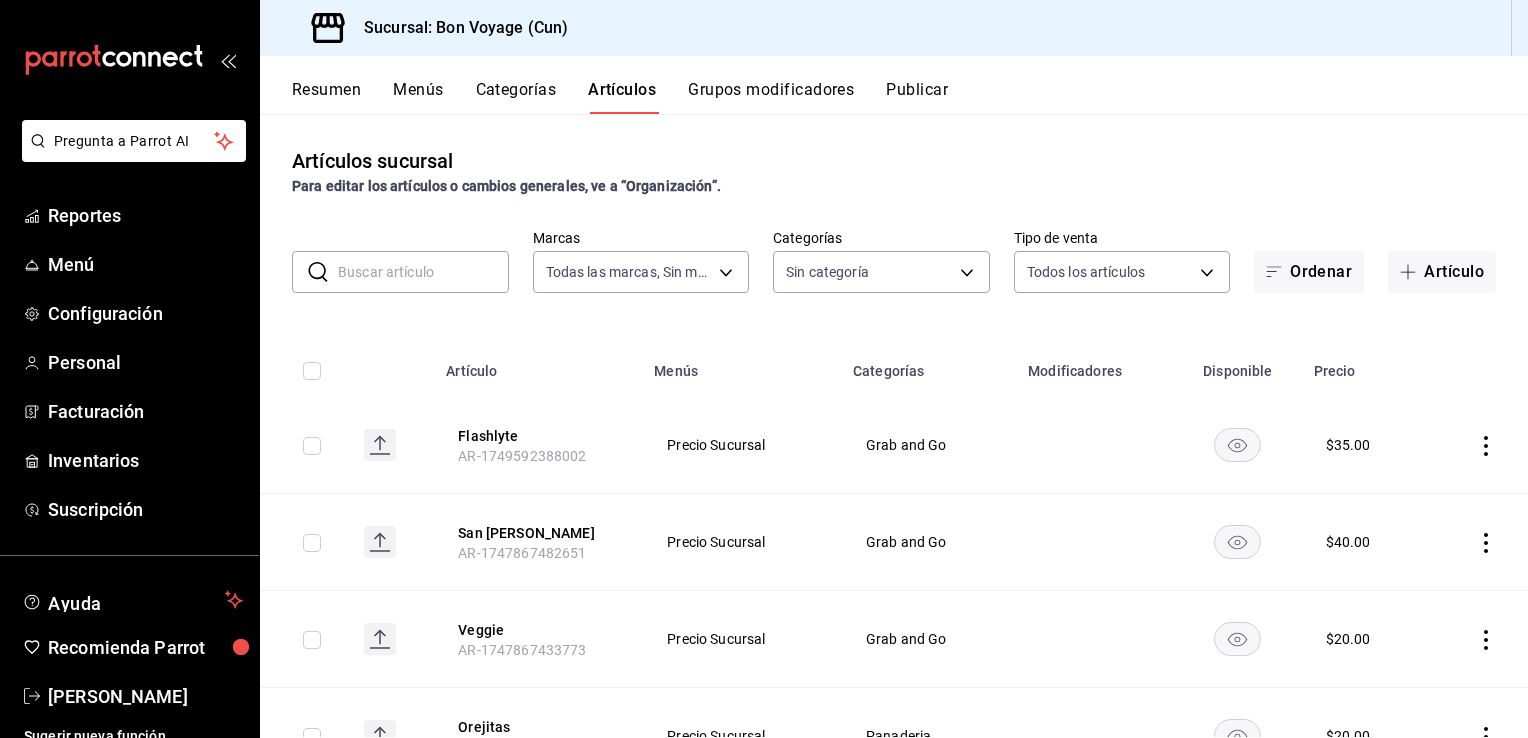 type on "06caf640-4751-49b0-8d65-70278ea5bc43,2e63ef4c-81aa-4e50-b8fe-1eb68613db27,9a090396-6065-48fc-be1d-ec3110209d86,696effc6-0ed2-4496-8c49-5b97283434db,9a4d1445-450b-45f5-b2a0-1111ba261a10,316bc18d-91a2-4ef1-9526-cb84f0f899d0,0ae52a69-2edd-4c5b-b0c0-59d76a233725" 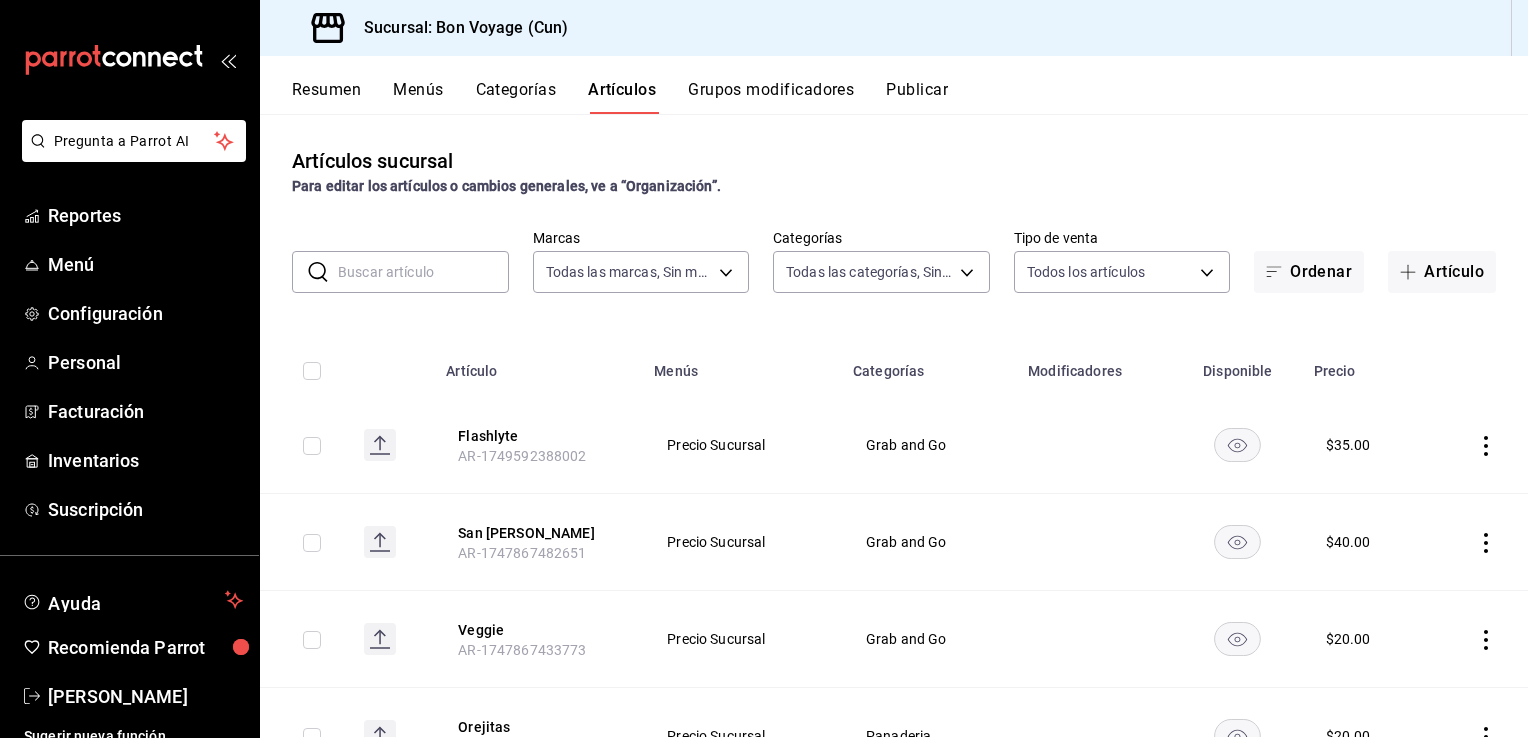 click on "Categorías" at bounding box center (516, 97) 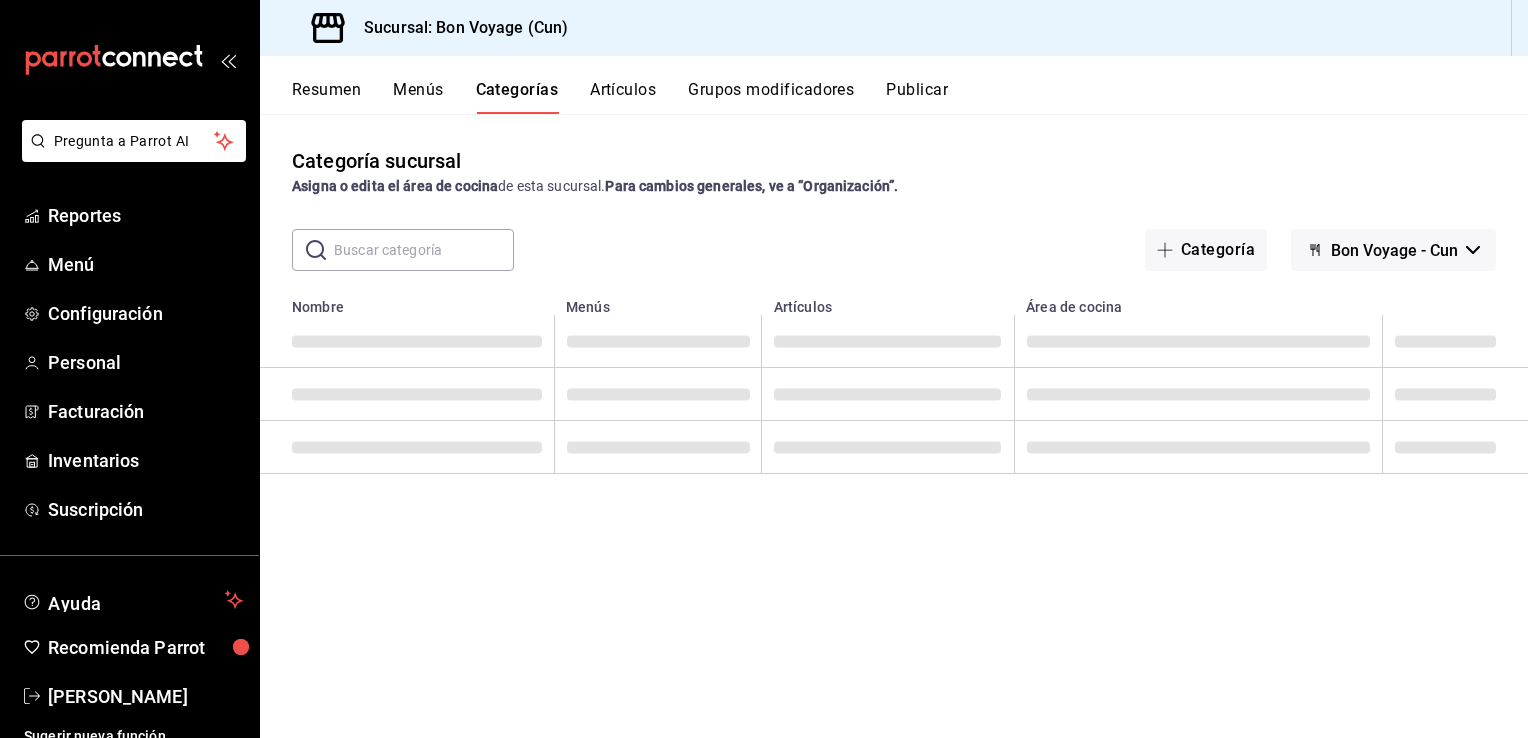 click on "Resumen" at bounding box center [326, 97] 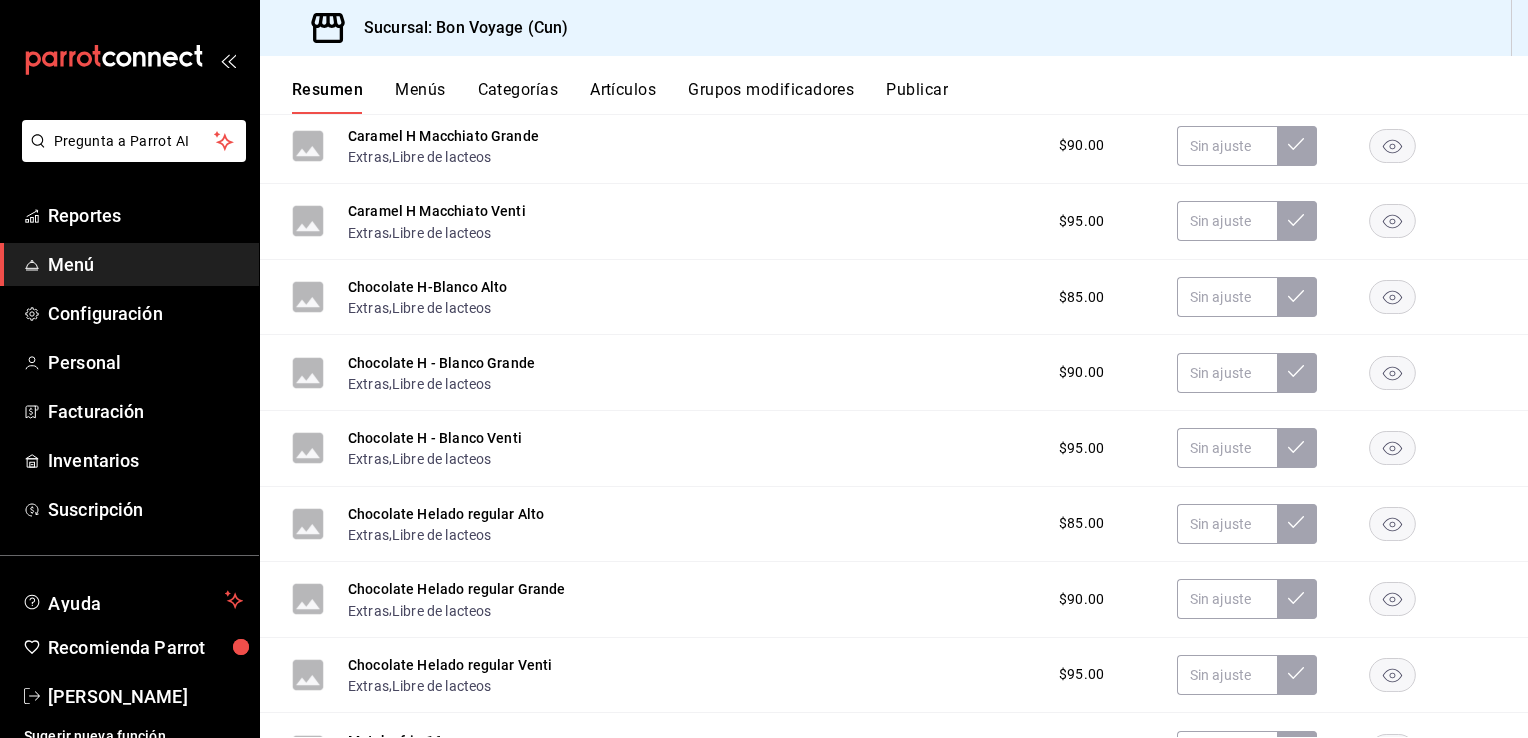 scroll, scrollTop: 1172, scrollLeft: 0, axis: vertical 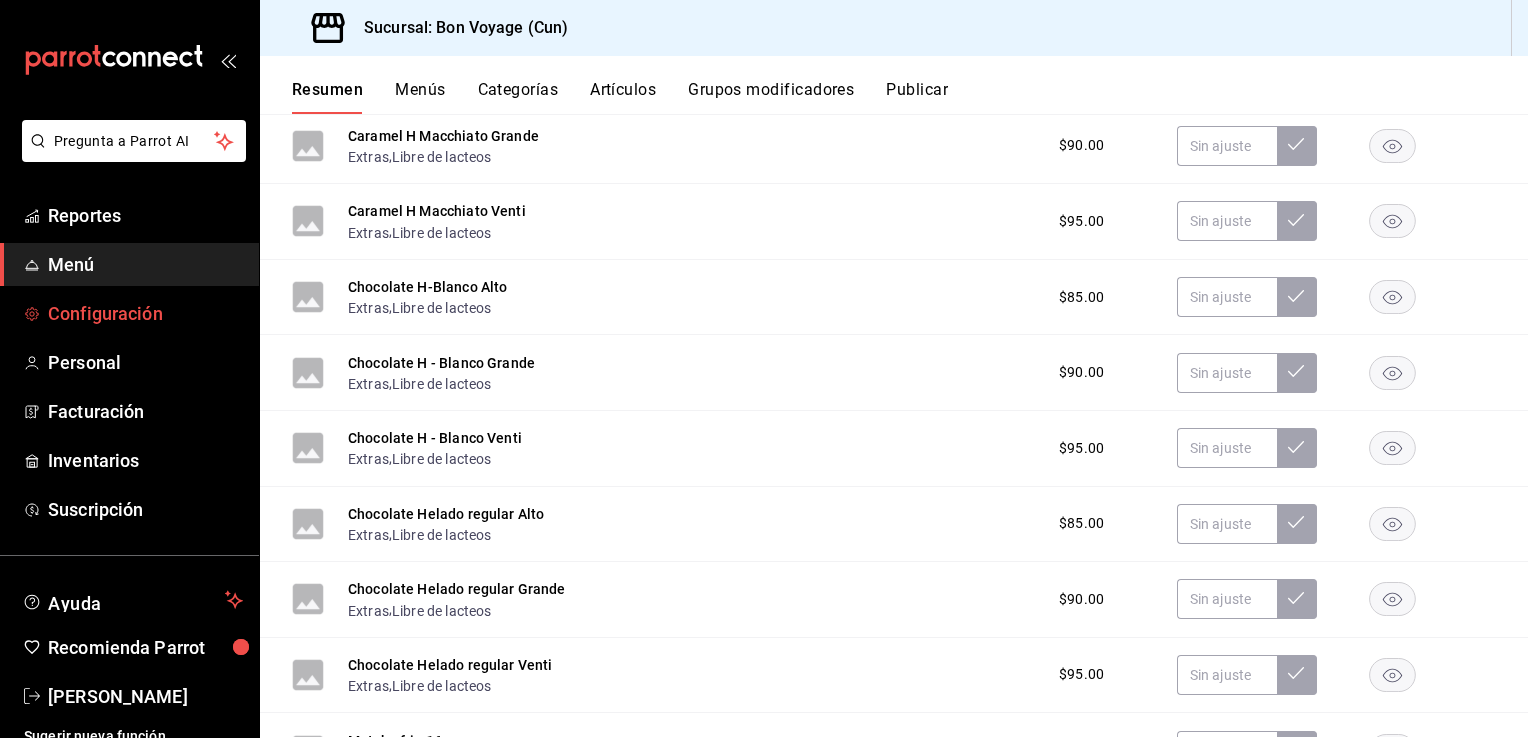 click on "Configuración" at bounding box center [145, 313] 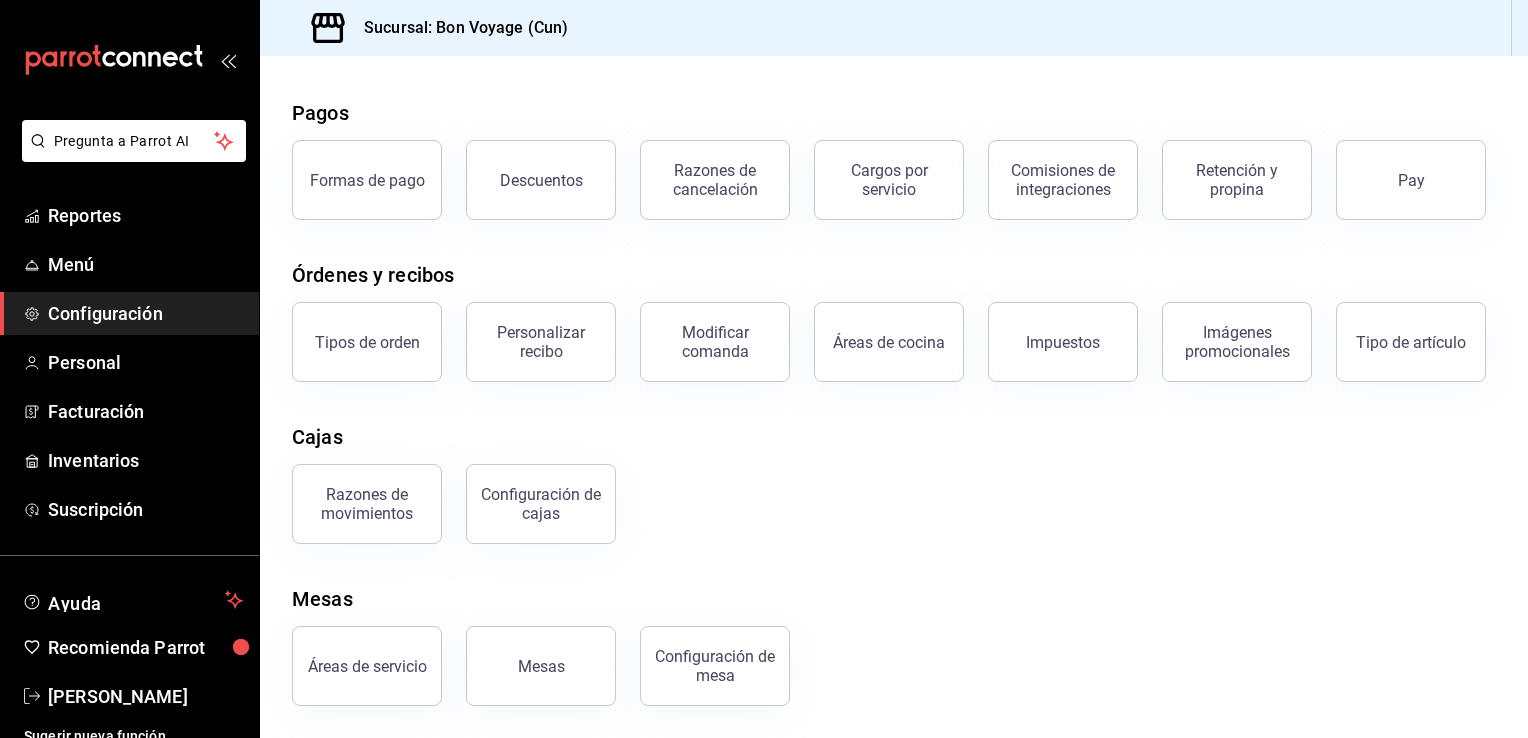 scroll, scrollTop: 172, scrollLeft: 0, axis: vertical 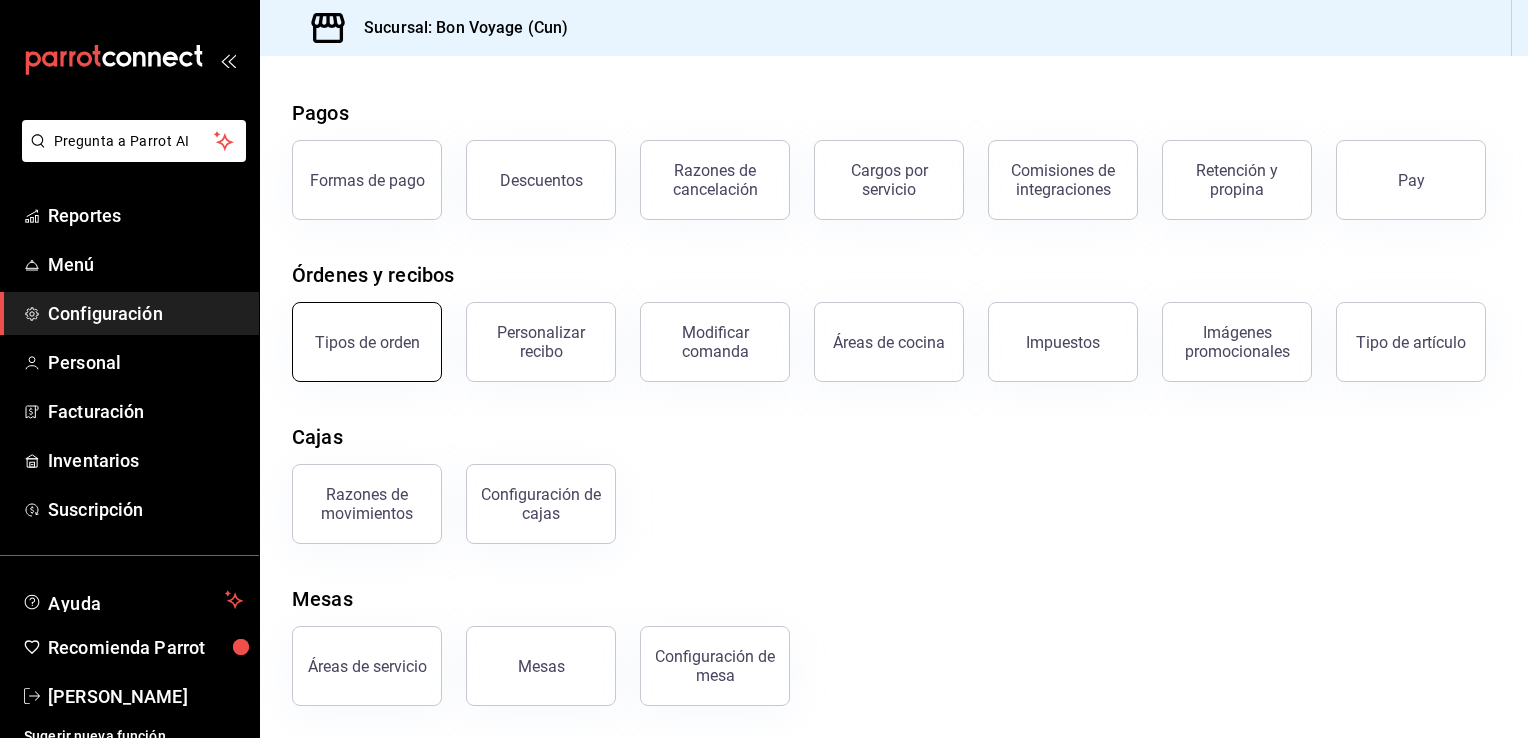 click on "Tipos de orden" at bounding box center (367, 342) 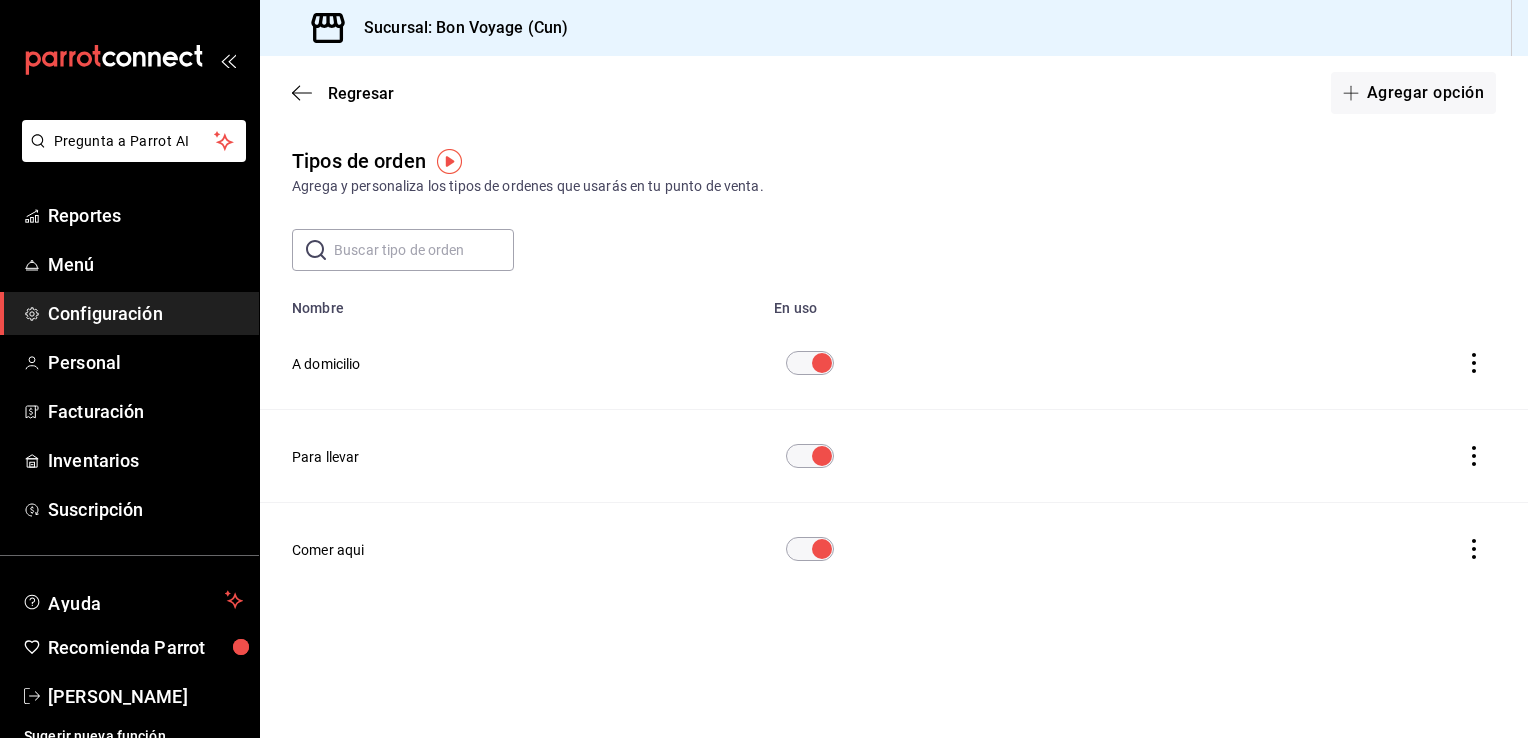 click 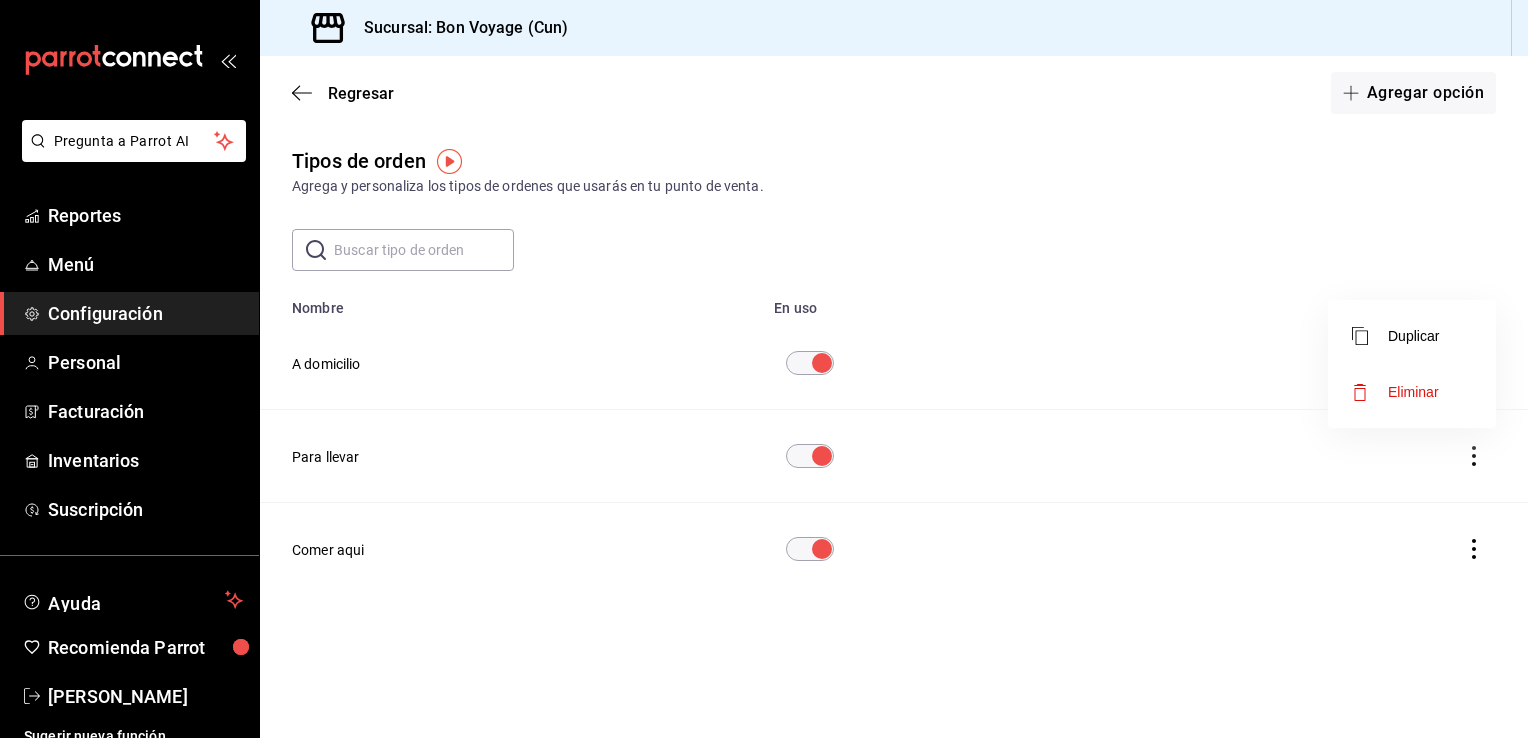 click at bounding box center (764, 369) 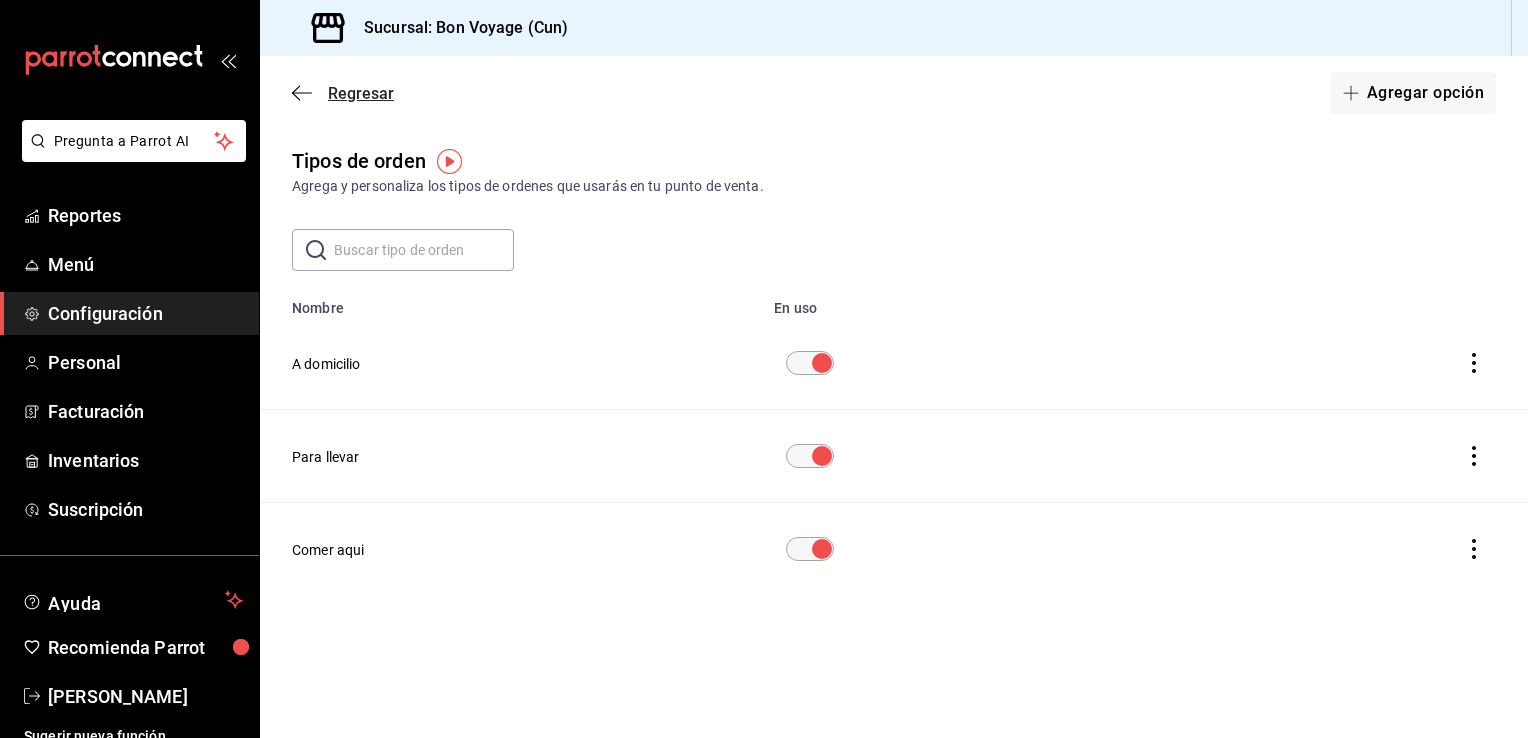 click on "Regresar" at bounding box center [343, 93] 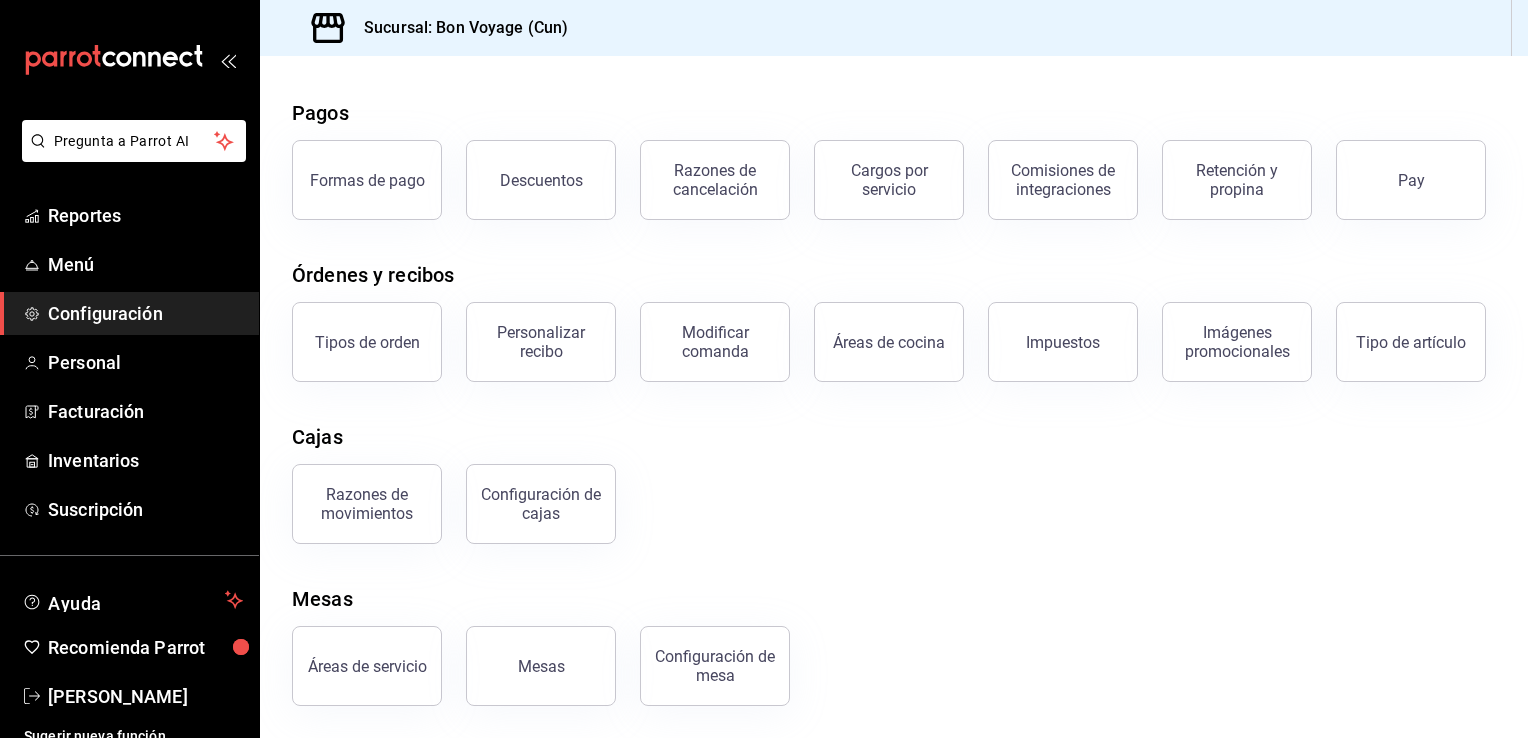 scroll, scrollTop: 276, scrollLeft: 0, axis: vertical 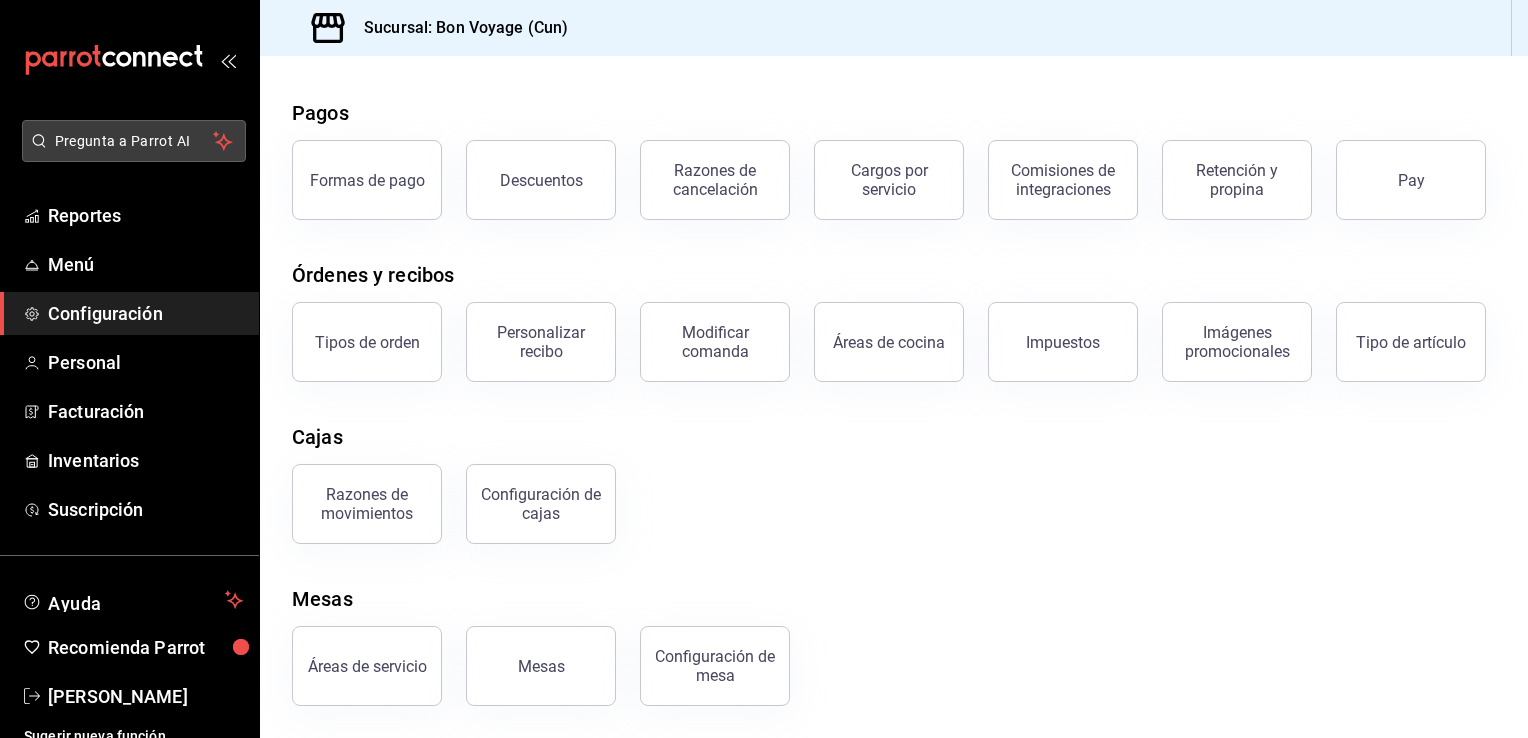 click on "Pregunta a Parrot AI" at bounding box center [134, 141] 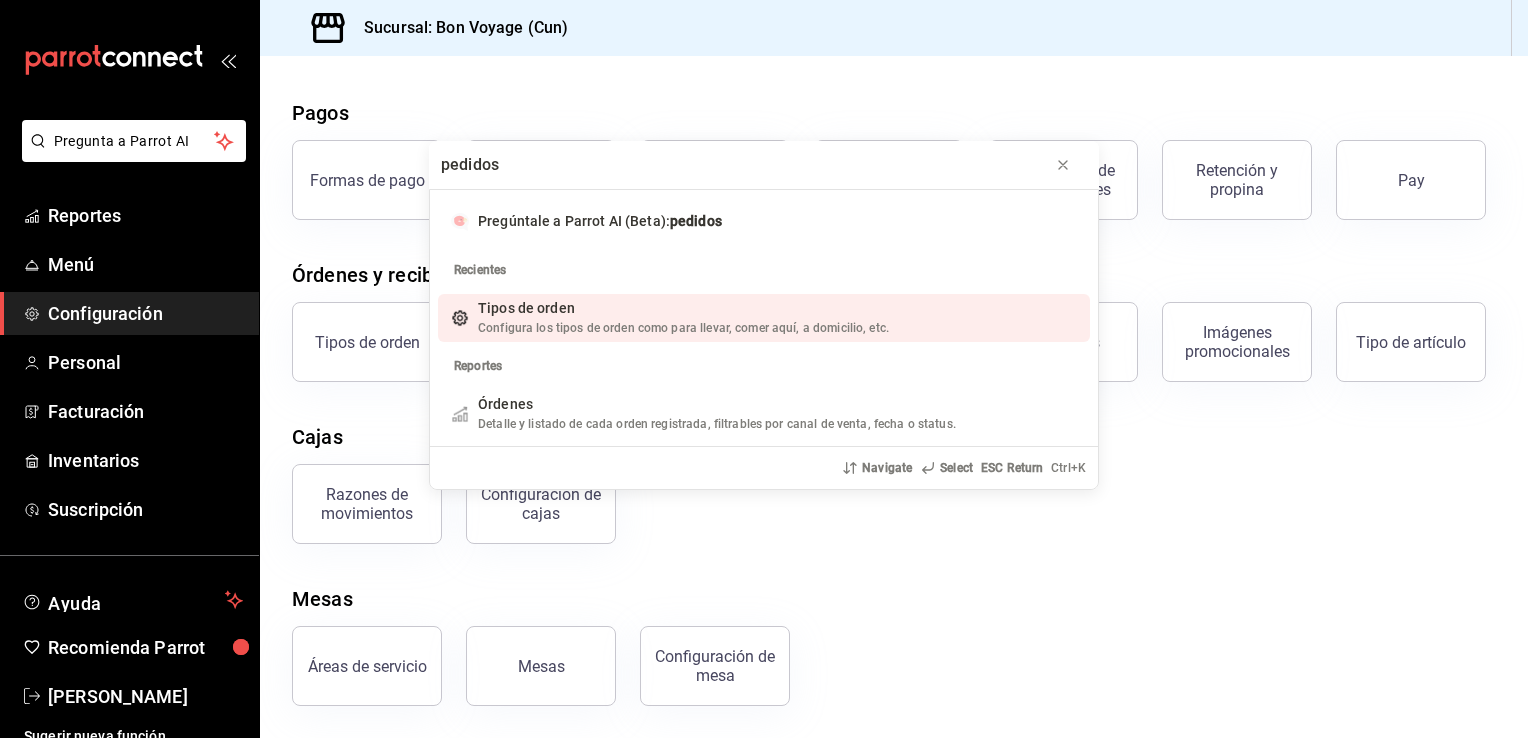 type on "pedidos" 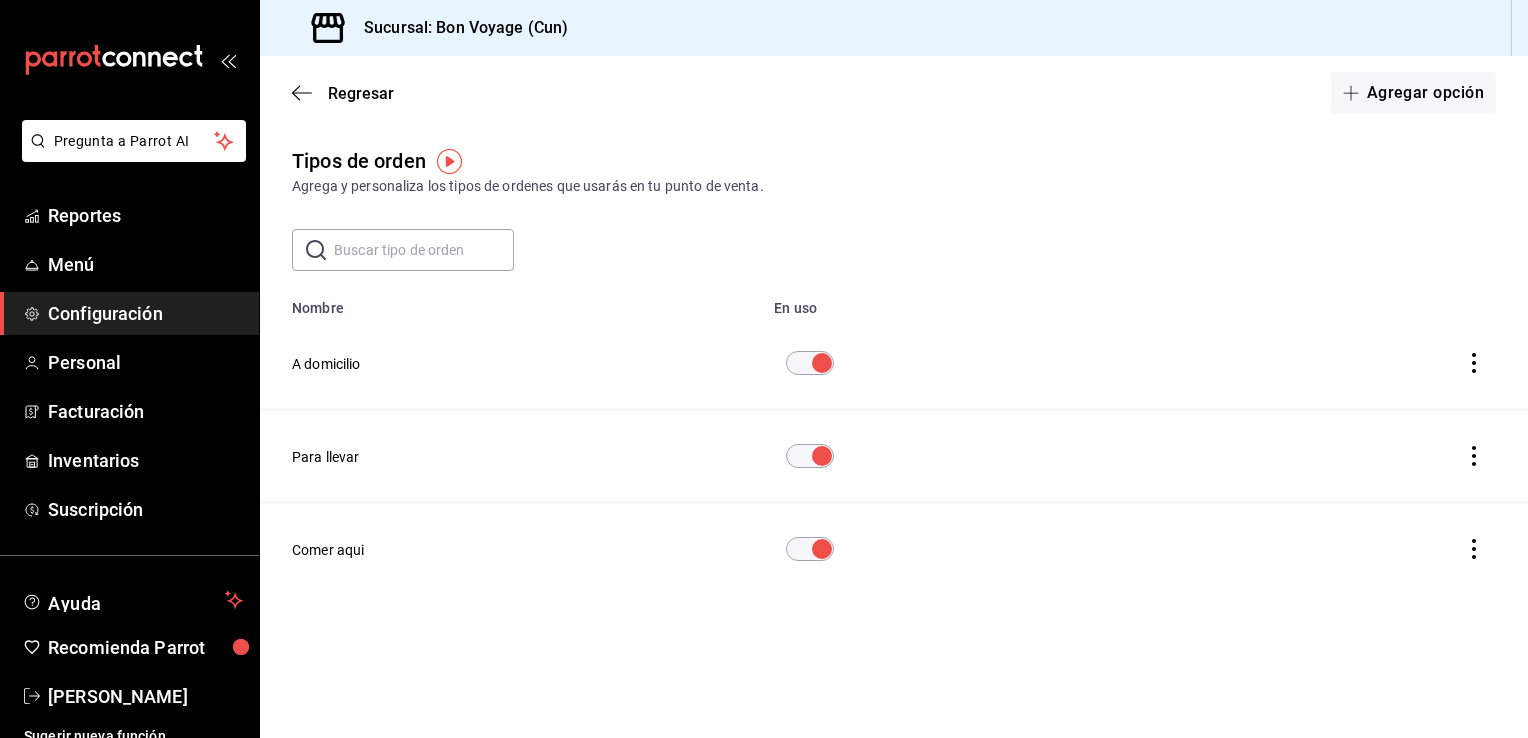 click on "Regresar Agregar opción" at bounding box center (894, 93) 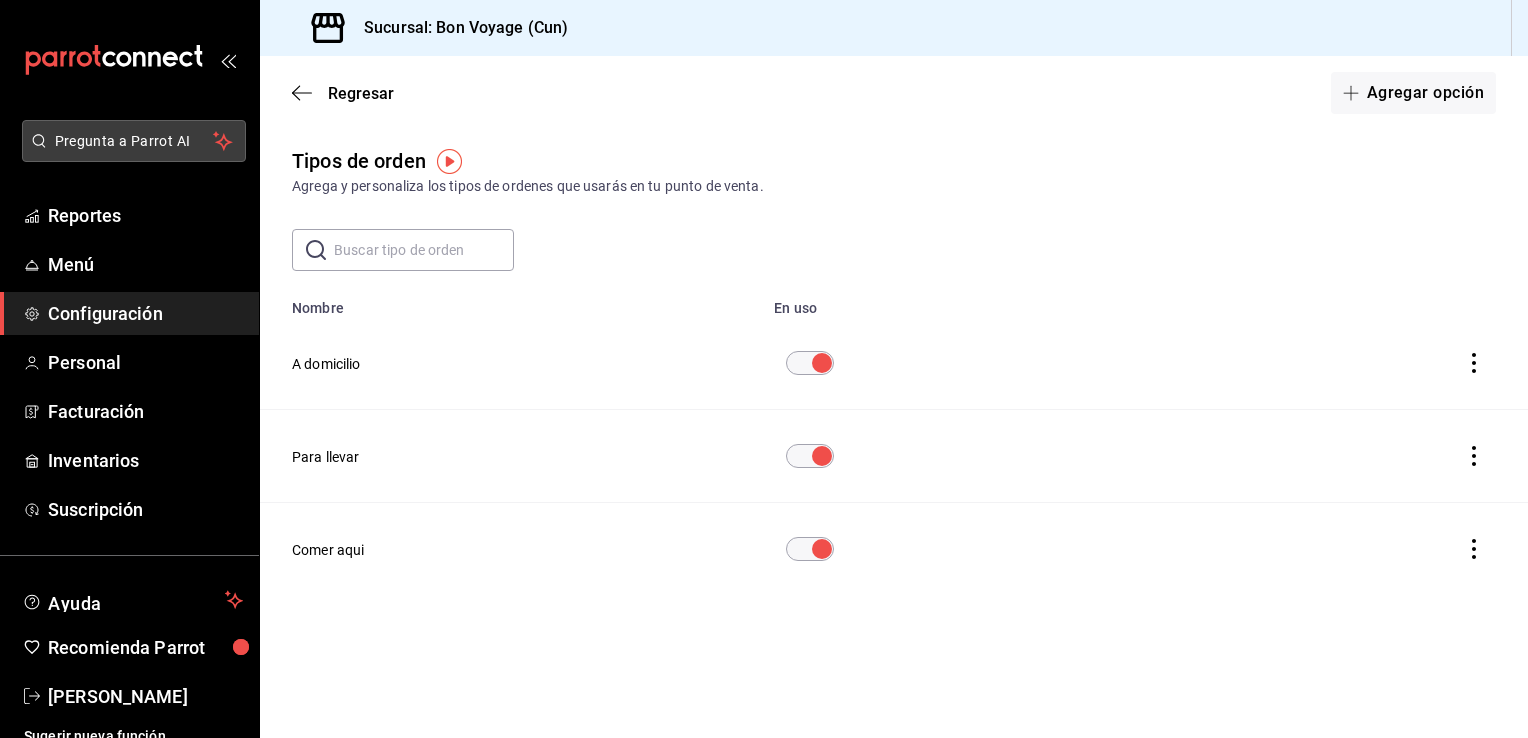 click on "Pregunta a Parrot AI" at bounding box center [134, 141] 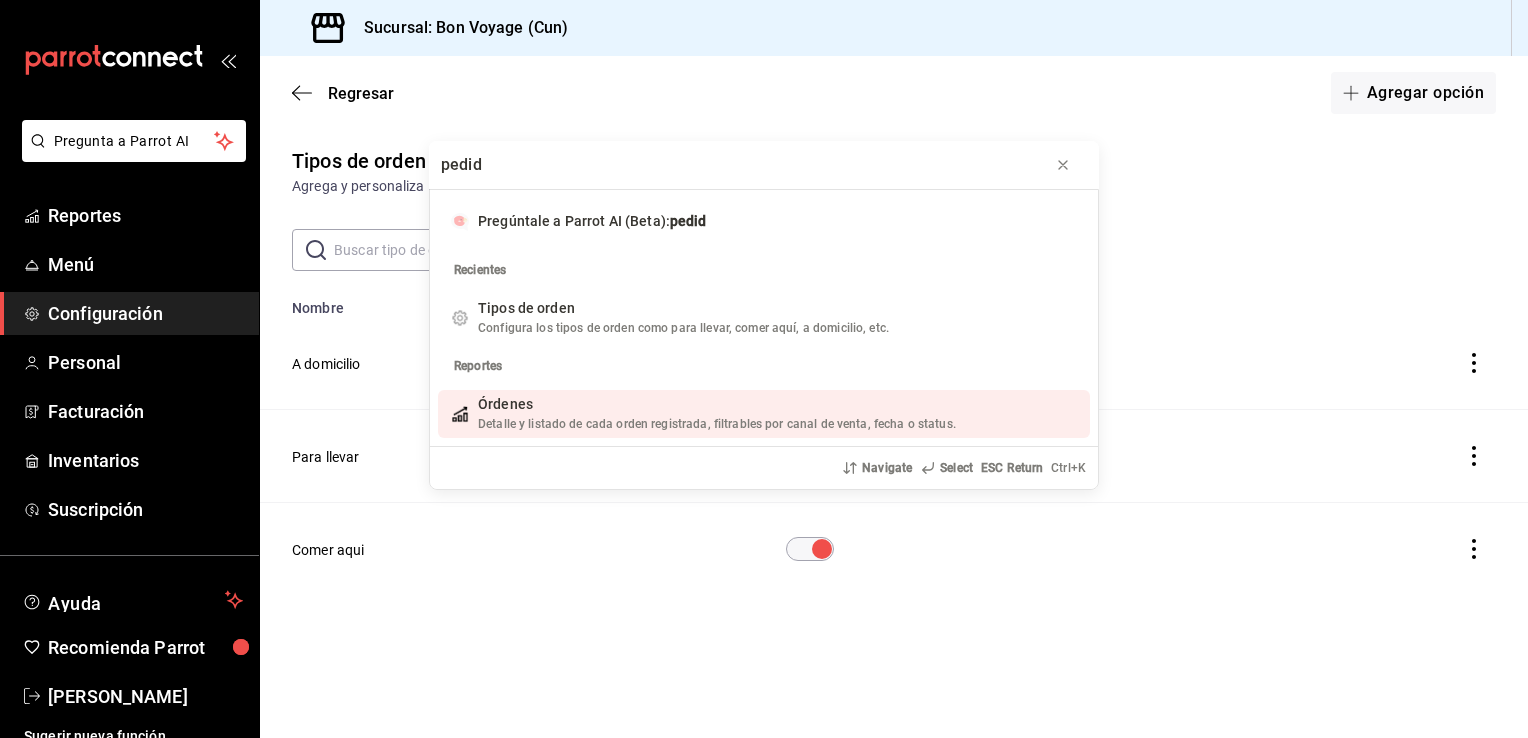 type on "pedid" 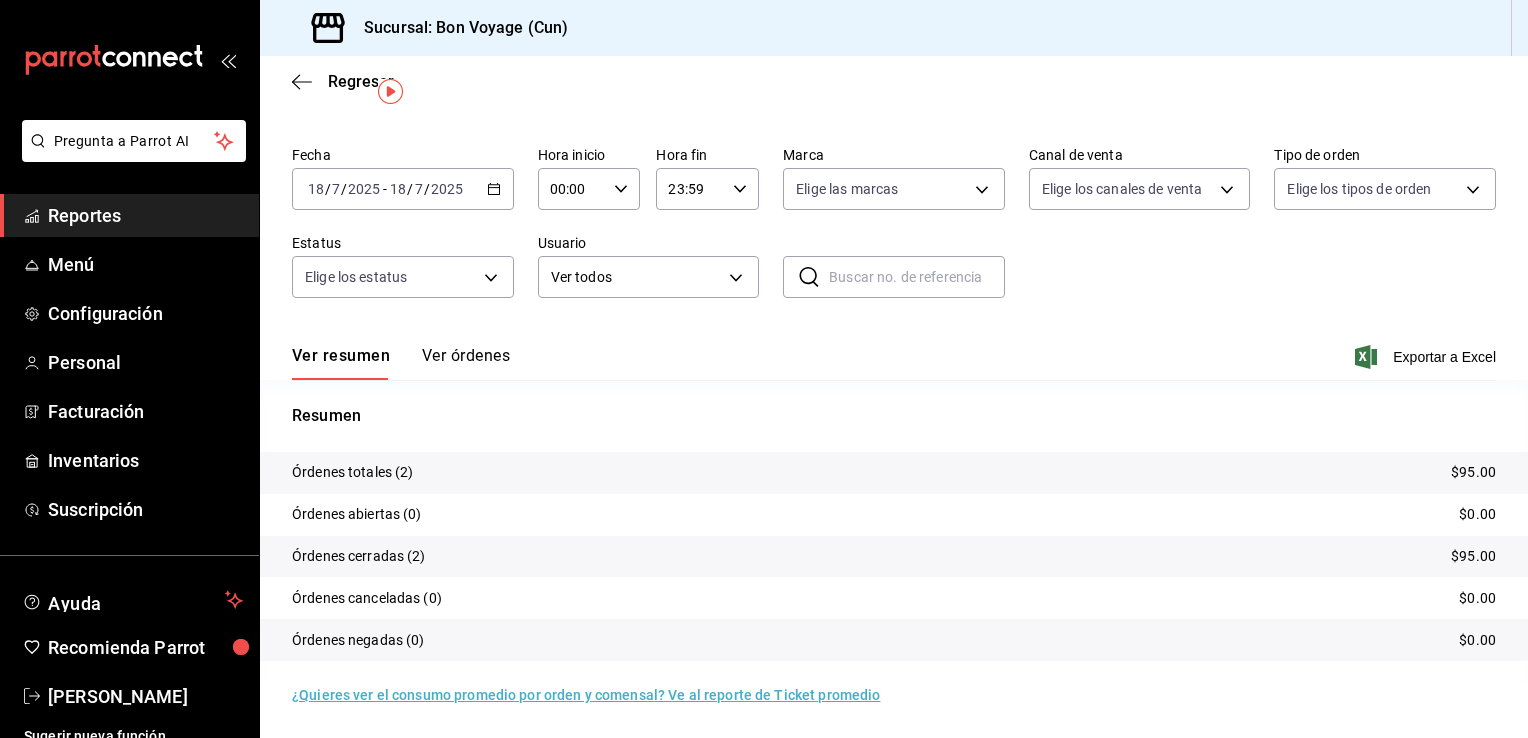 scroll, scrollTop: 0, scrollLeft: 0, axis: both 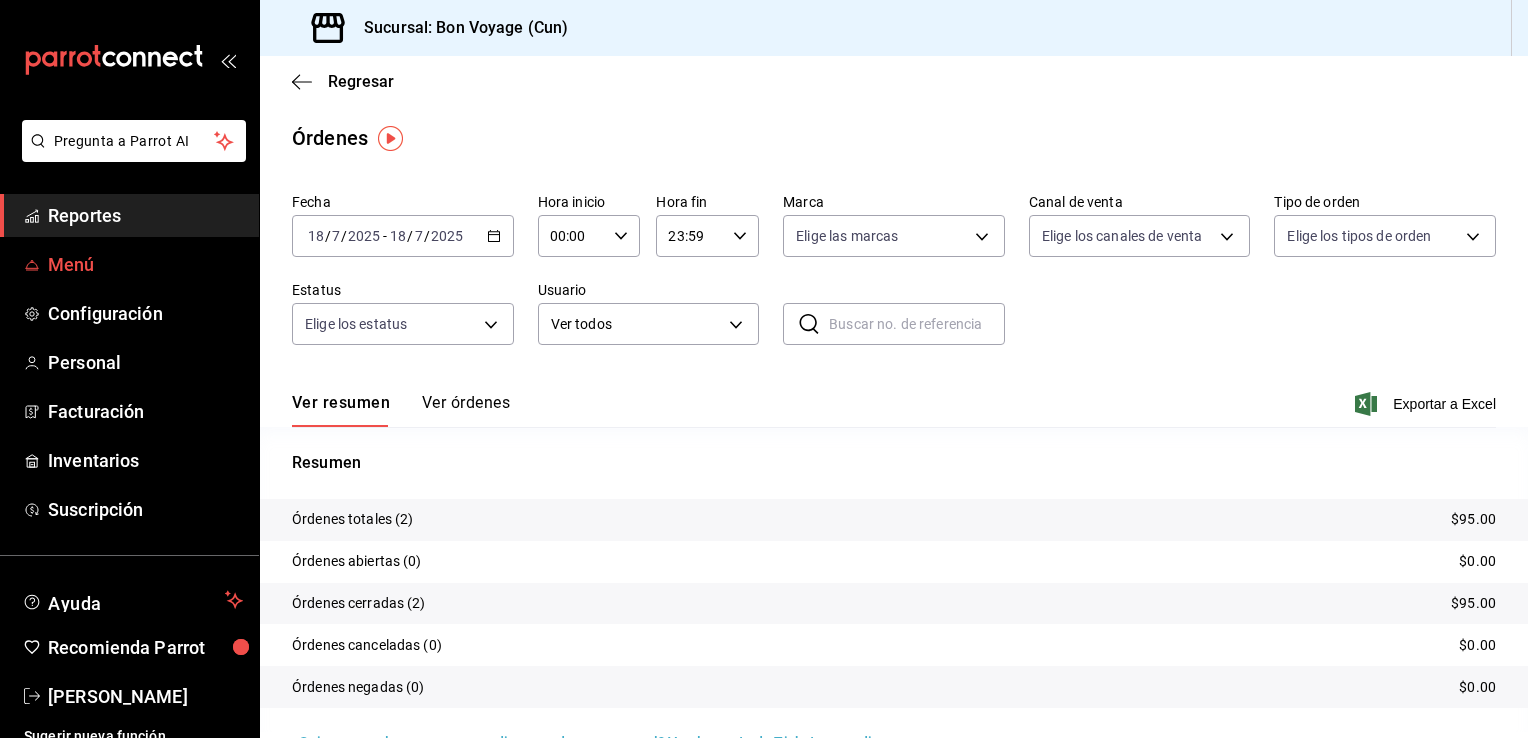 click on "Menú" at bounding box center [145, 264] 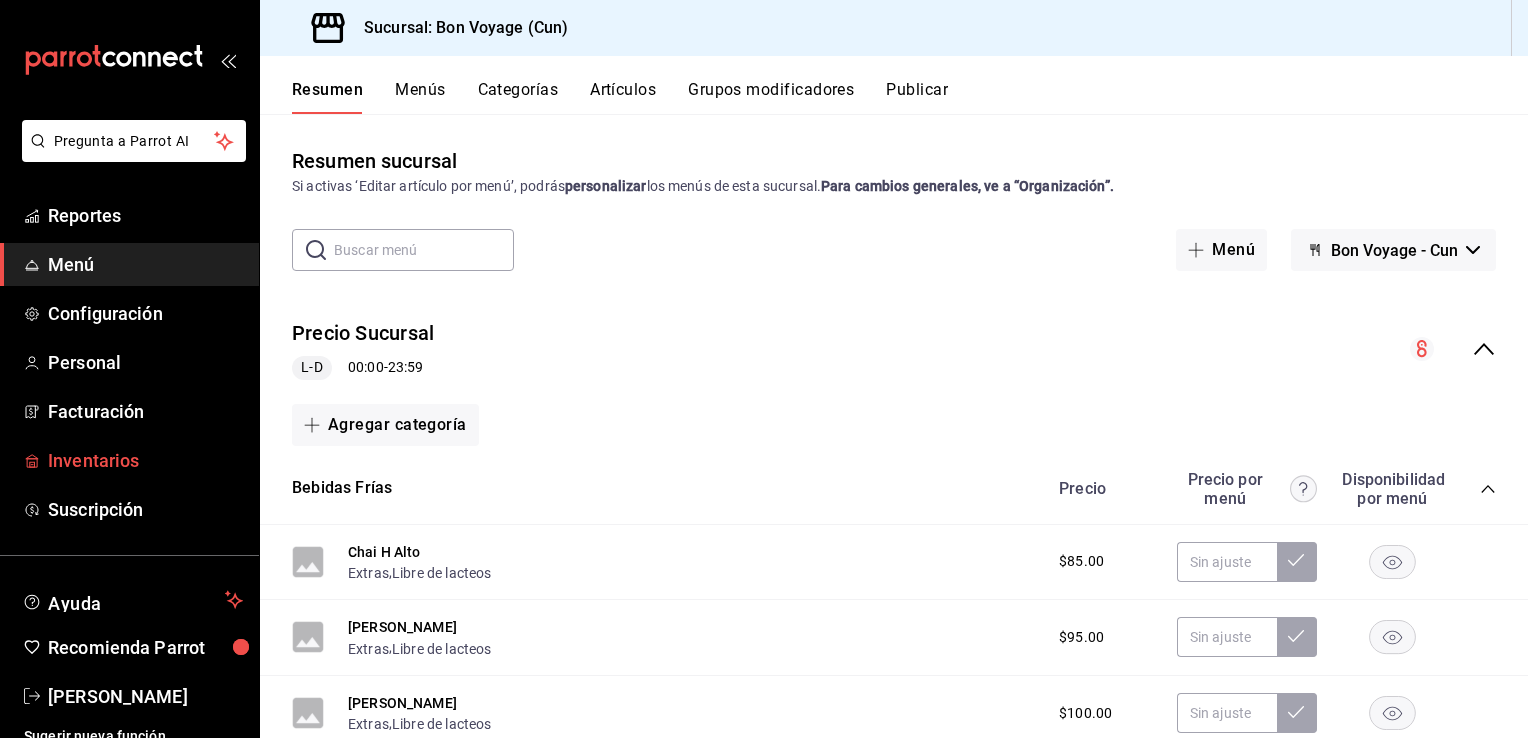 scroll, scrollTop: 16, scrollLeft: 0, axis: vertical 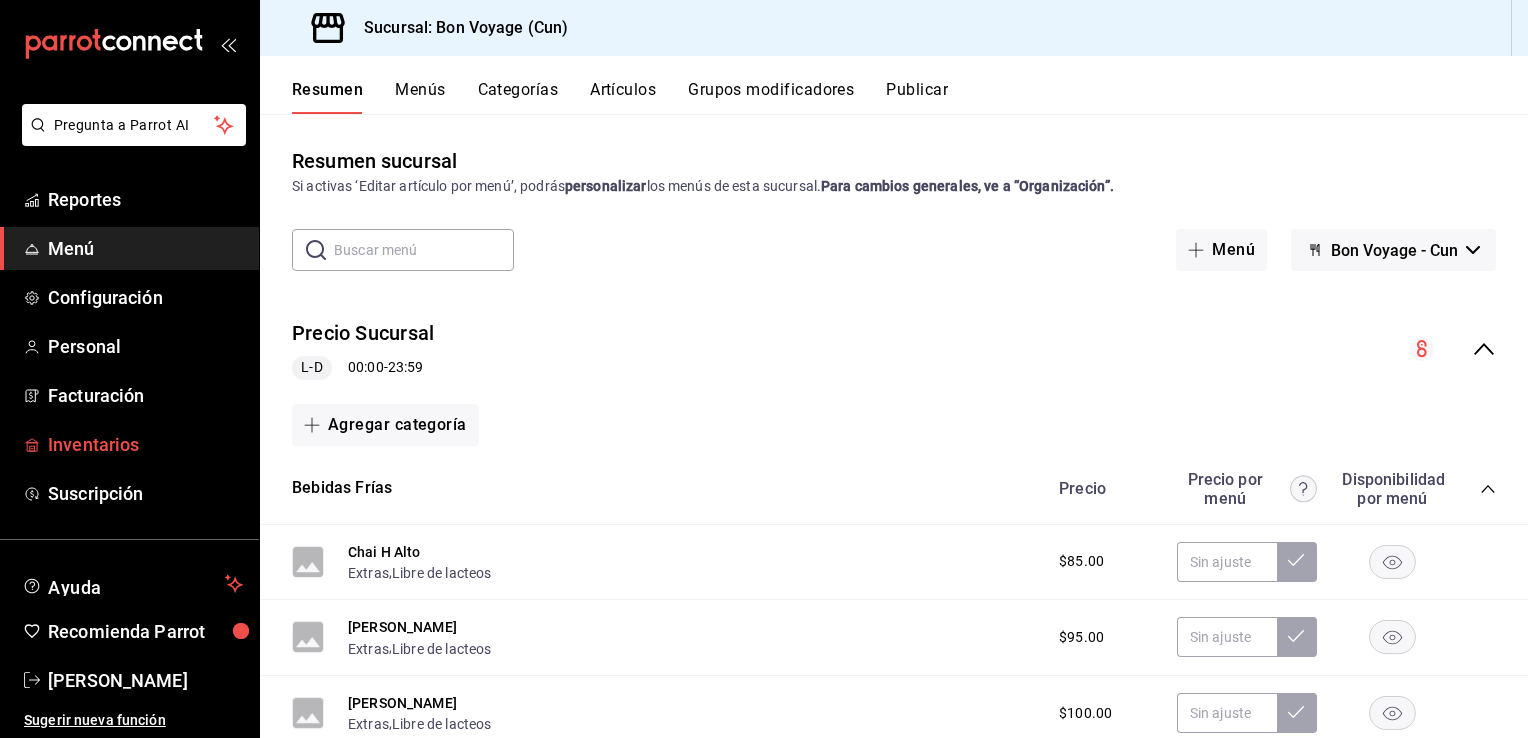 click on "Inventarios" at bounding box center [129, 444] 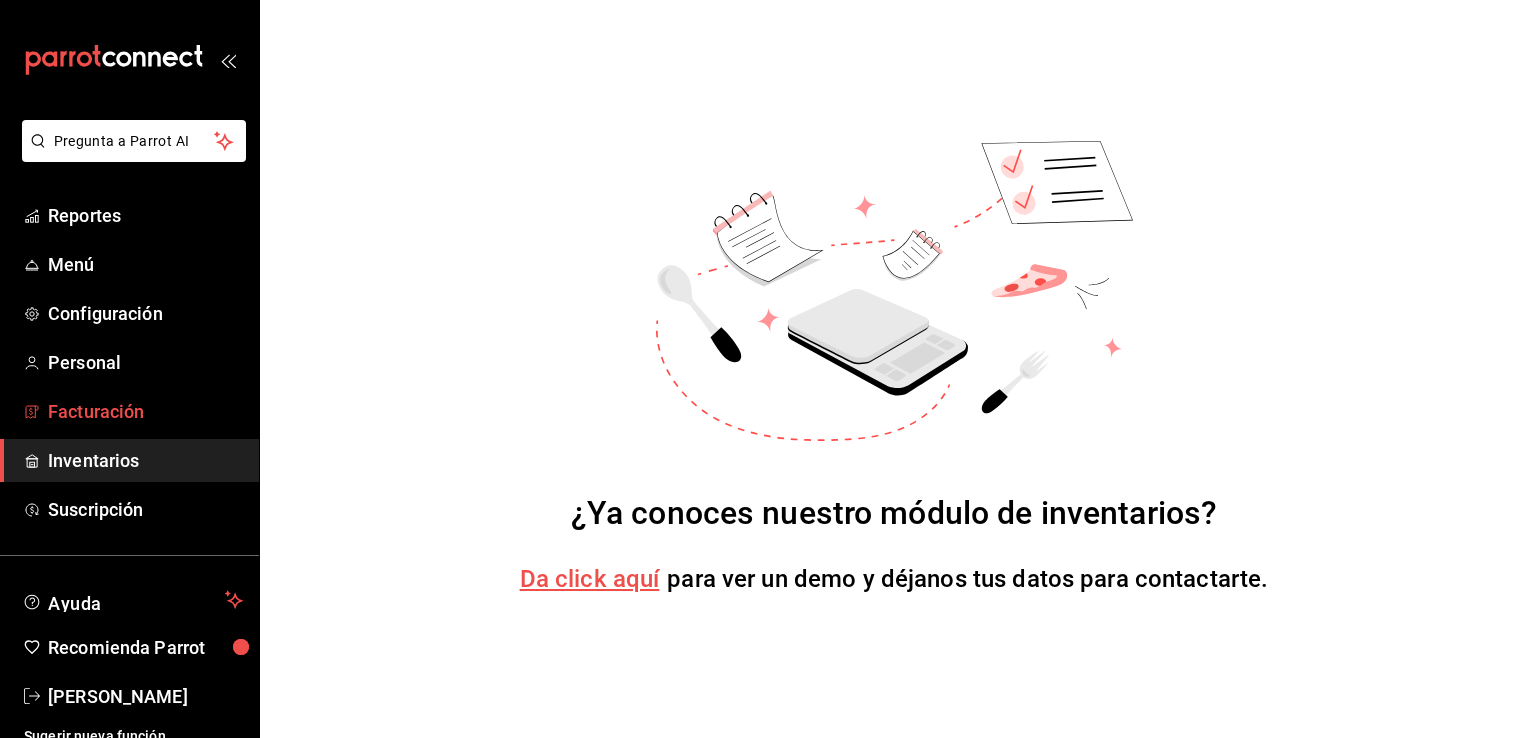 click on "Facturación" at bounding box center (145, 411) 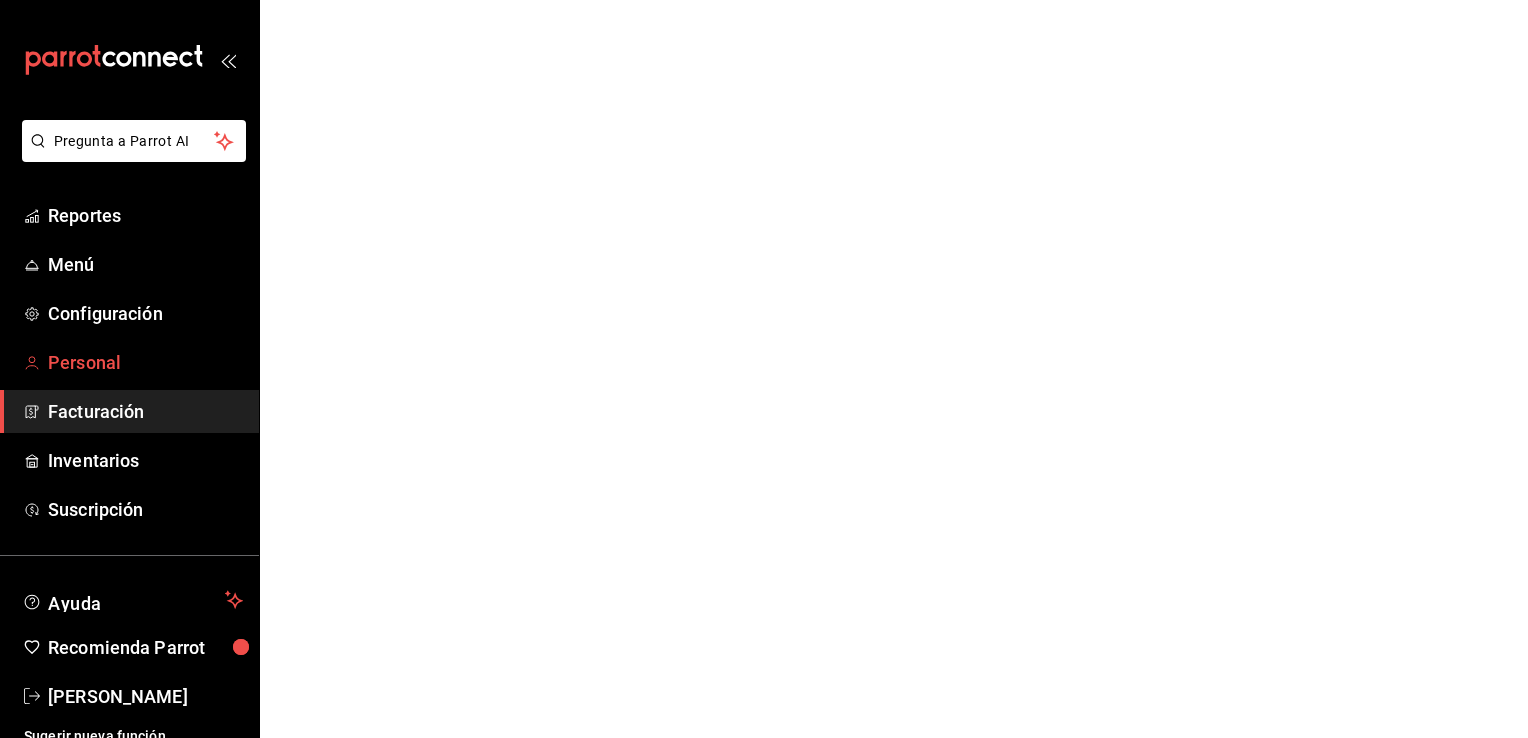 click on "Personal" at bounding box center (145, 362) 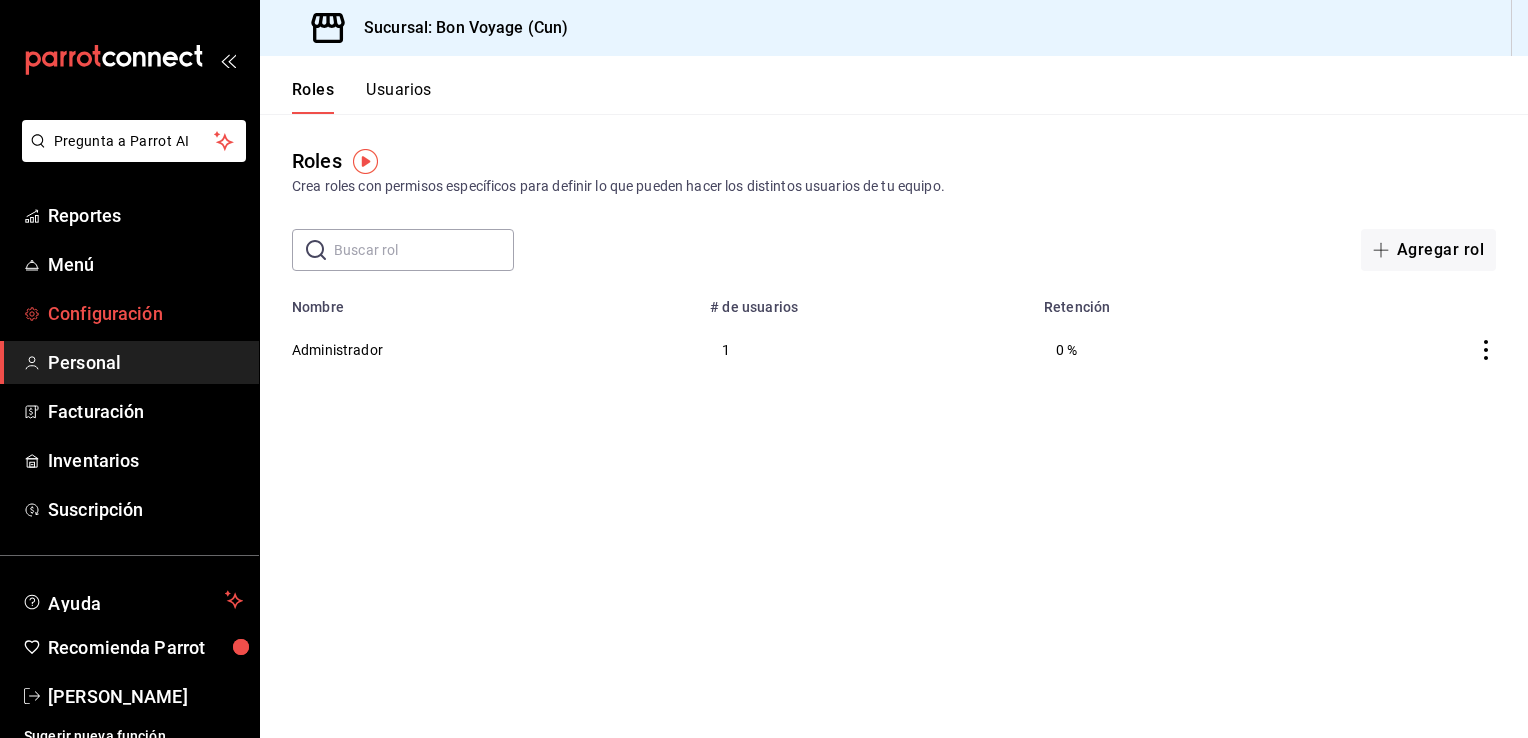 click on "Configuración" at bounding box center [145, 313] 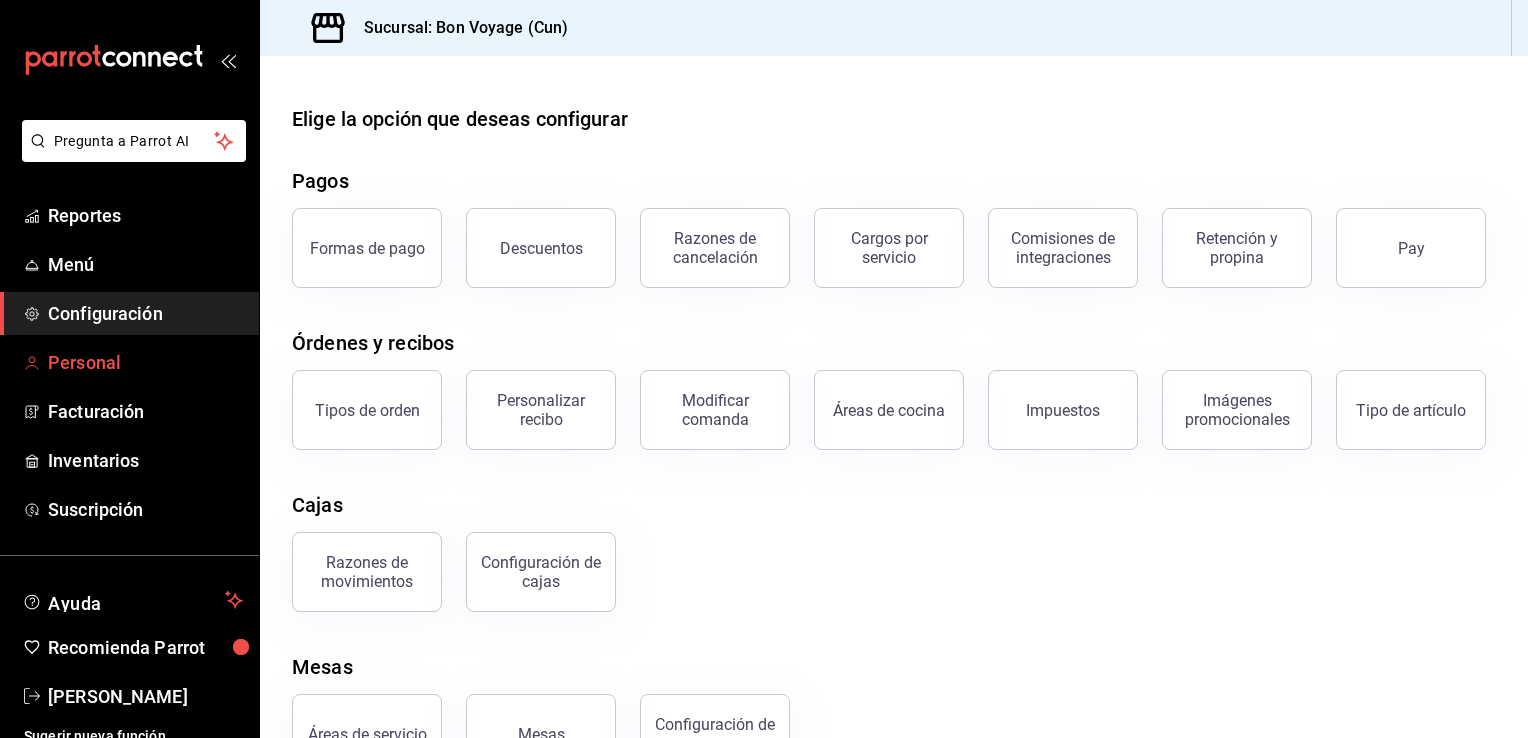 click on "Personal" at bounding box center [129, 362] 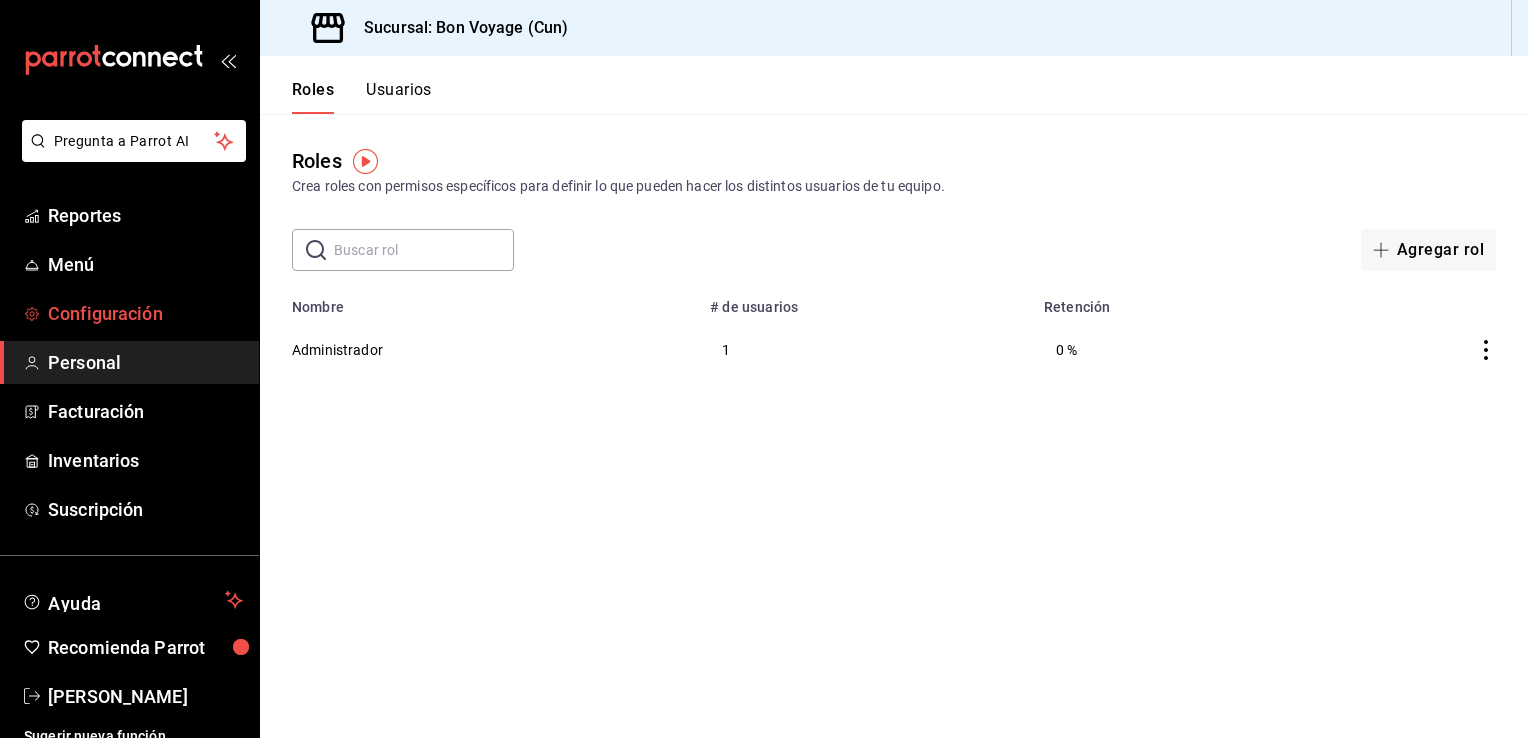 click on "Configuración" at bounding box center (145, 313) 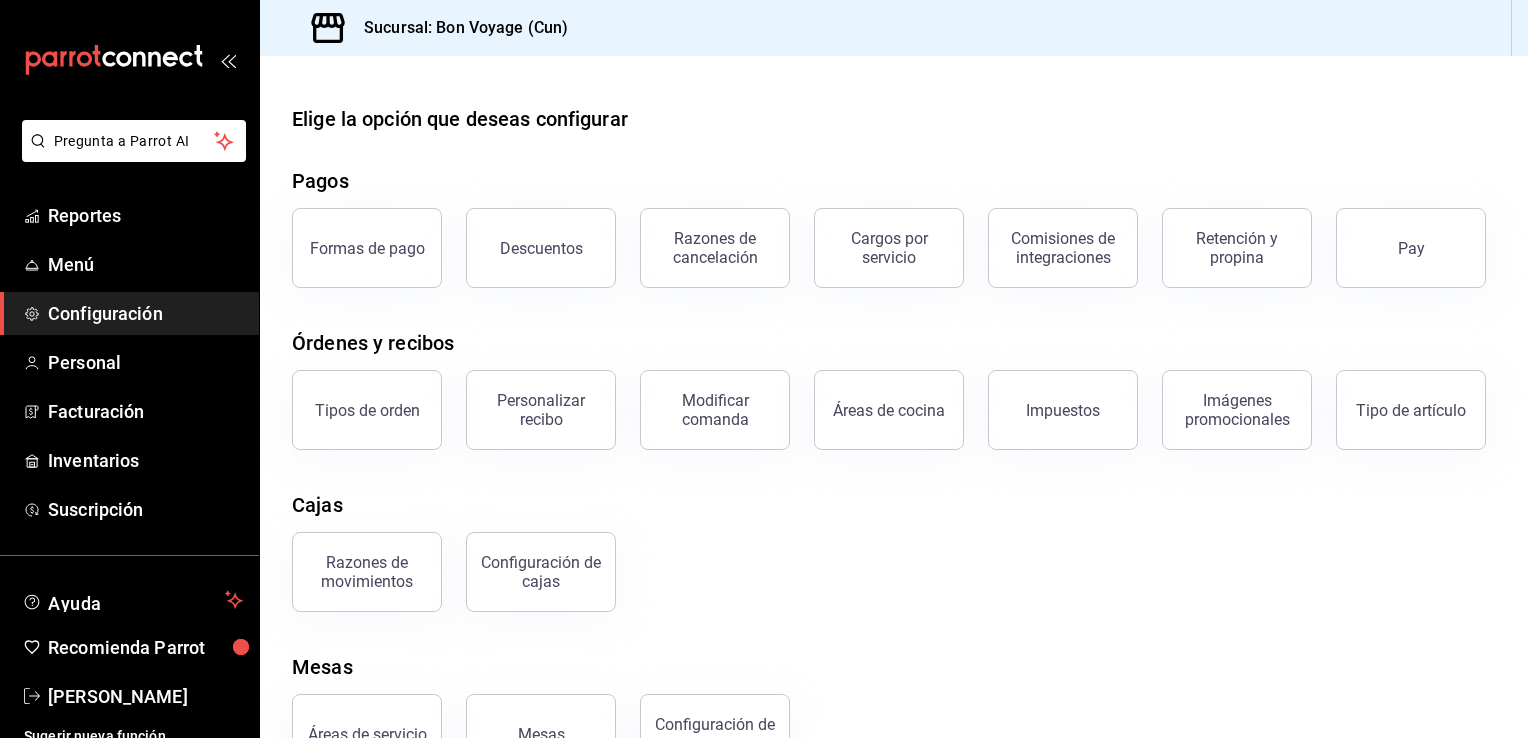 scroll, scrollTop: 0, scrollLeft: 0, axis: both 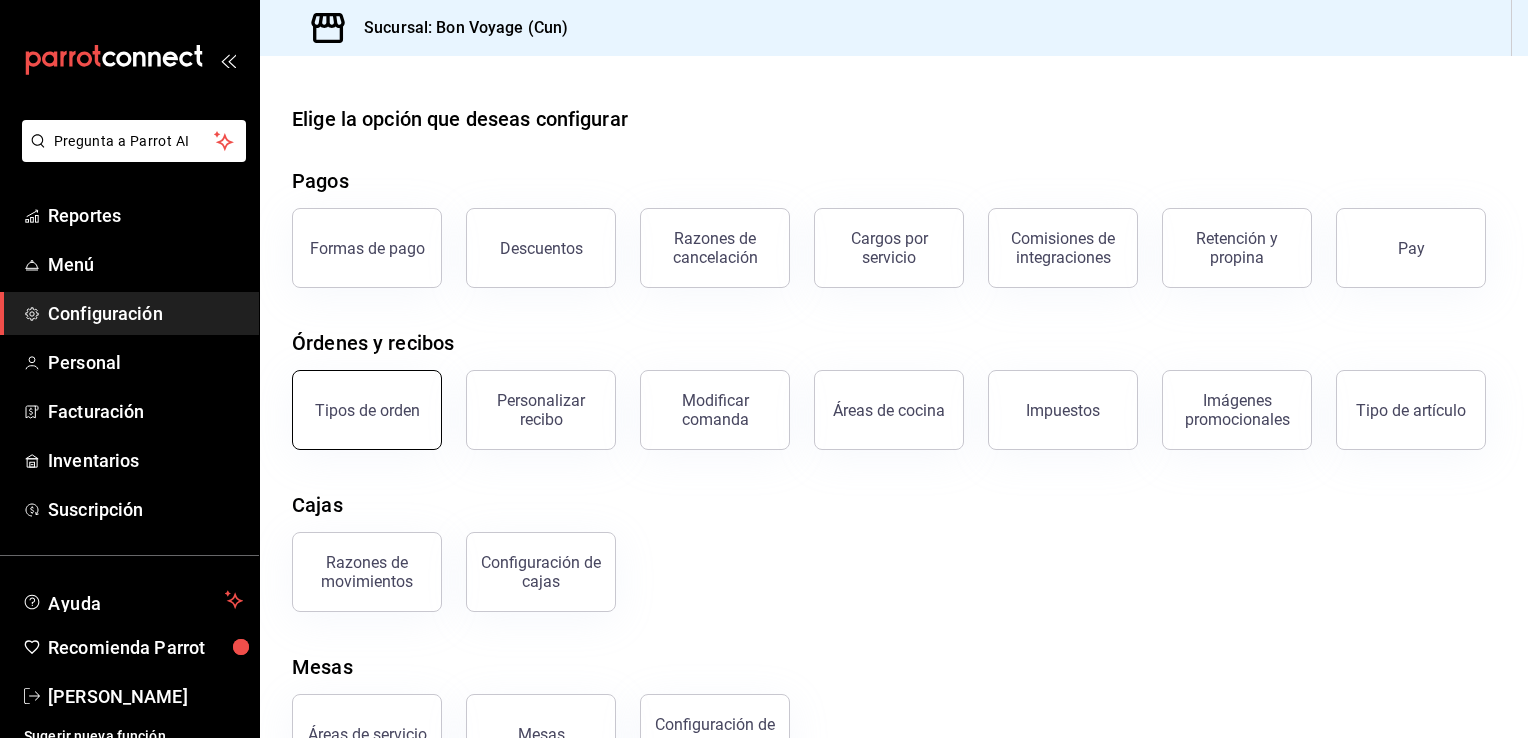 click on "Tipos de orden" at bounding box center [367, 410] 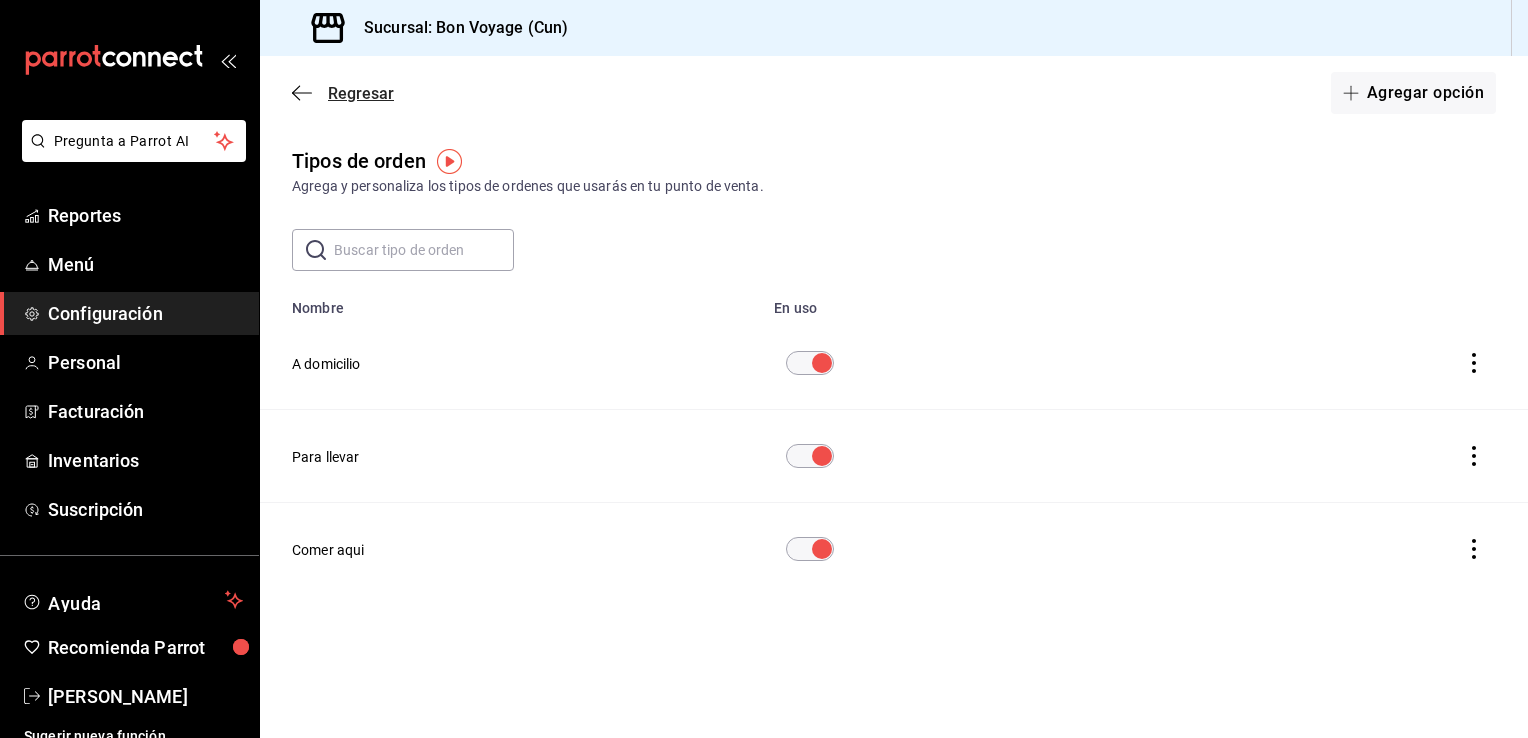 click 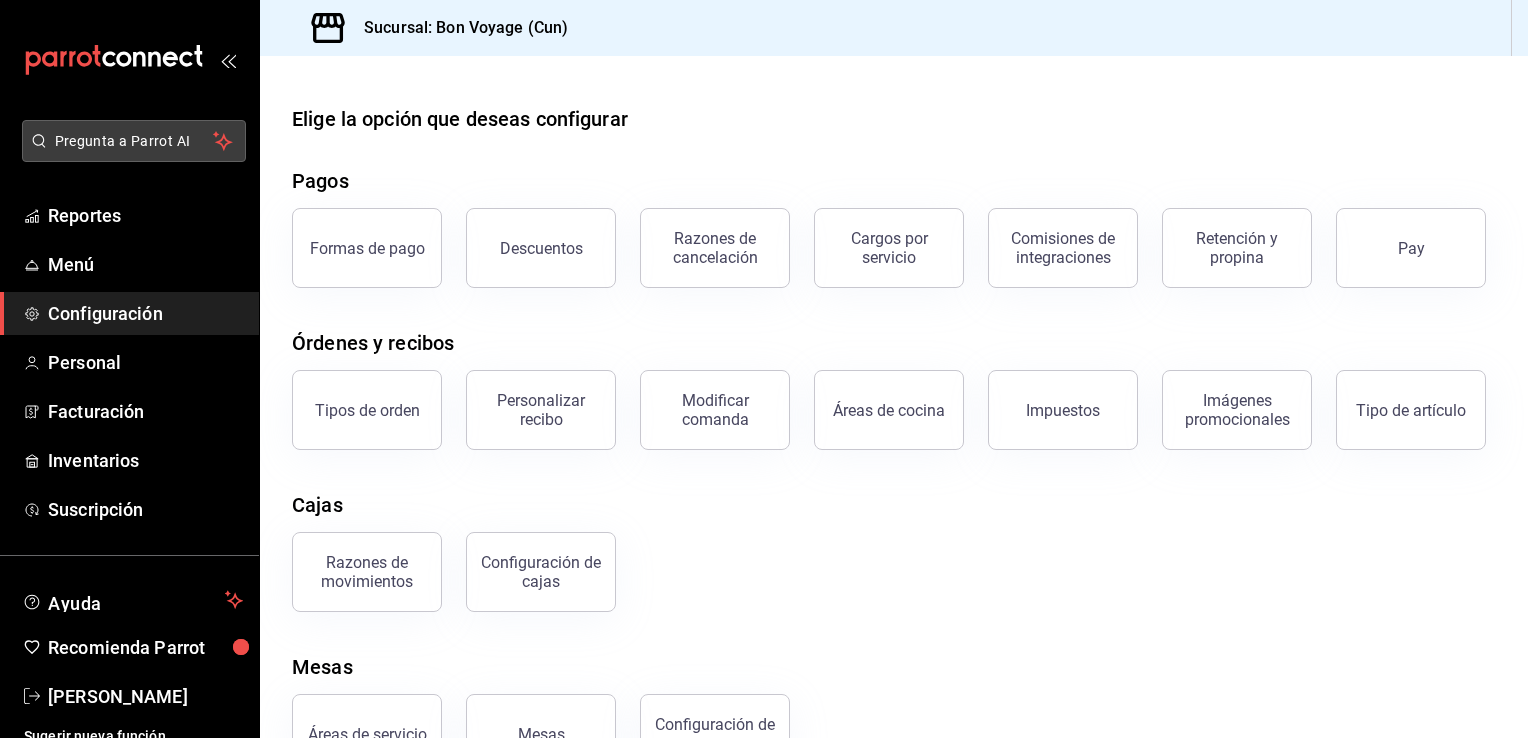 click on "Pregunta a Parrot AI" at bounding box center (134, 141) 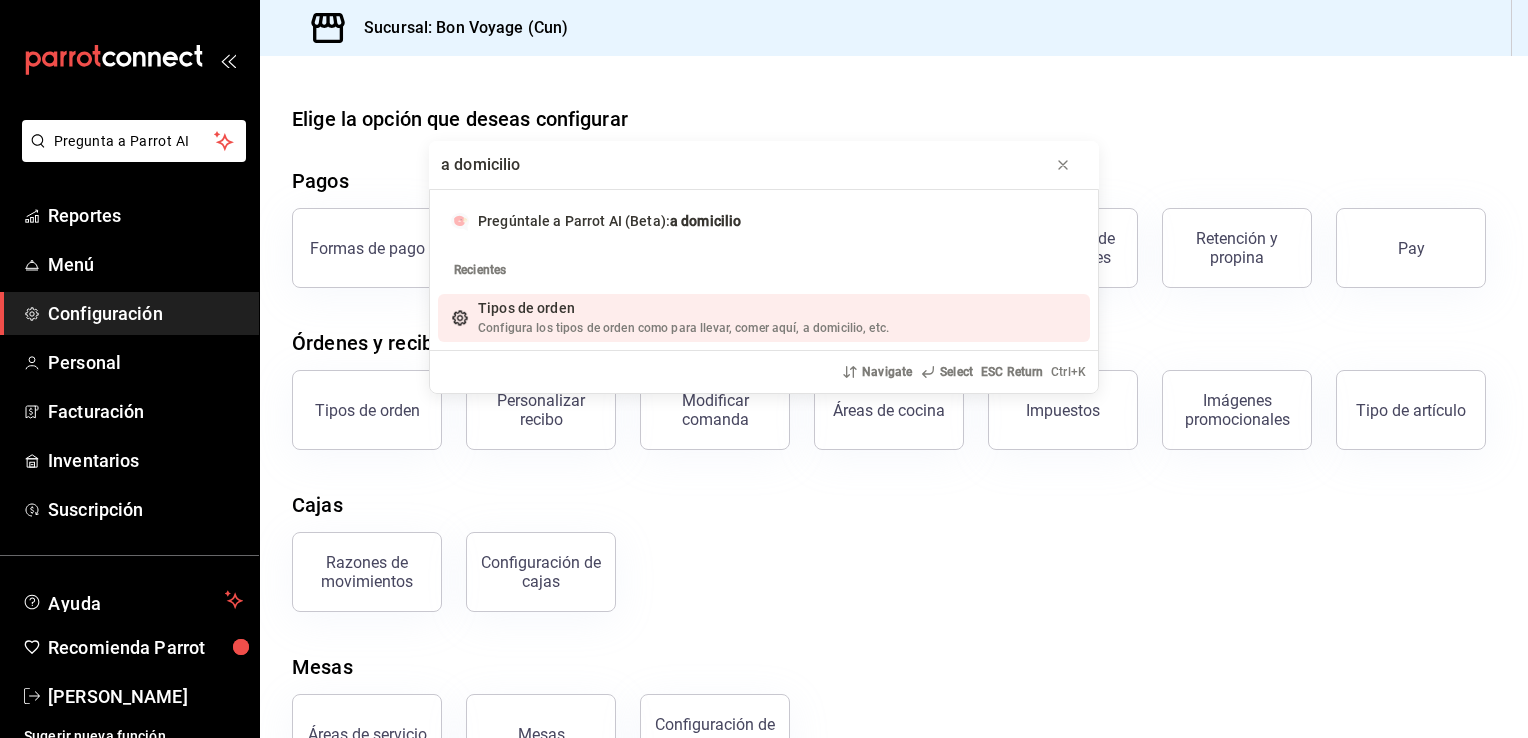 type on "a domicilio" 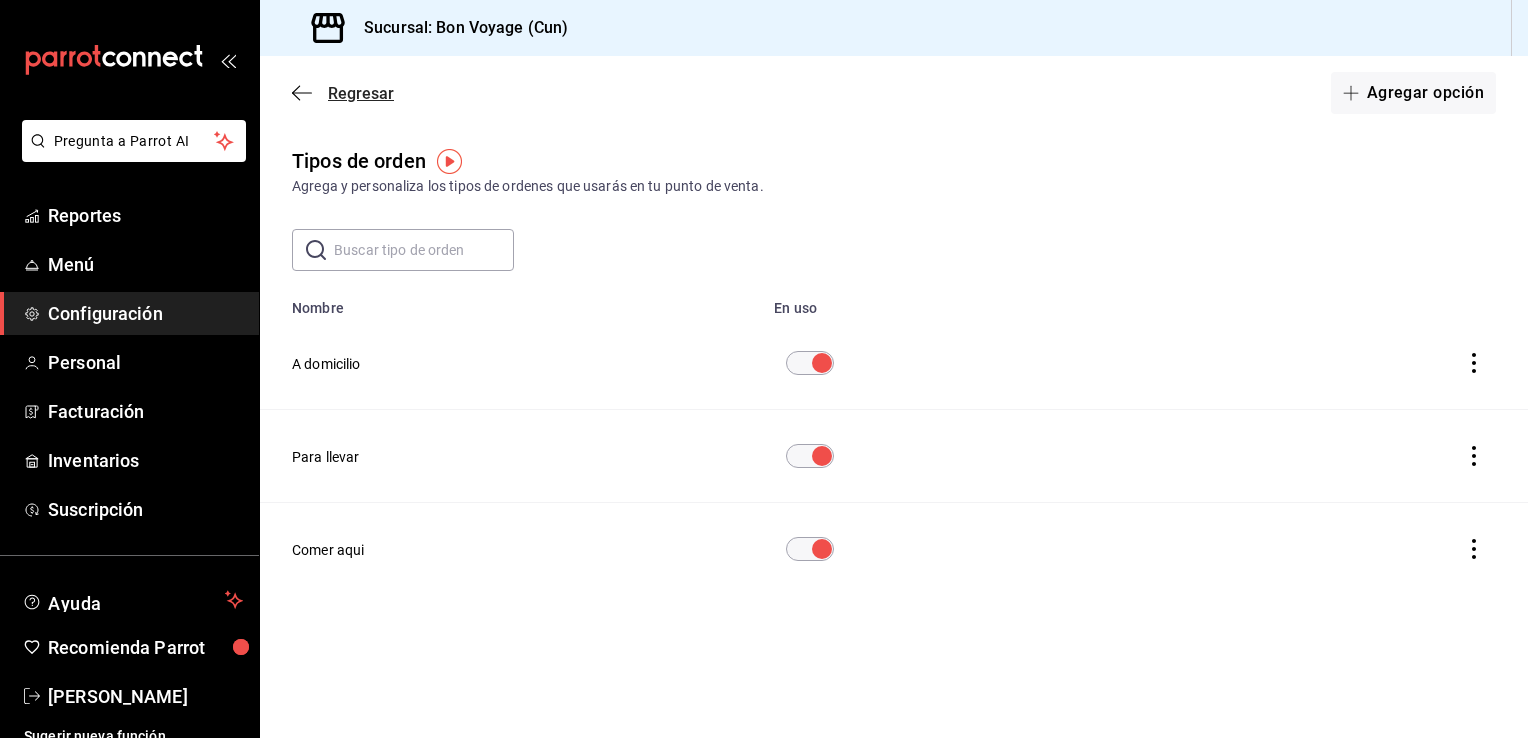 click 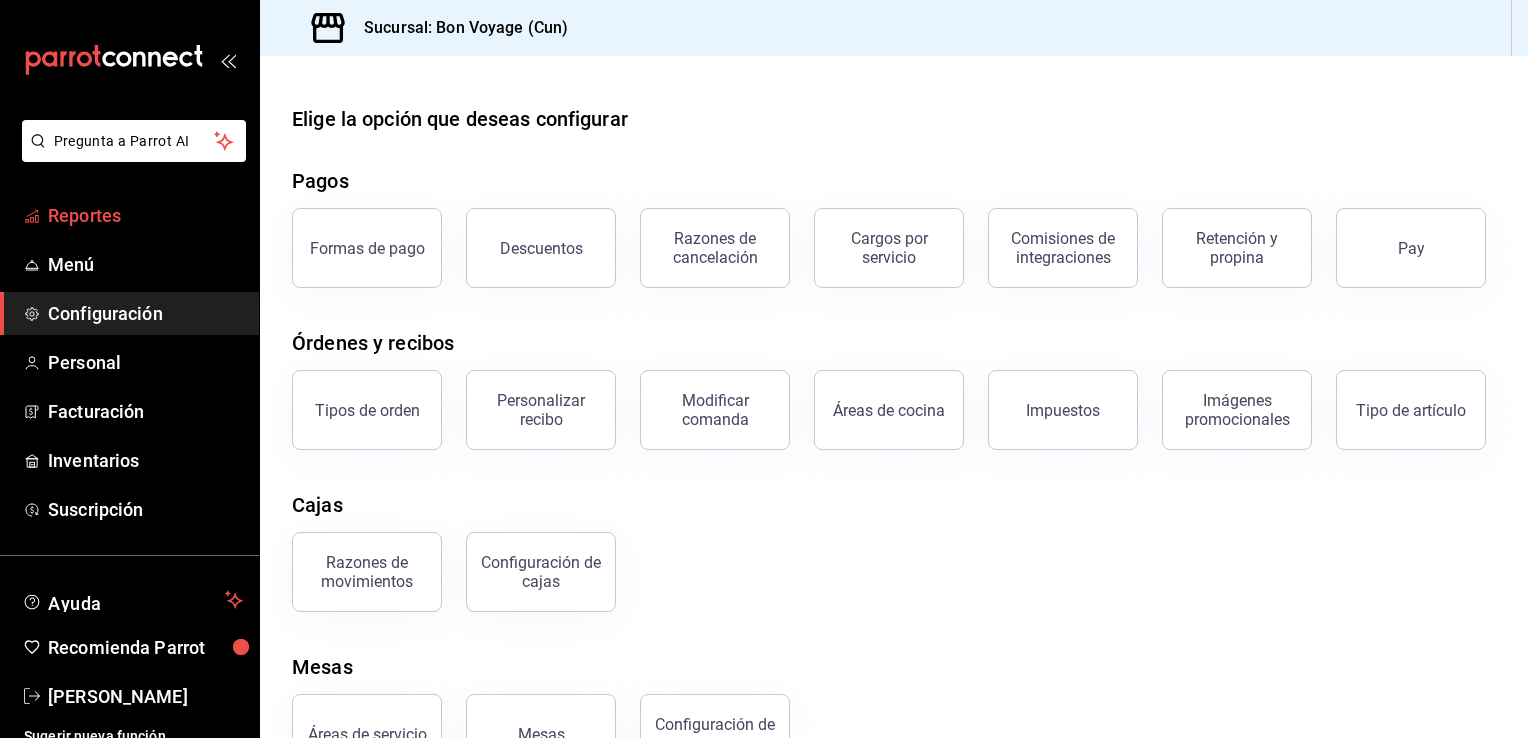 click on "Reportes" at bounding box center [129, 215] 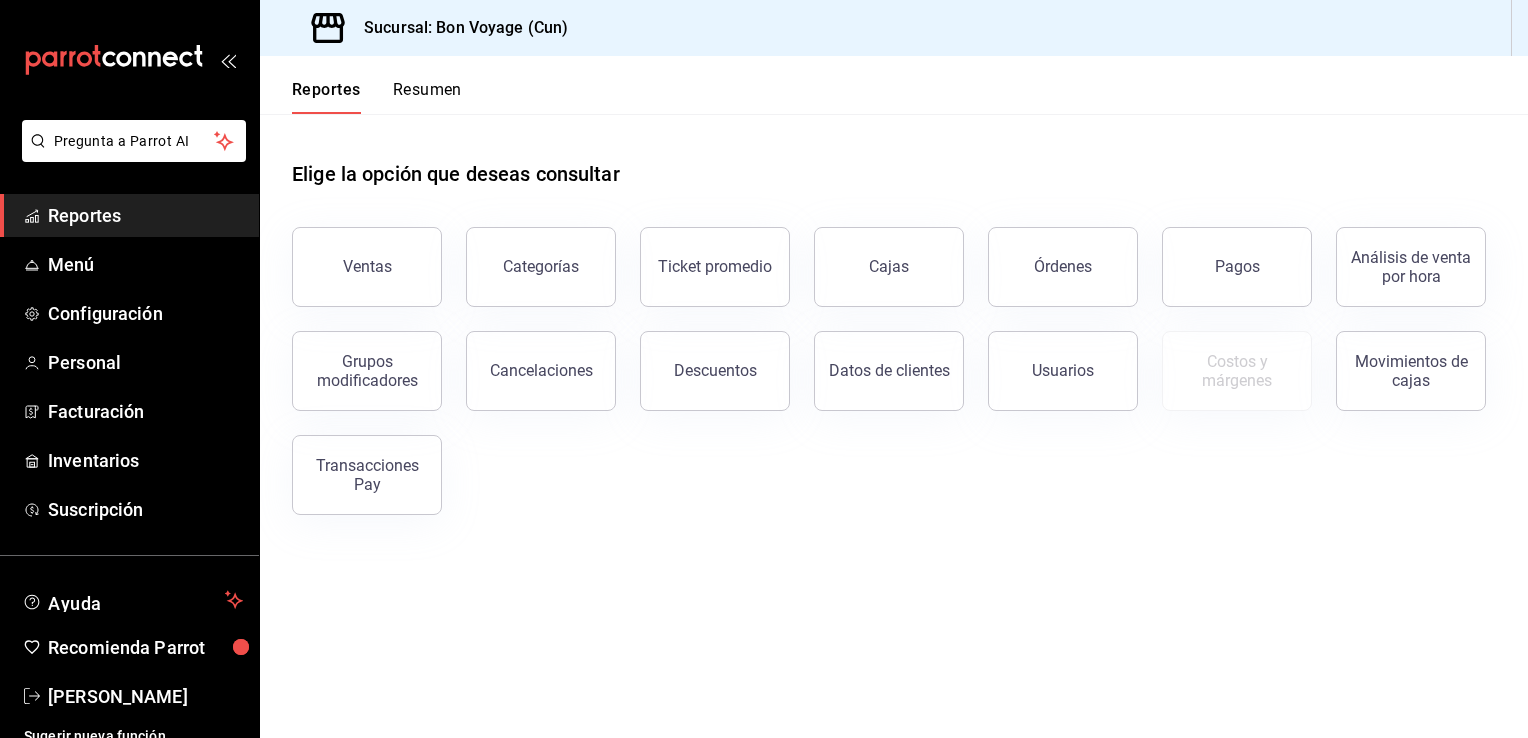 click on "Resumen" at bounding box center (427, 97) 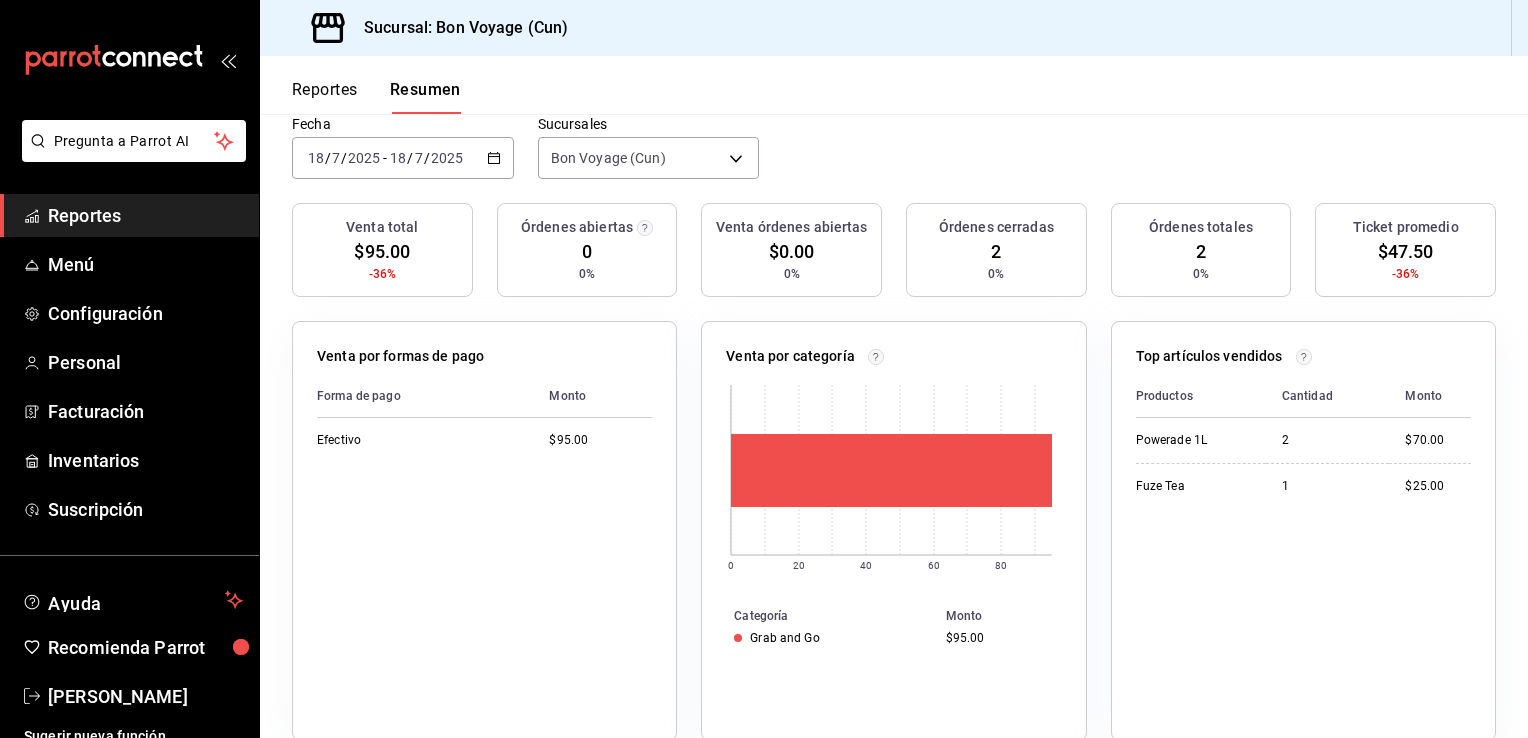 scroll, scrollTop: 0, scrollLeft: 0, axis: both 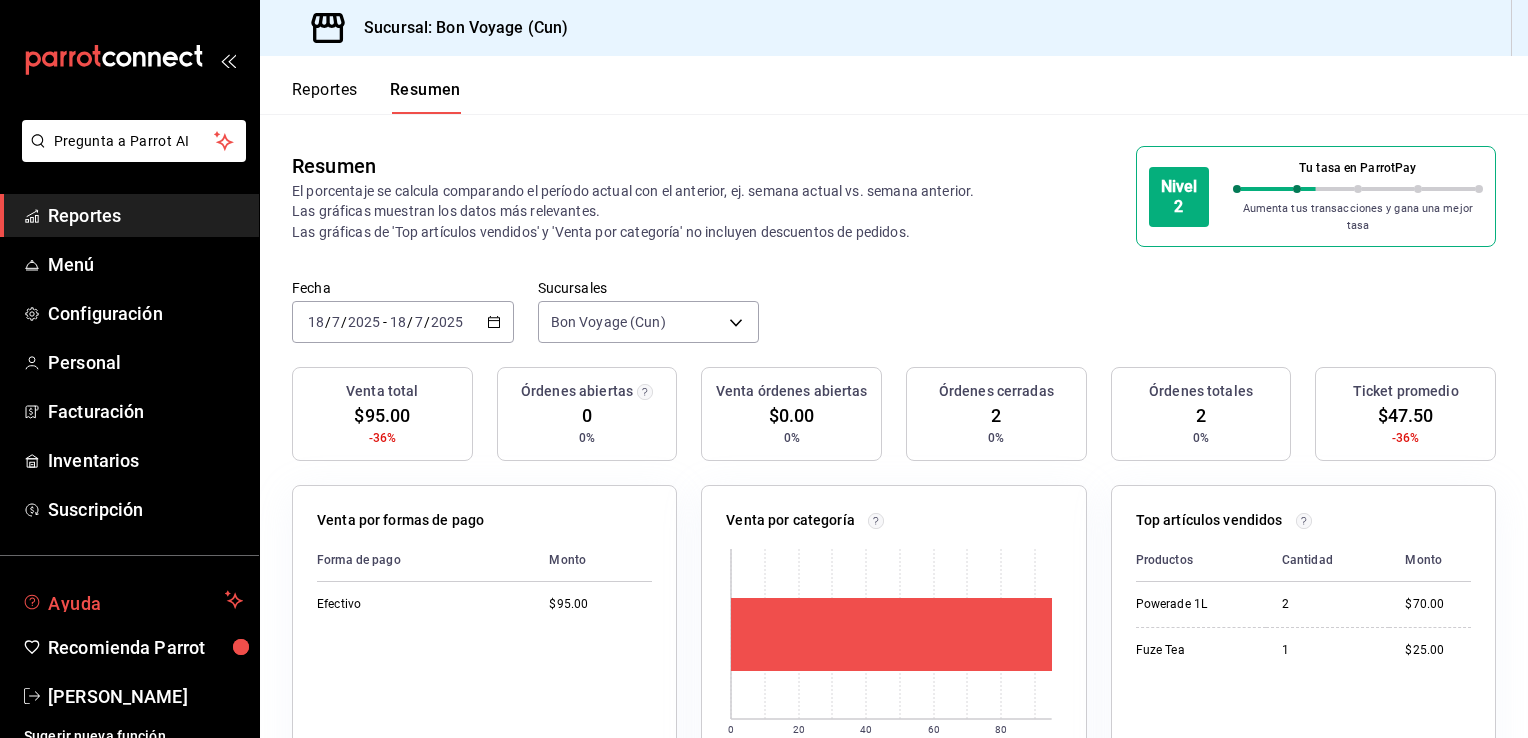 click on "Ayuda" at bounding box center (132, 600) 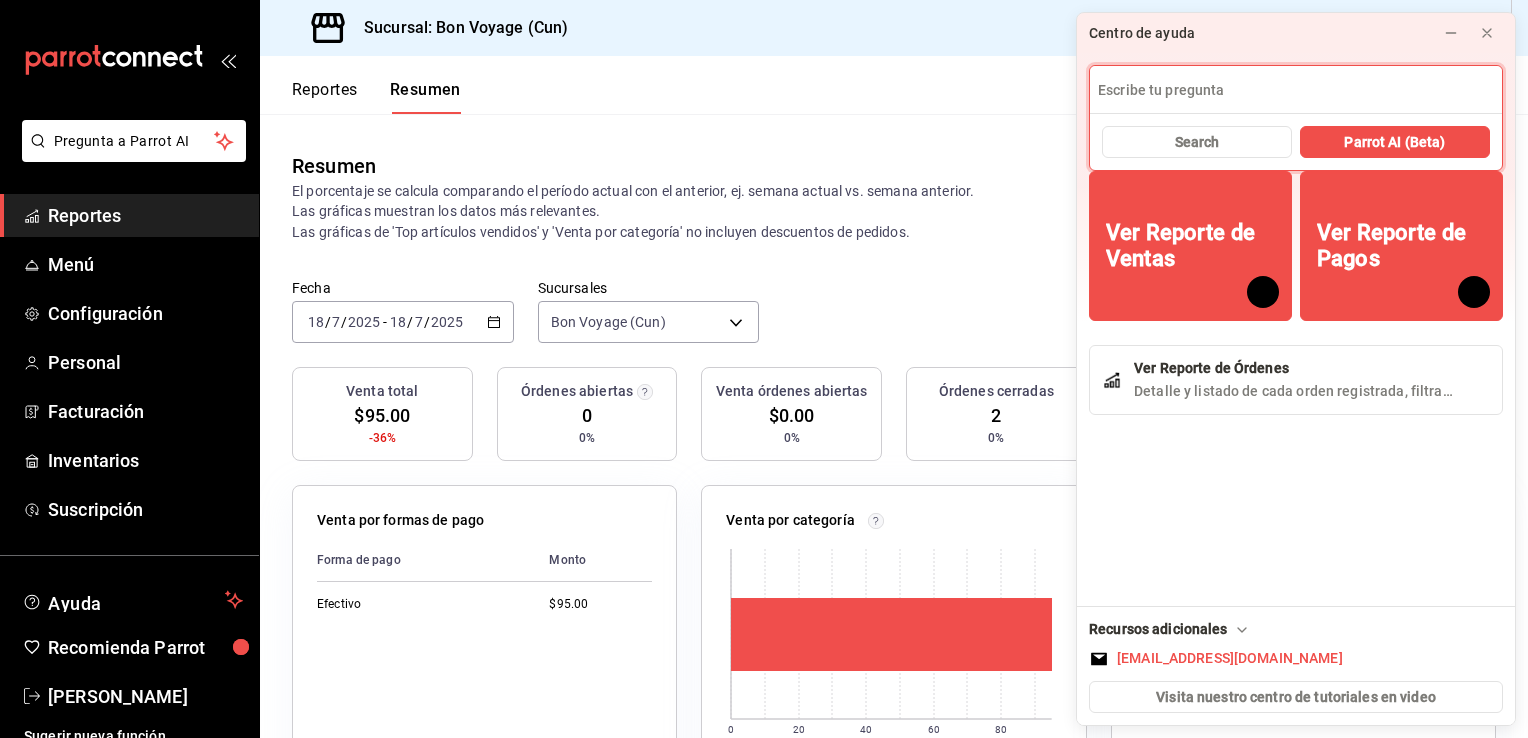 click at bounding box center [1296, 90] 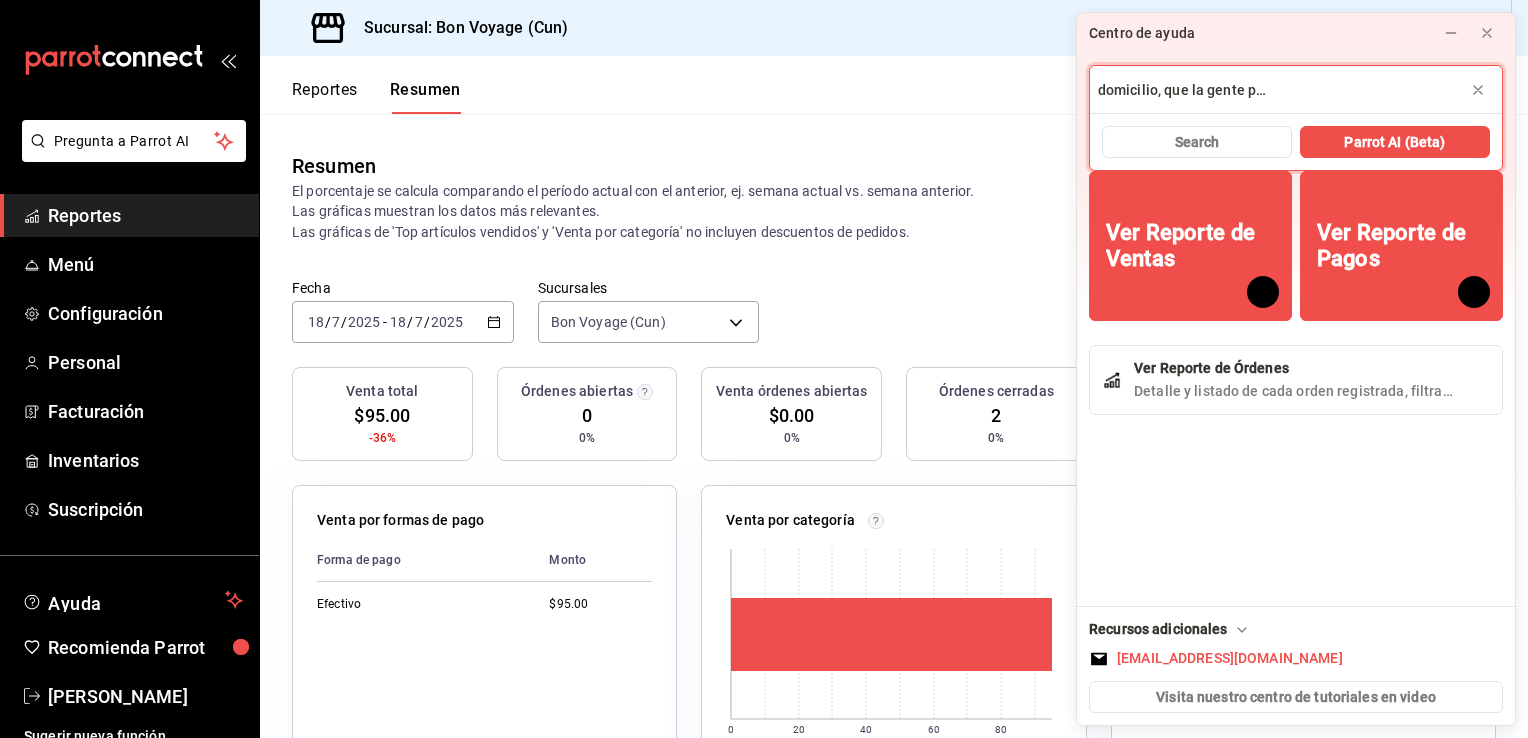 scroll, scrollTop: 0, scrollLeft: 182, axis: horizontal 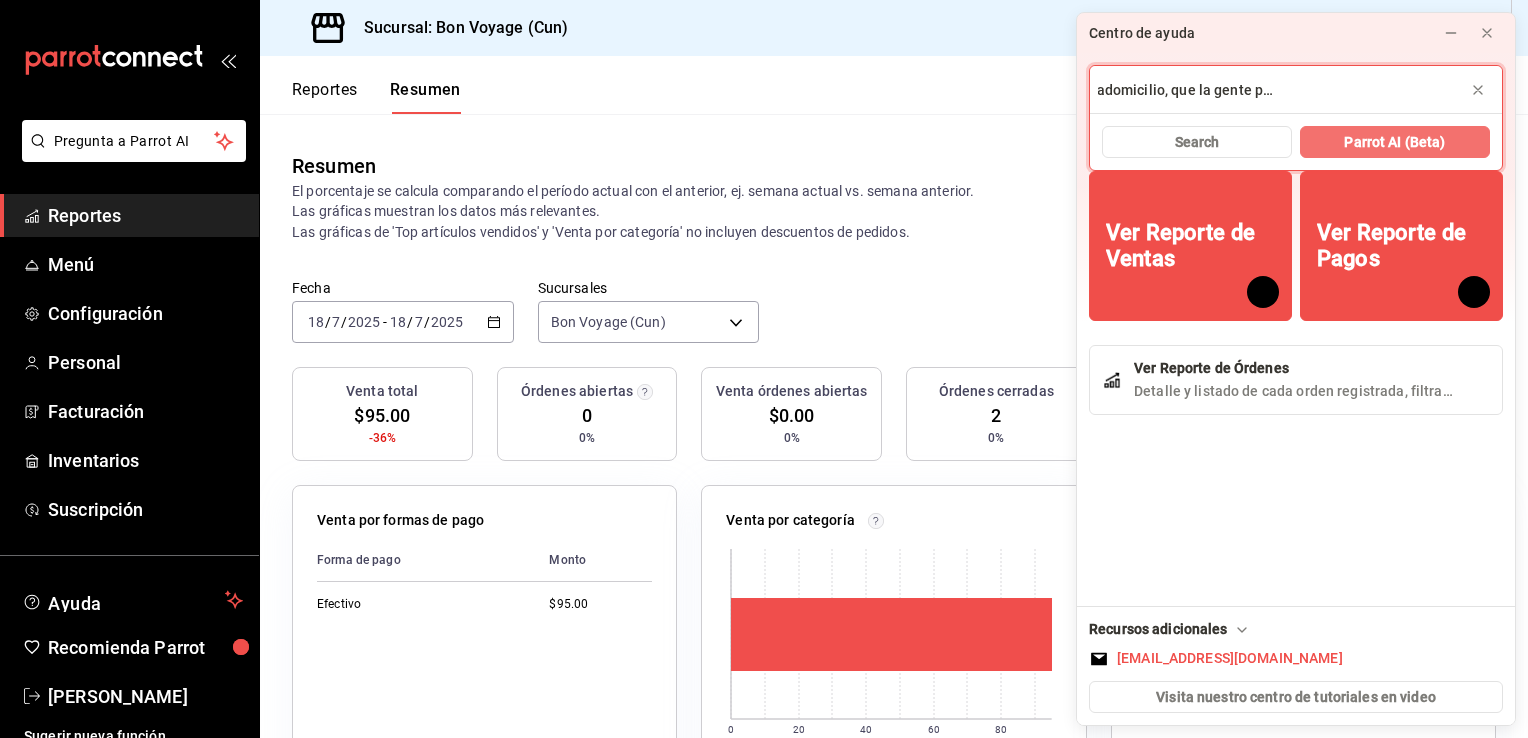 type on "quiero activar pedidos para adomicilio, que la gente pueda ver mi menu y pueda pedir" 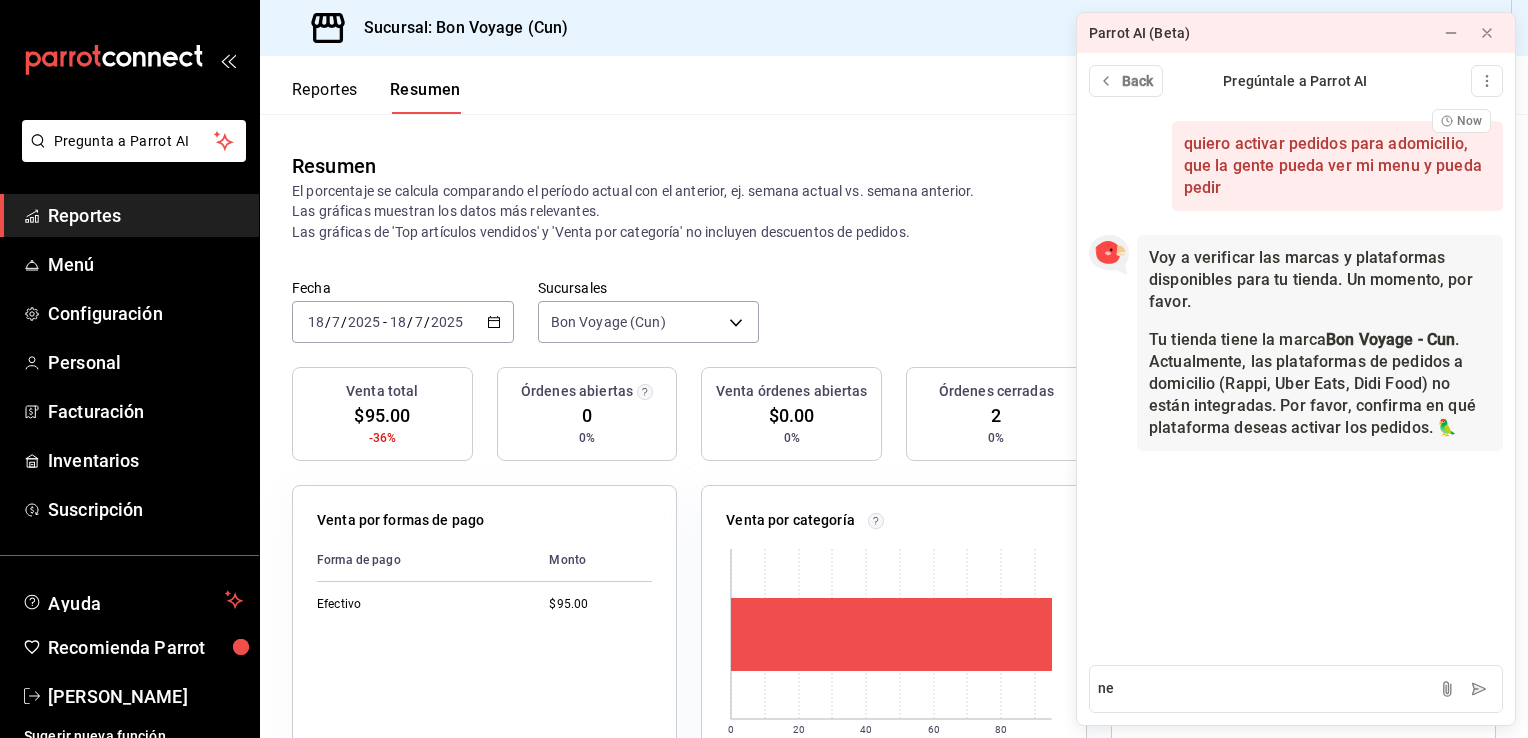 type on "n" 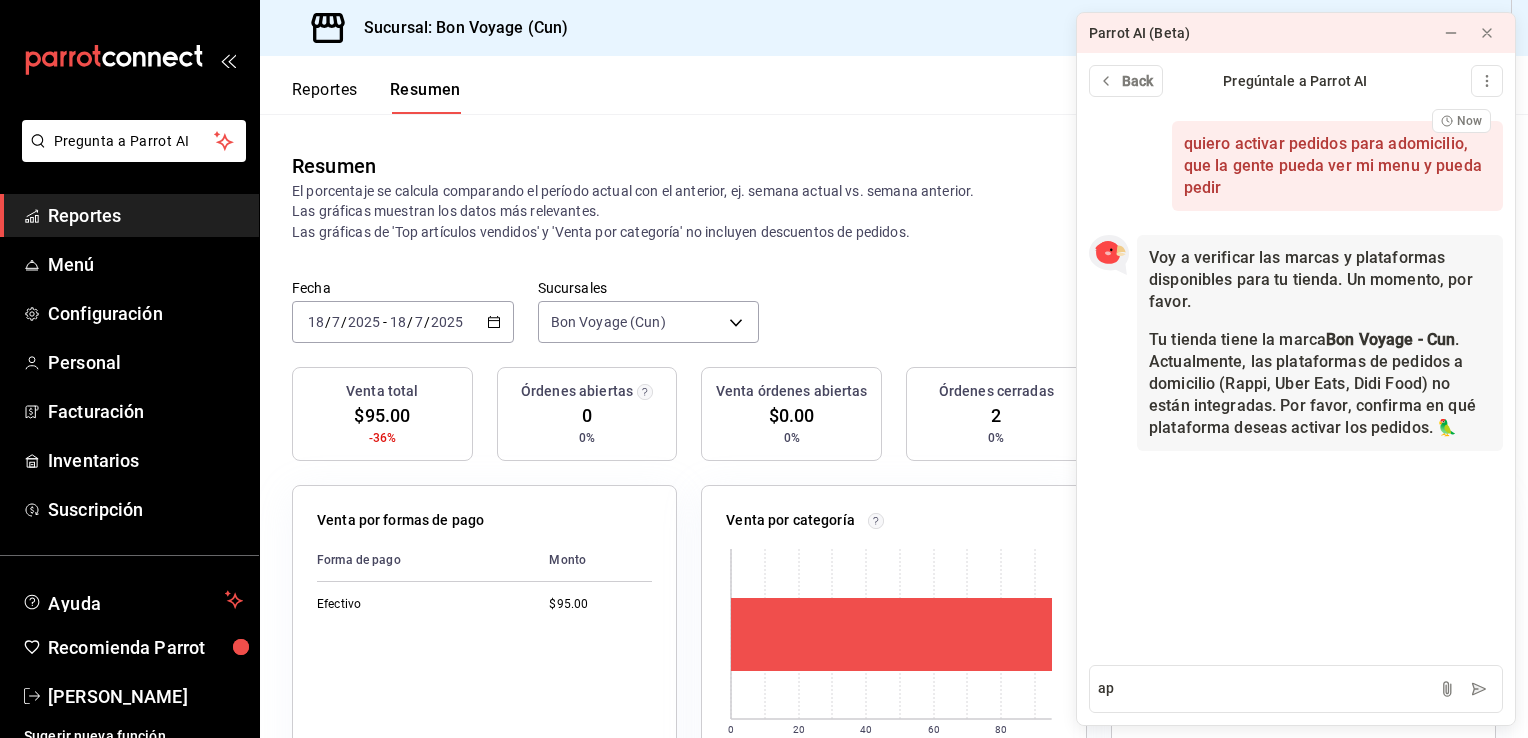 type on "a" 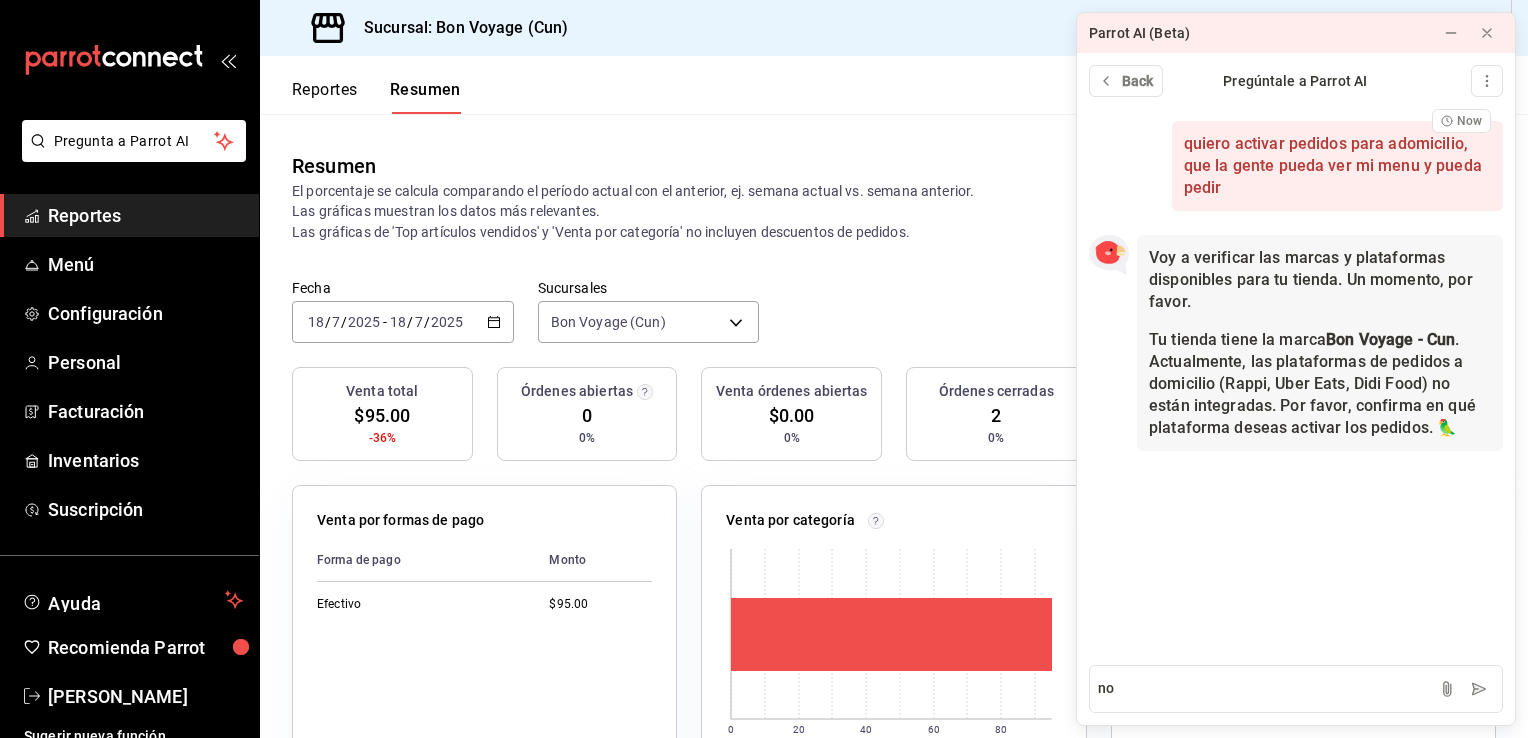 type on "n" 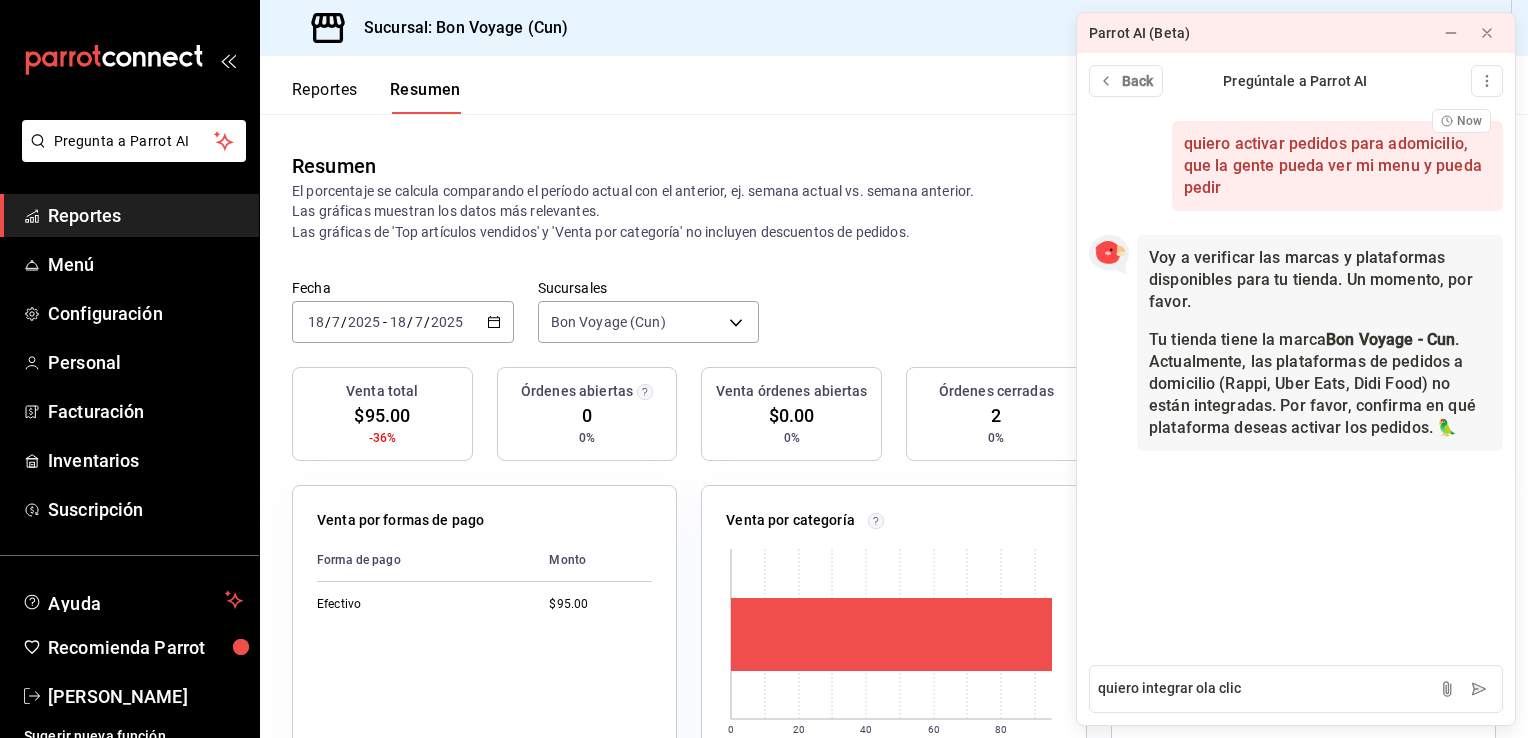 type on "quiero integrar ola click" 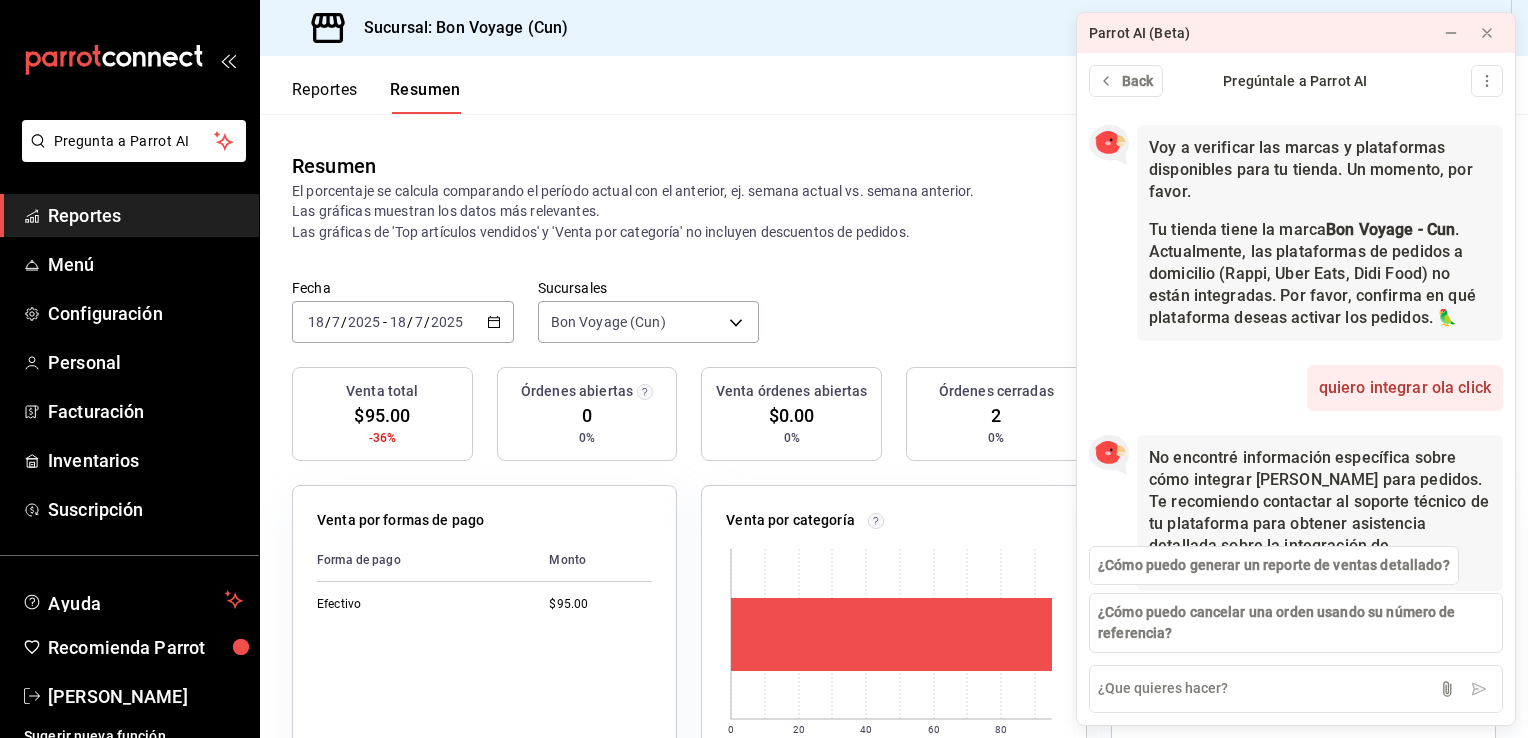 scroll, scrollTop: 172, scrollLeft: 0, axis: vertical 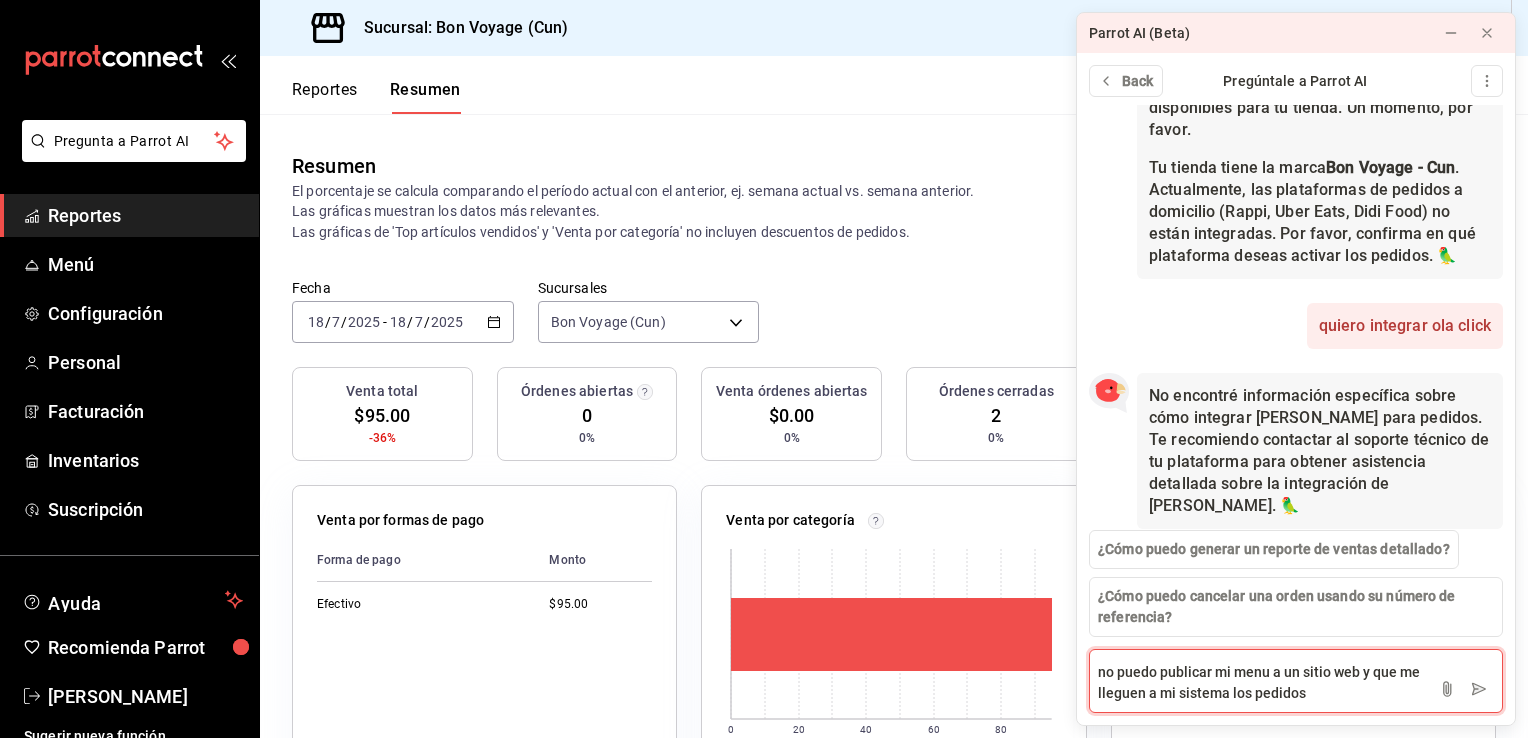 type on "no puedo publicar mi menu a un sitio web y que me lleguen a mi sistema los pedidos?" 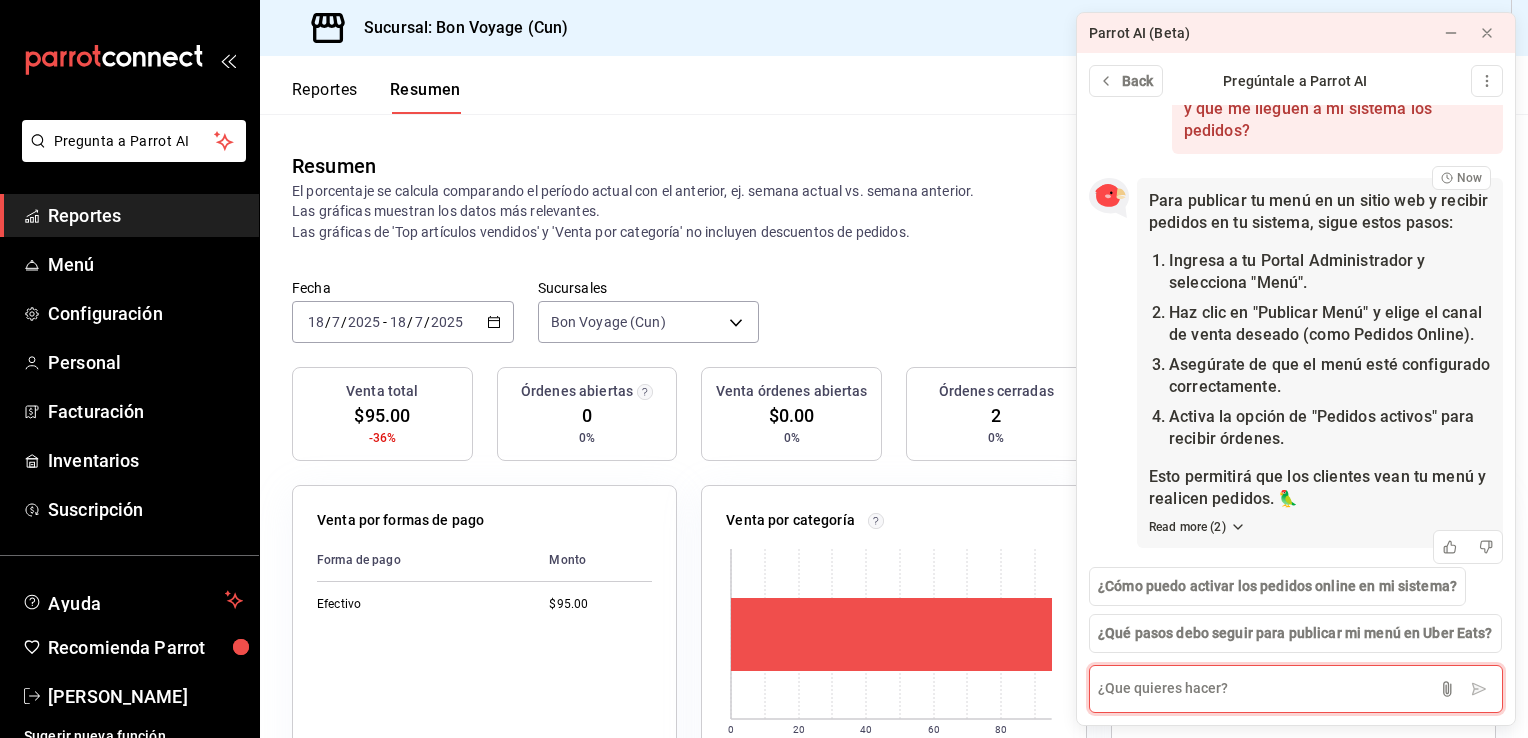 scroll, scrollTop: 717, scrollLeft: 0, axis: vertical 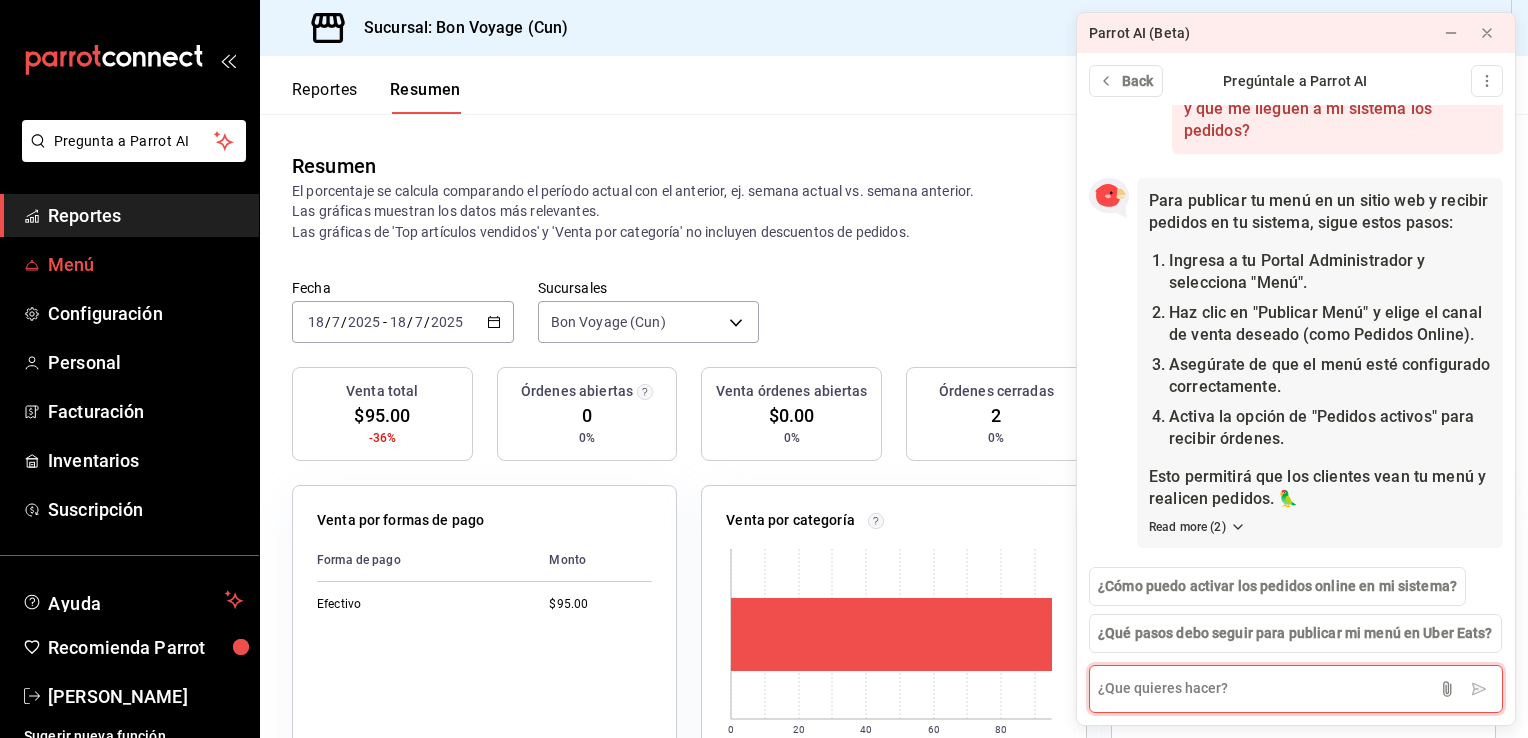 type 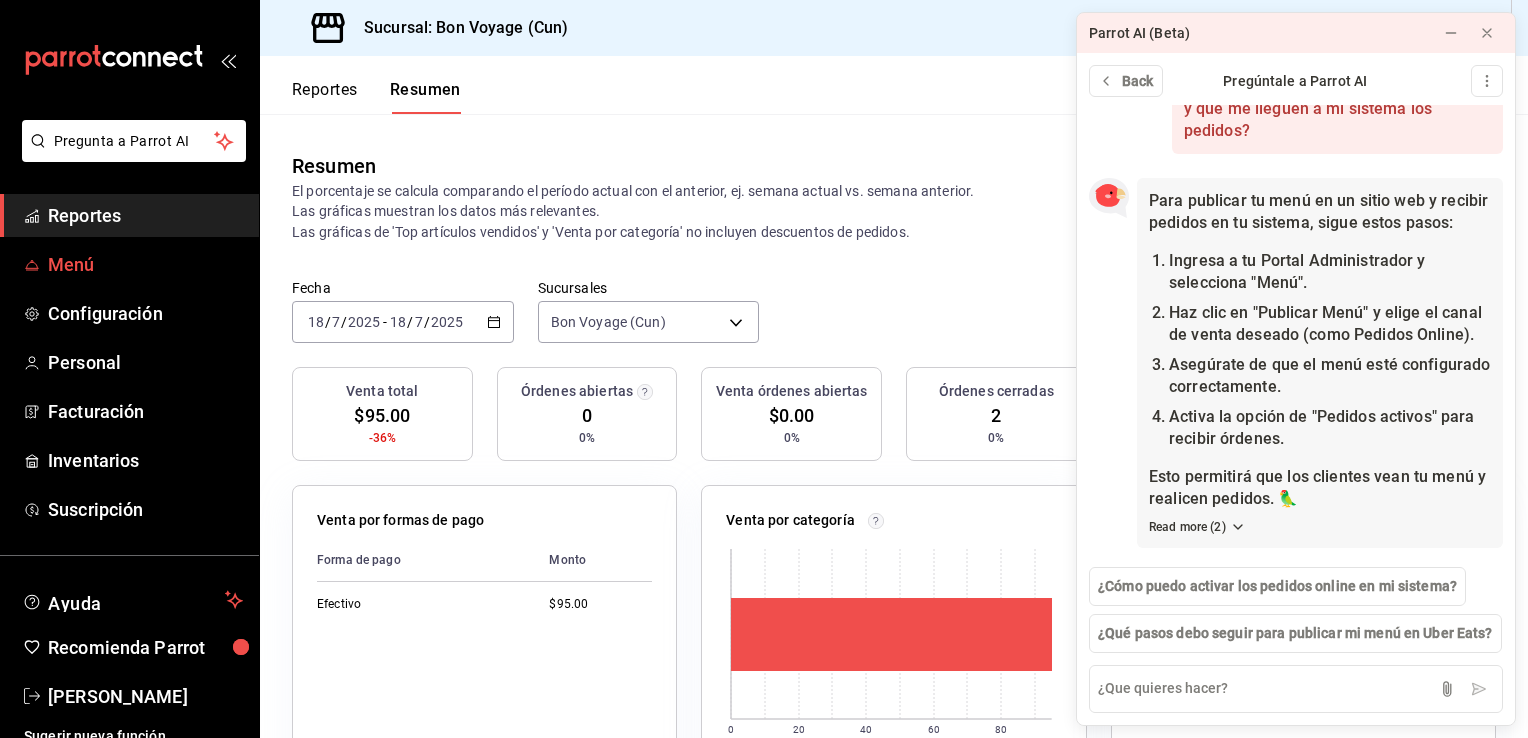 click on "Menú" at bounding box center [145, 264] 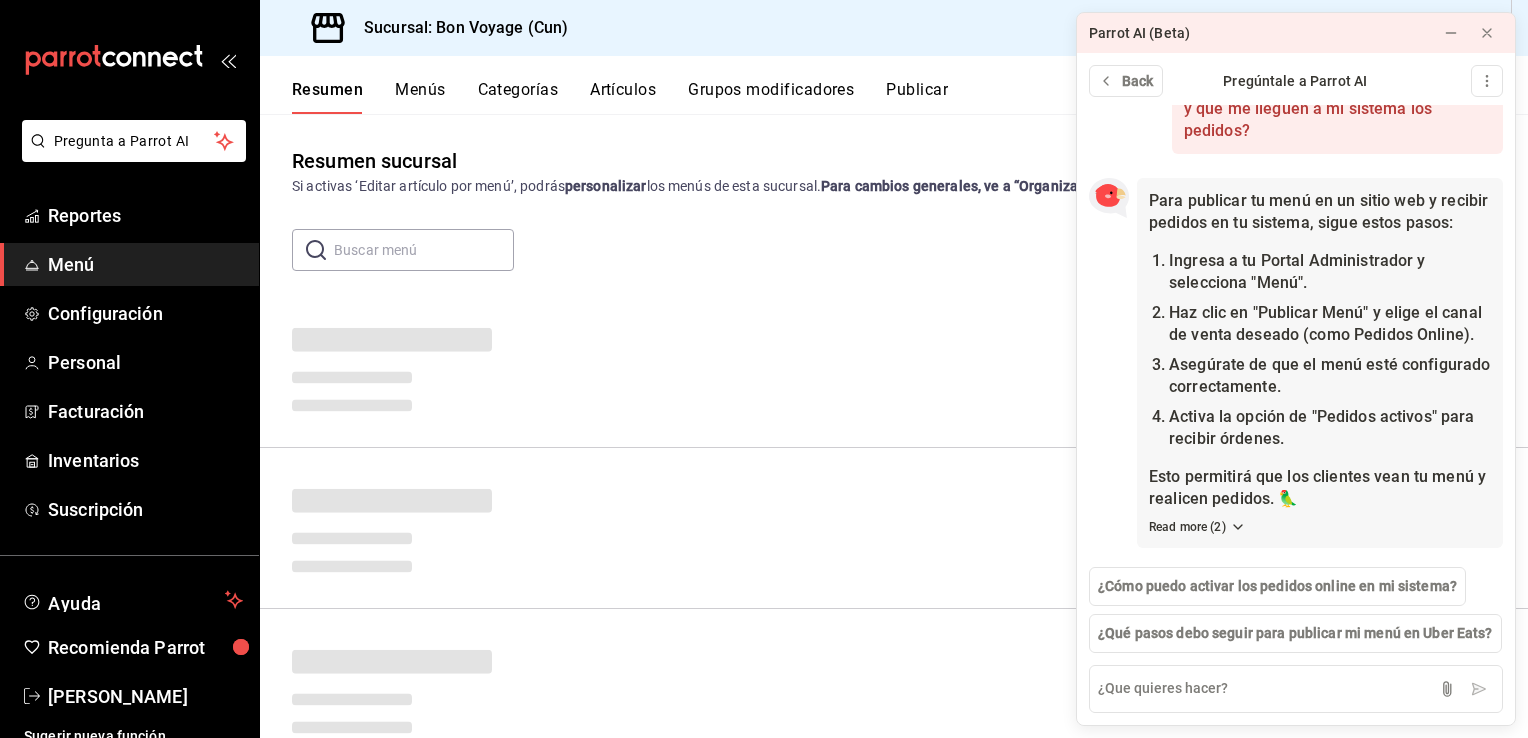 click on "Publicar" at bounding box center (917, 97) 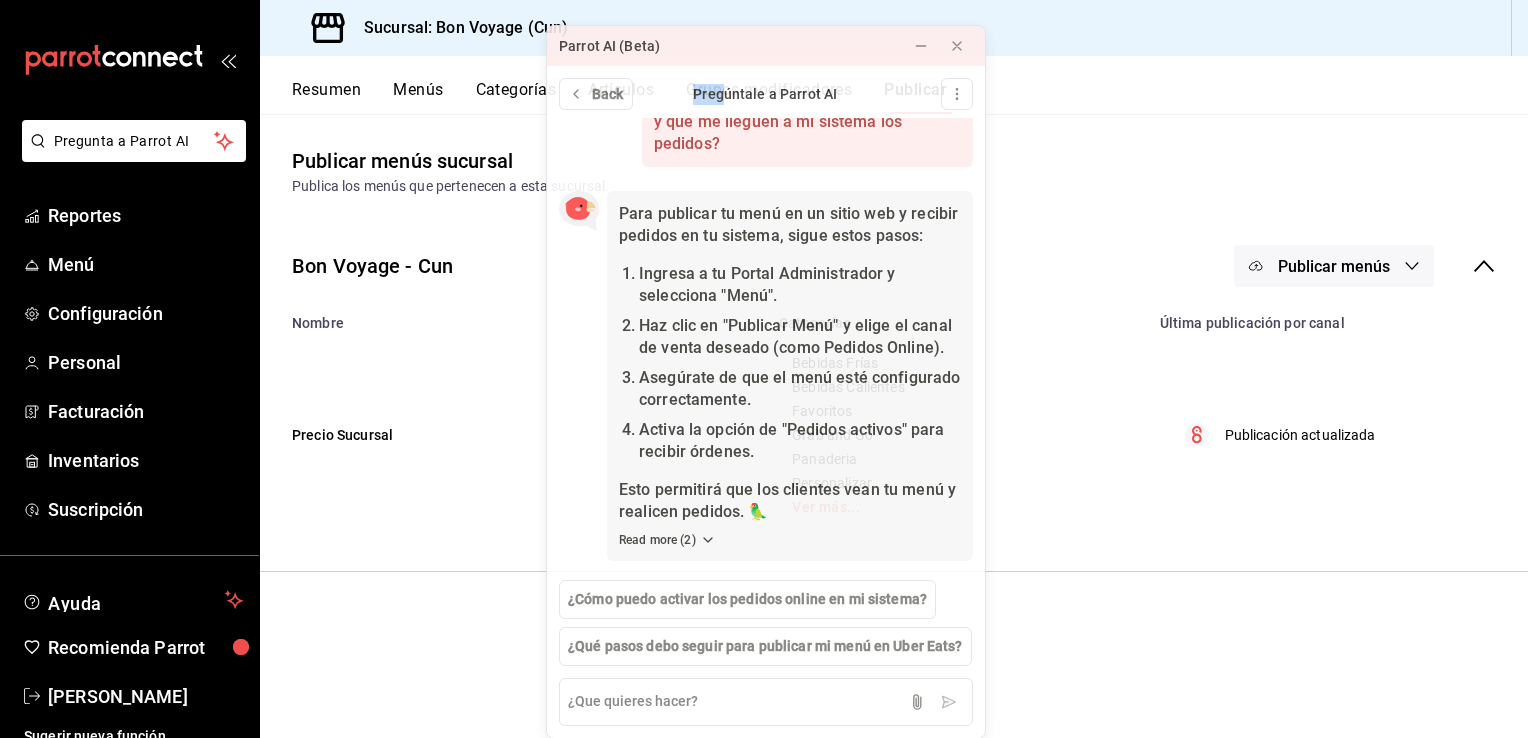 drag, startPoint x: 1254, startPoint y: 30, endPoint x: 726, endPoint y: 82, distance: 530.55444 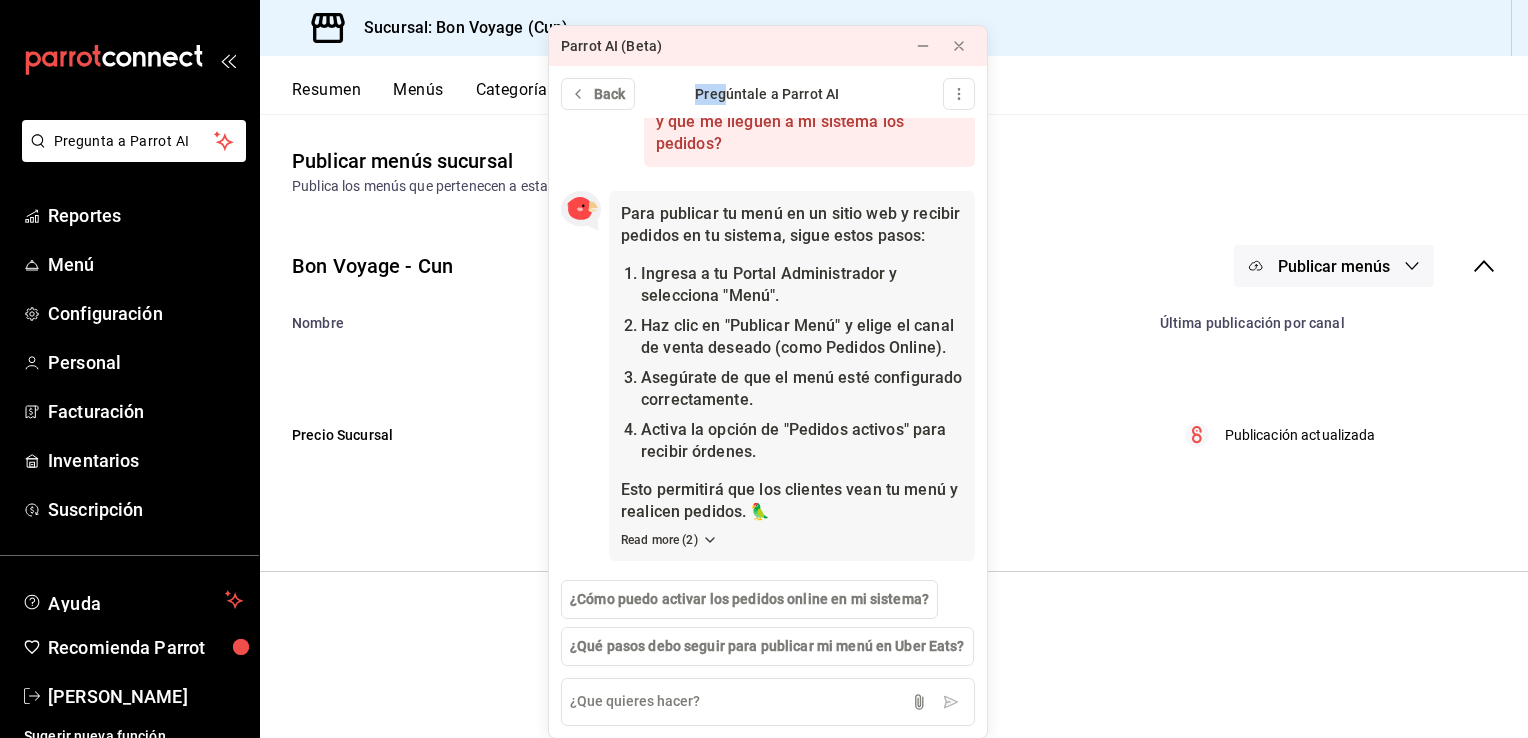 click on "Publicar menús" at bounding box center (1334, 266) 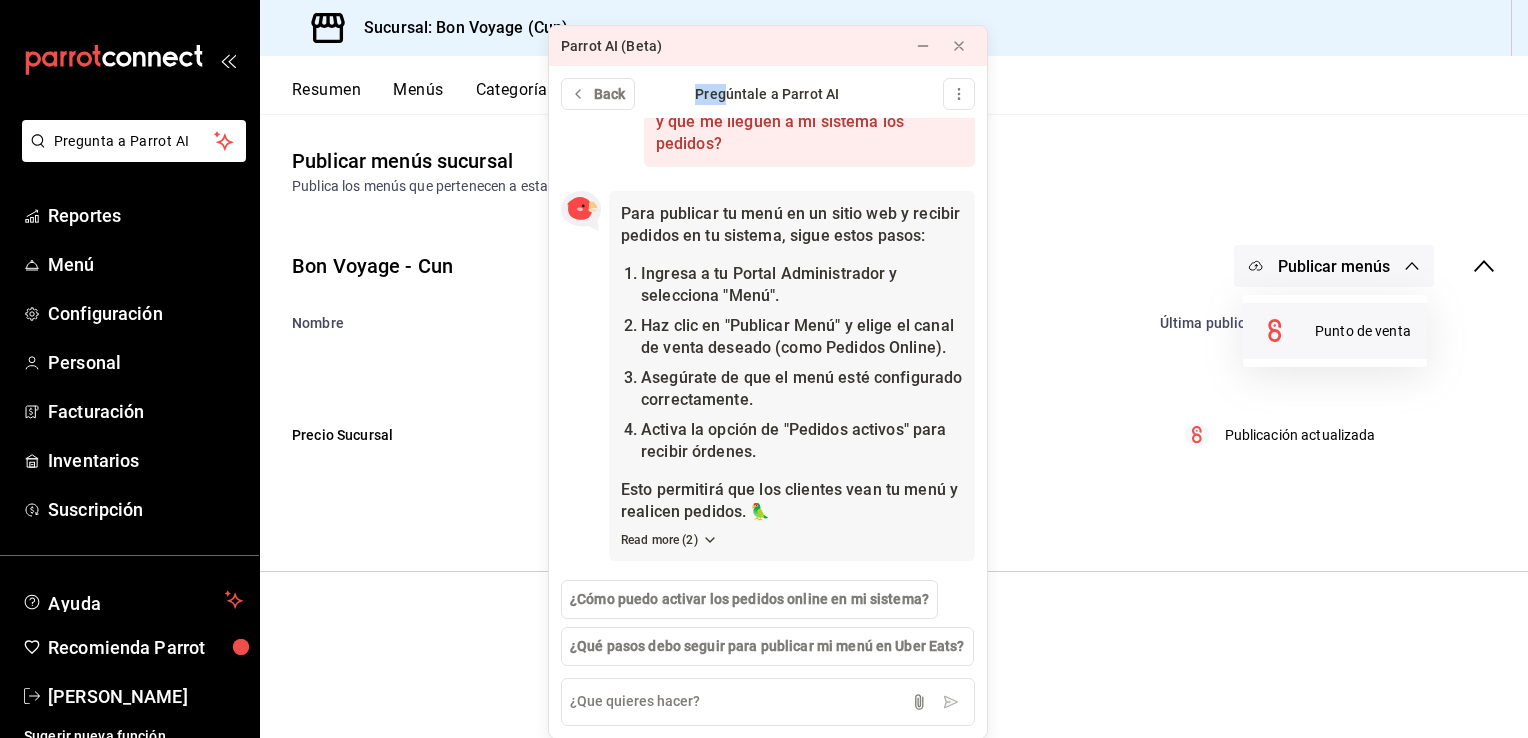 click on "Punto de venta" at bounding box center (1363, 331) 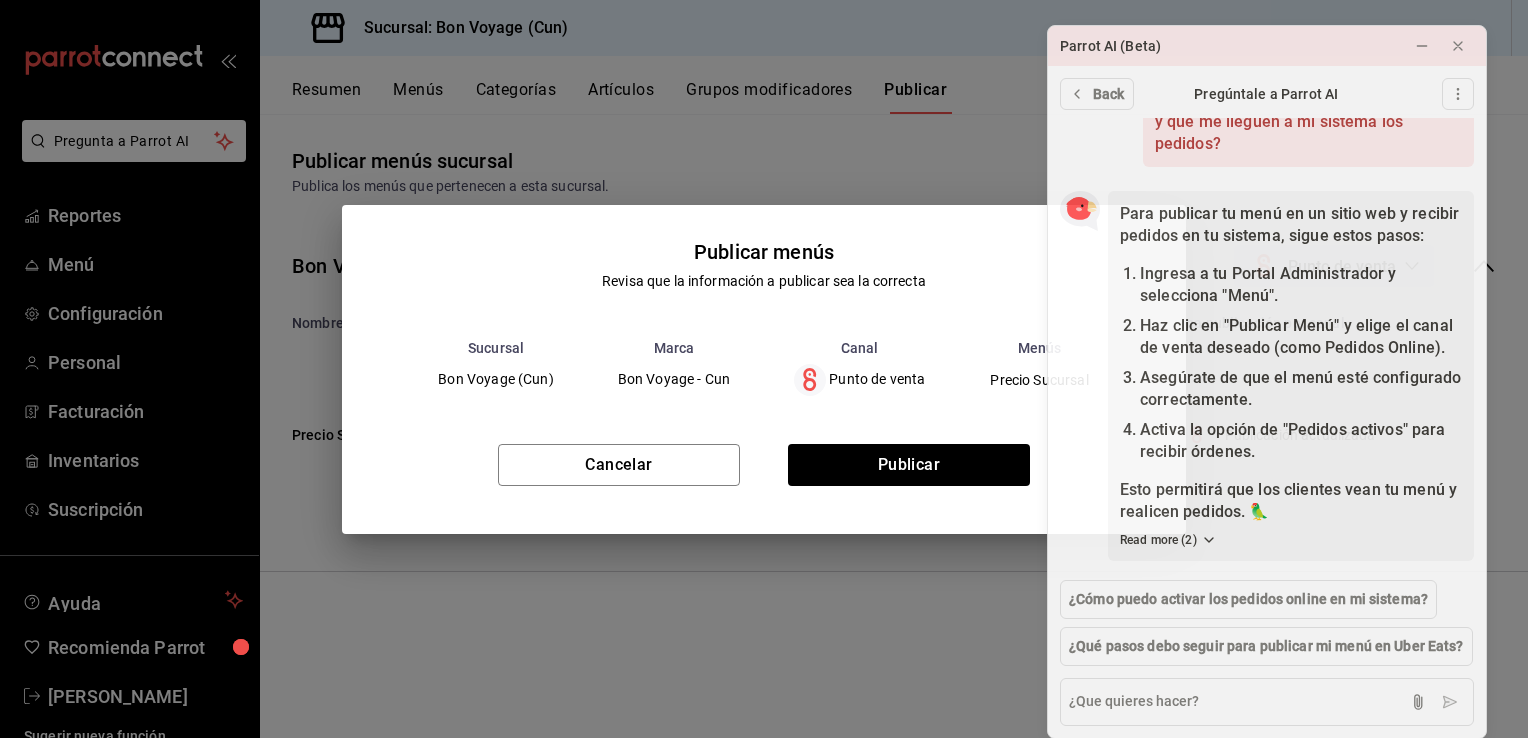 click on "Pregúntale a Parrot AI" at bounding box center [1266, 94] 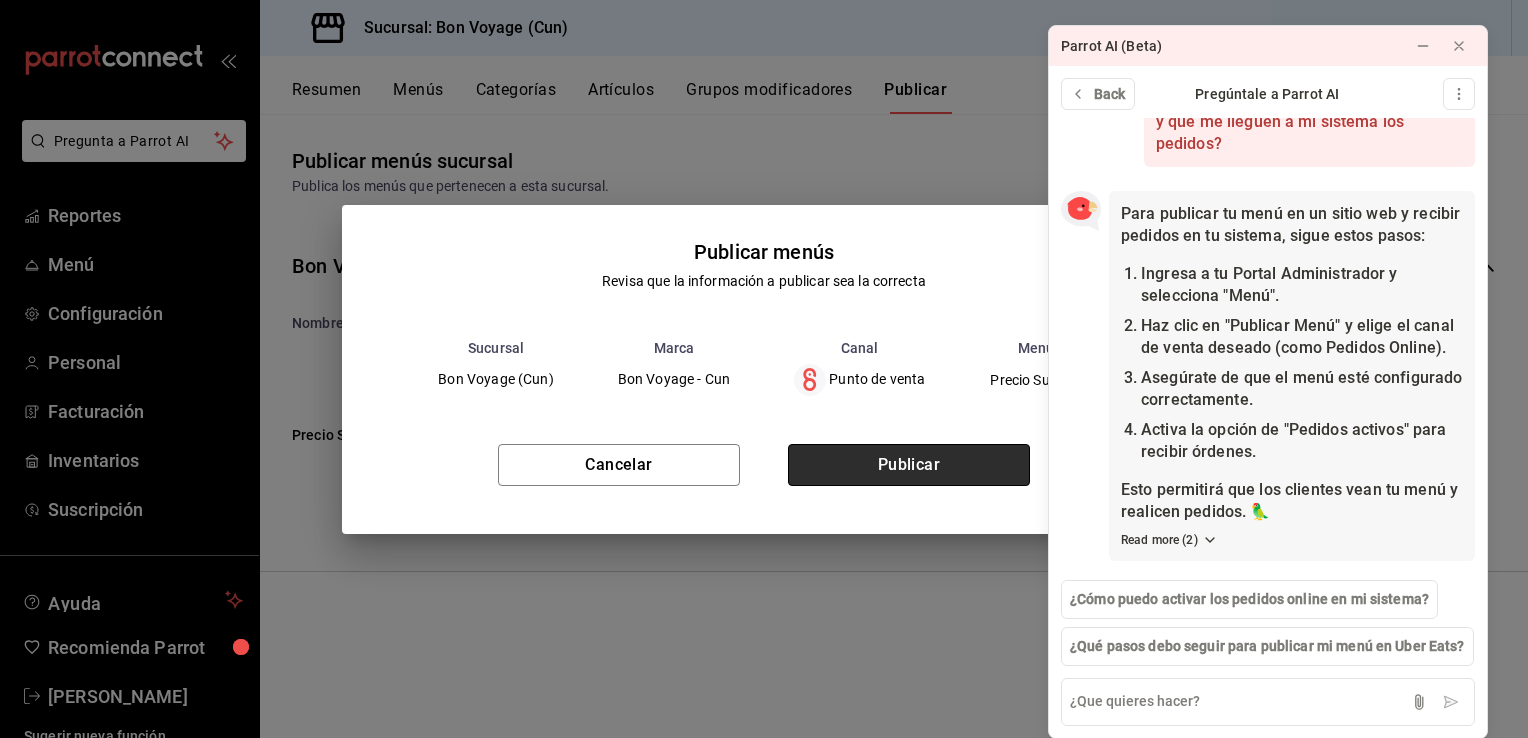 click on "Publicar" at bounding box center [909, 465] 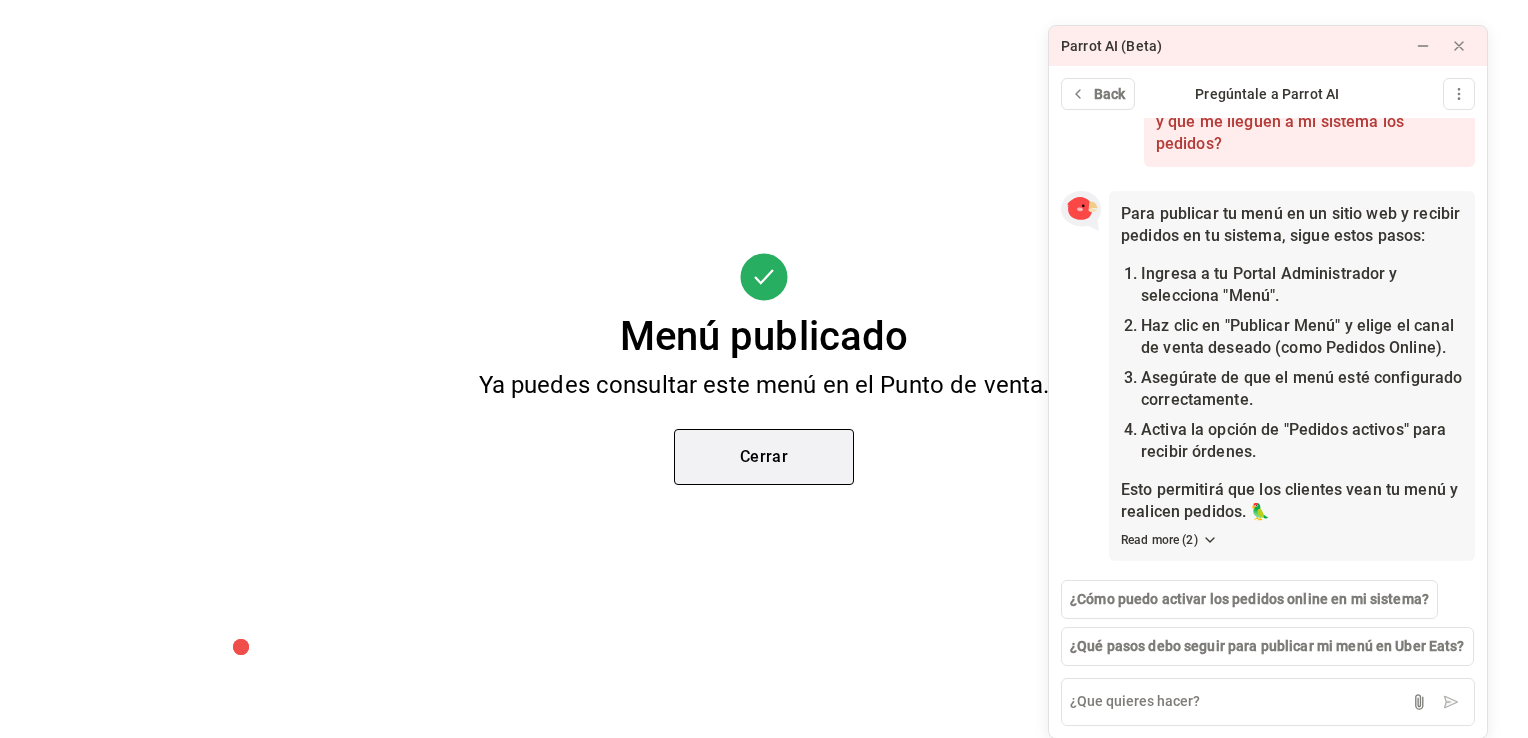 click on "Cerrar" at bounding box center [764, 457] 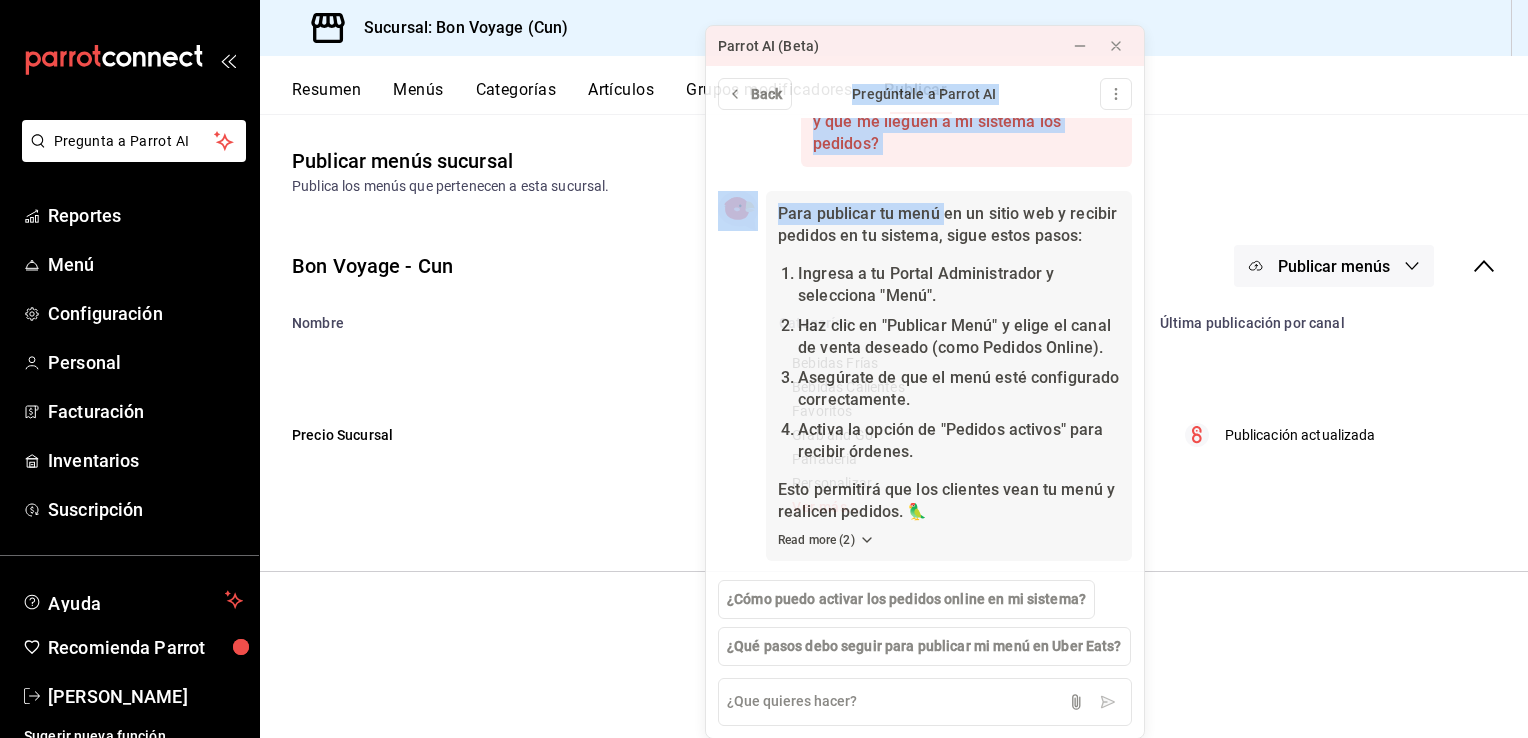 drag, startPoint x: 1283, startPoint y: 58, endPoint x: 940, endPoint y: 132, distance: 350.89172 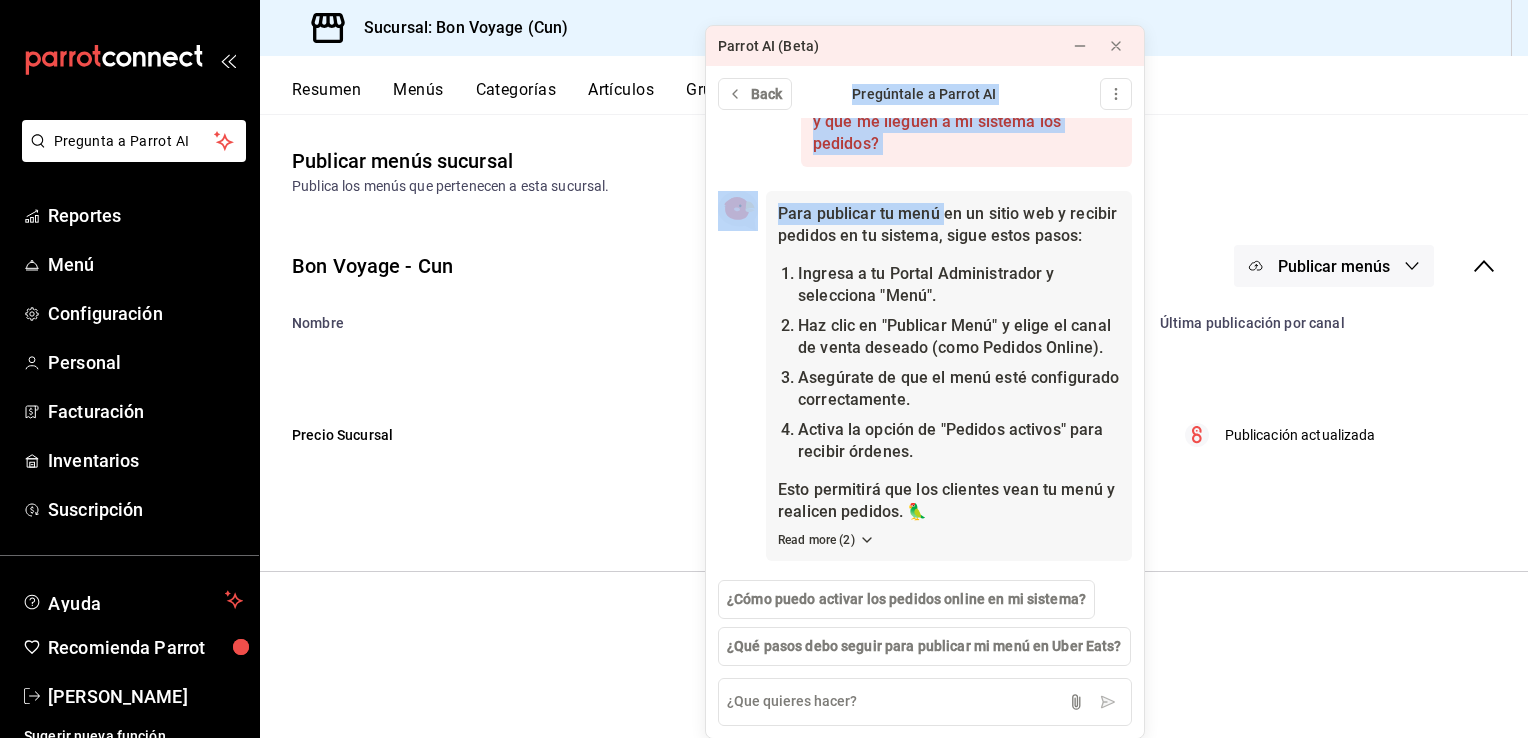 click 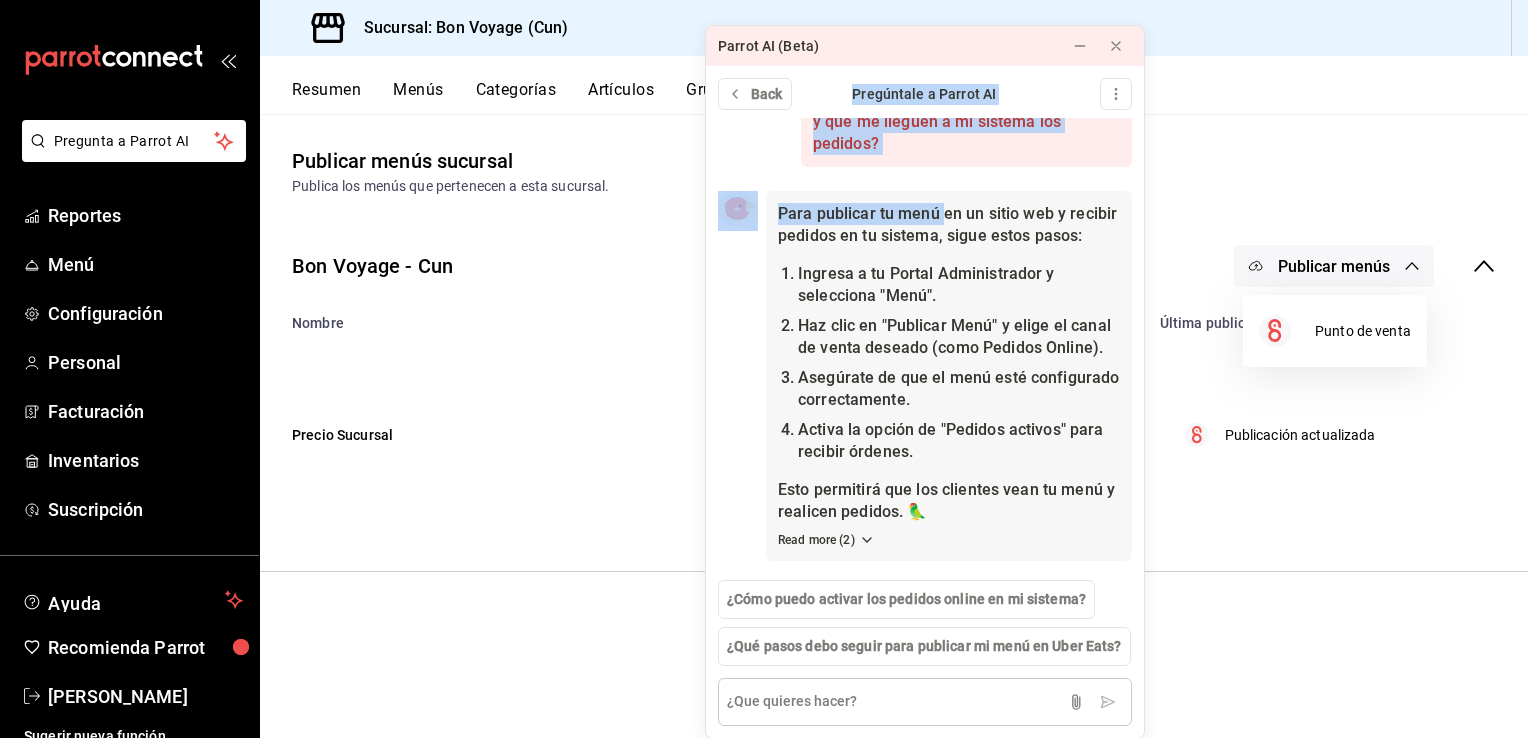 click at bounding box center (925, 702) 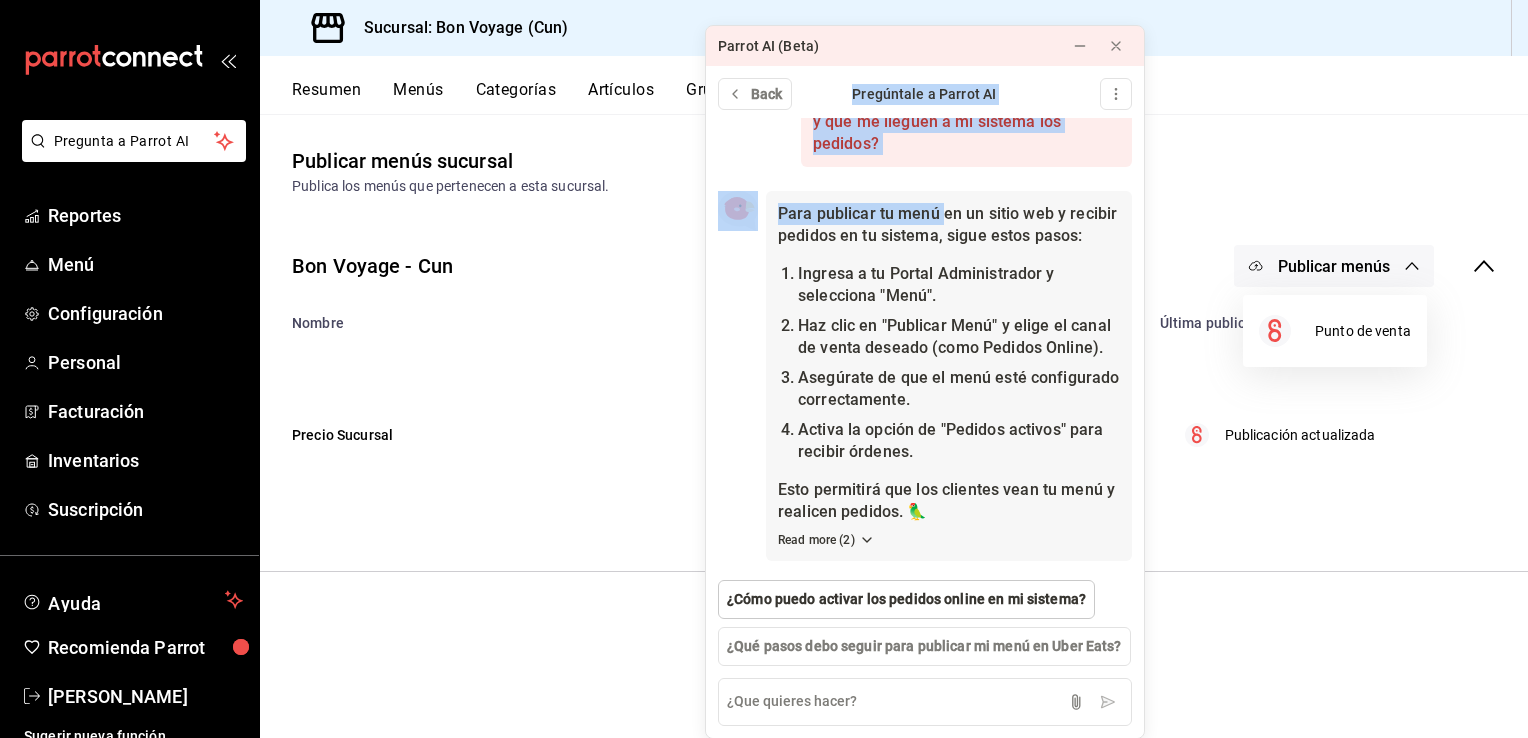 click on "¿Cómo puedo activar los pedidos online en mi sistema?" at bounding box center [906, 599] 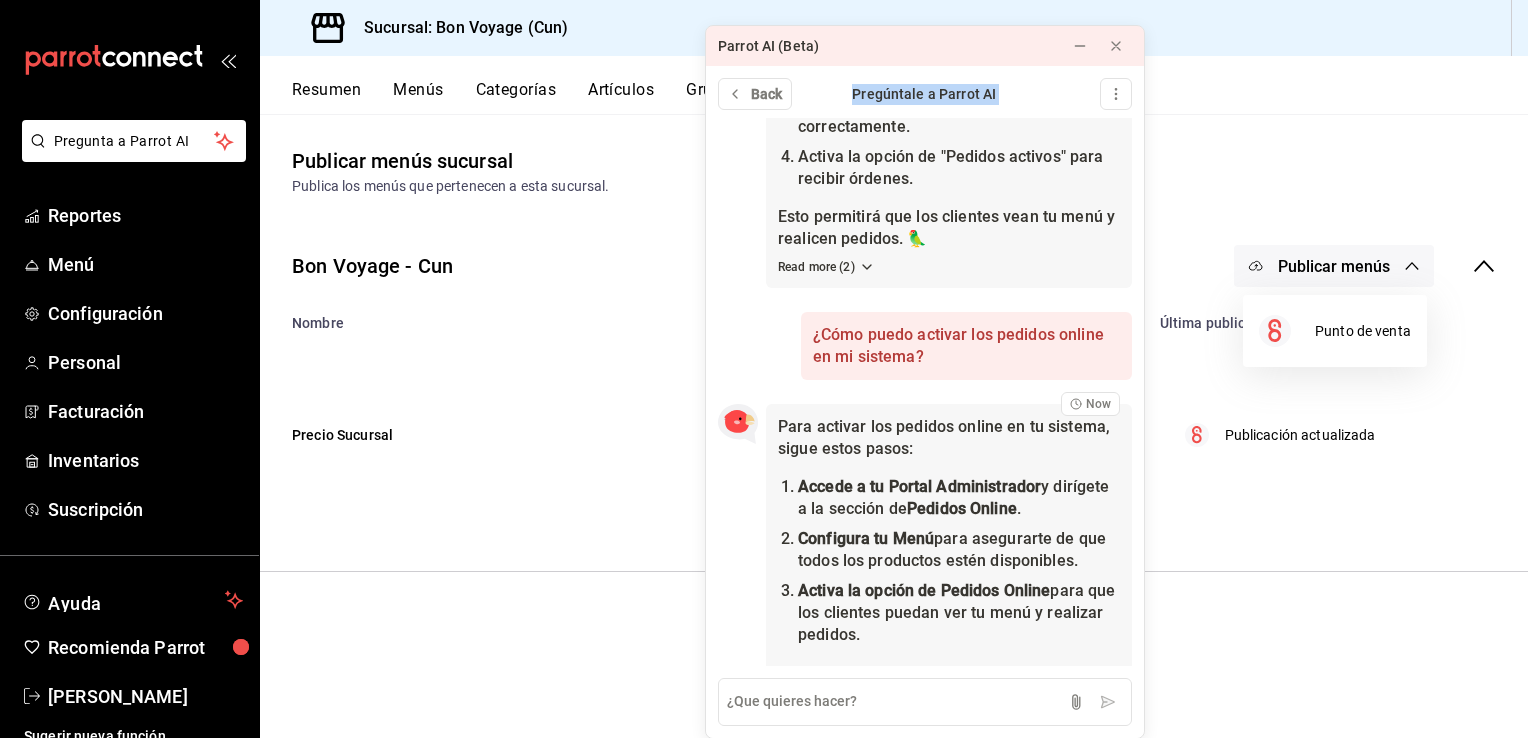 scroll, scrollTop: 1070, scrollLeft: 0, axis: vertical 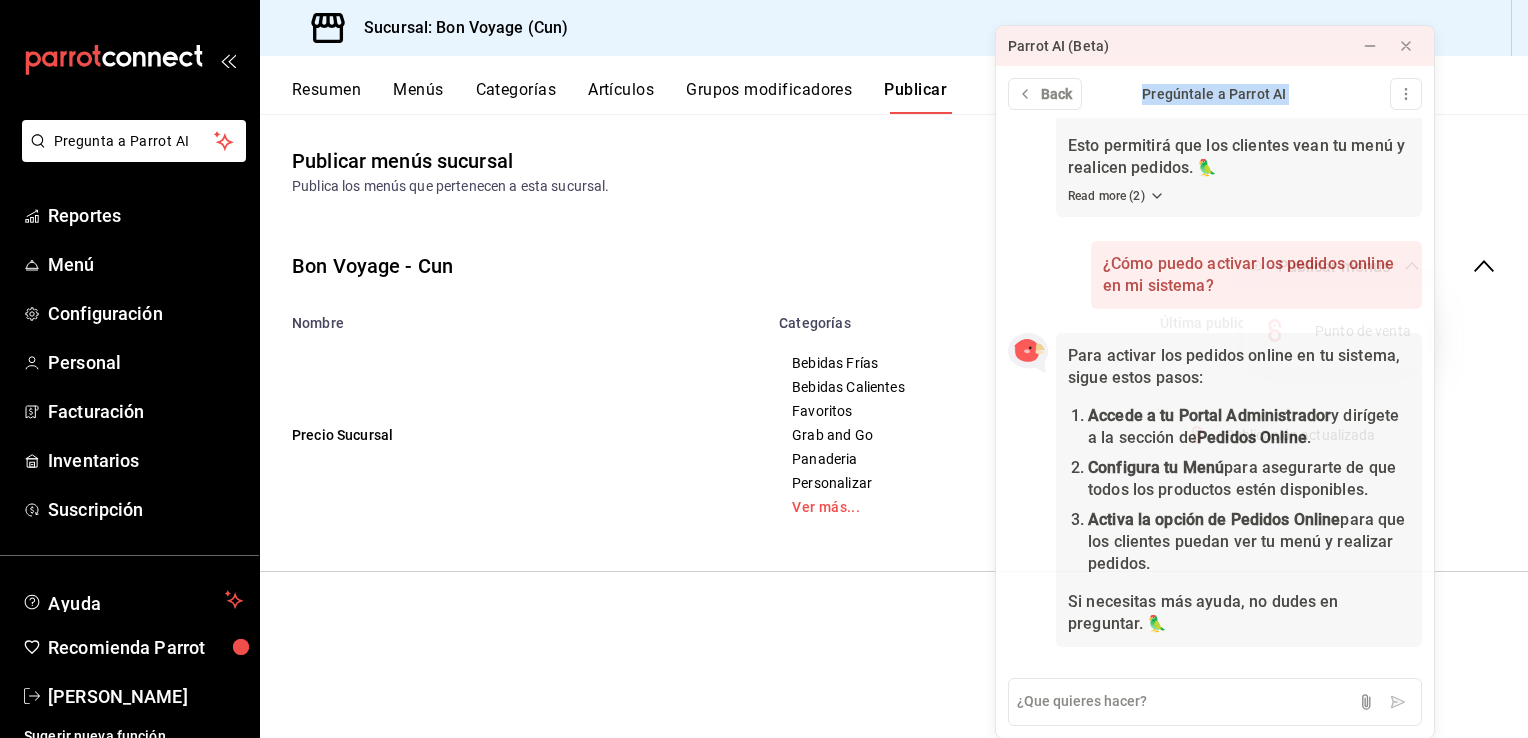 click on "Parrot AI (Beta)" at bounding box center [1169, 46] 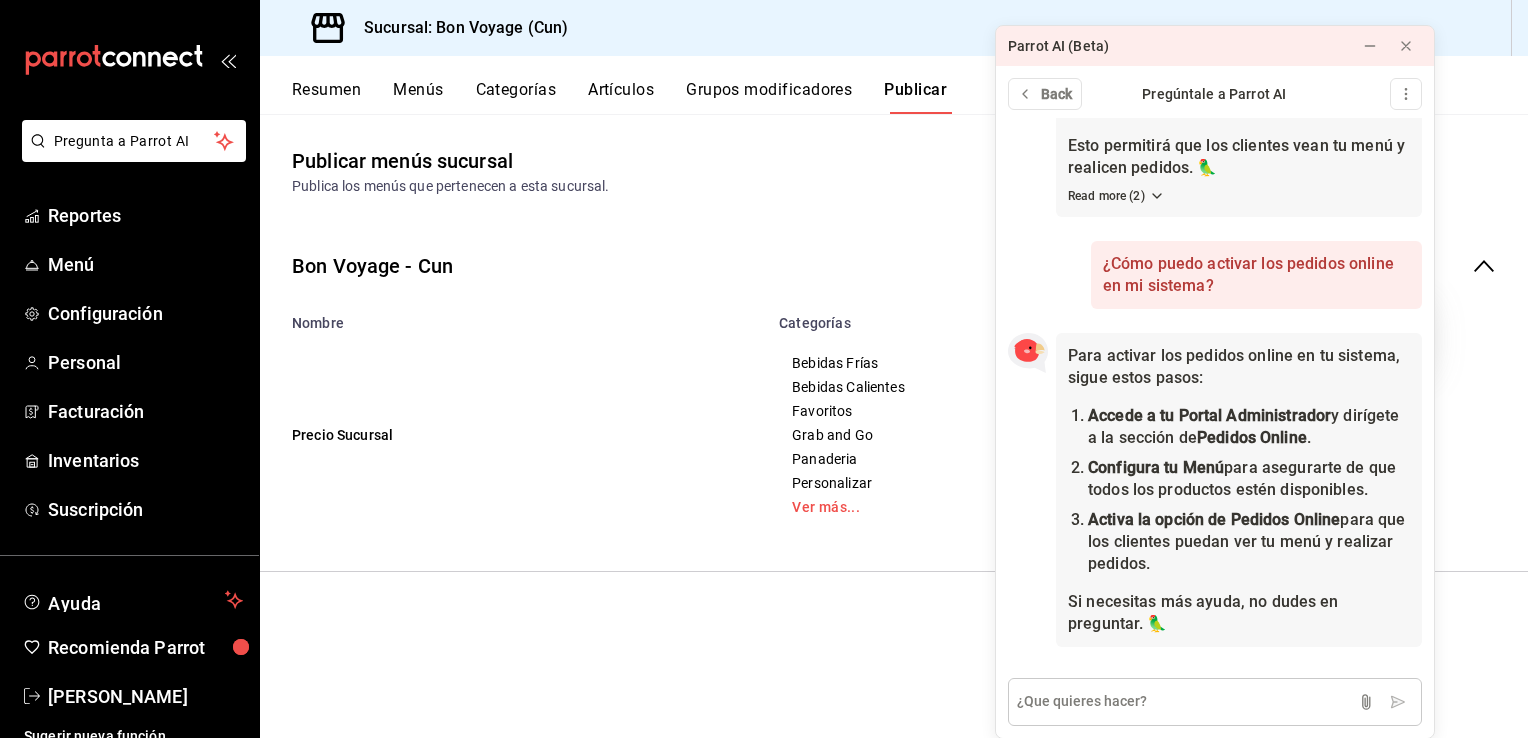 click at bounding box center [1215, 702] 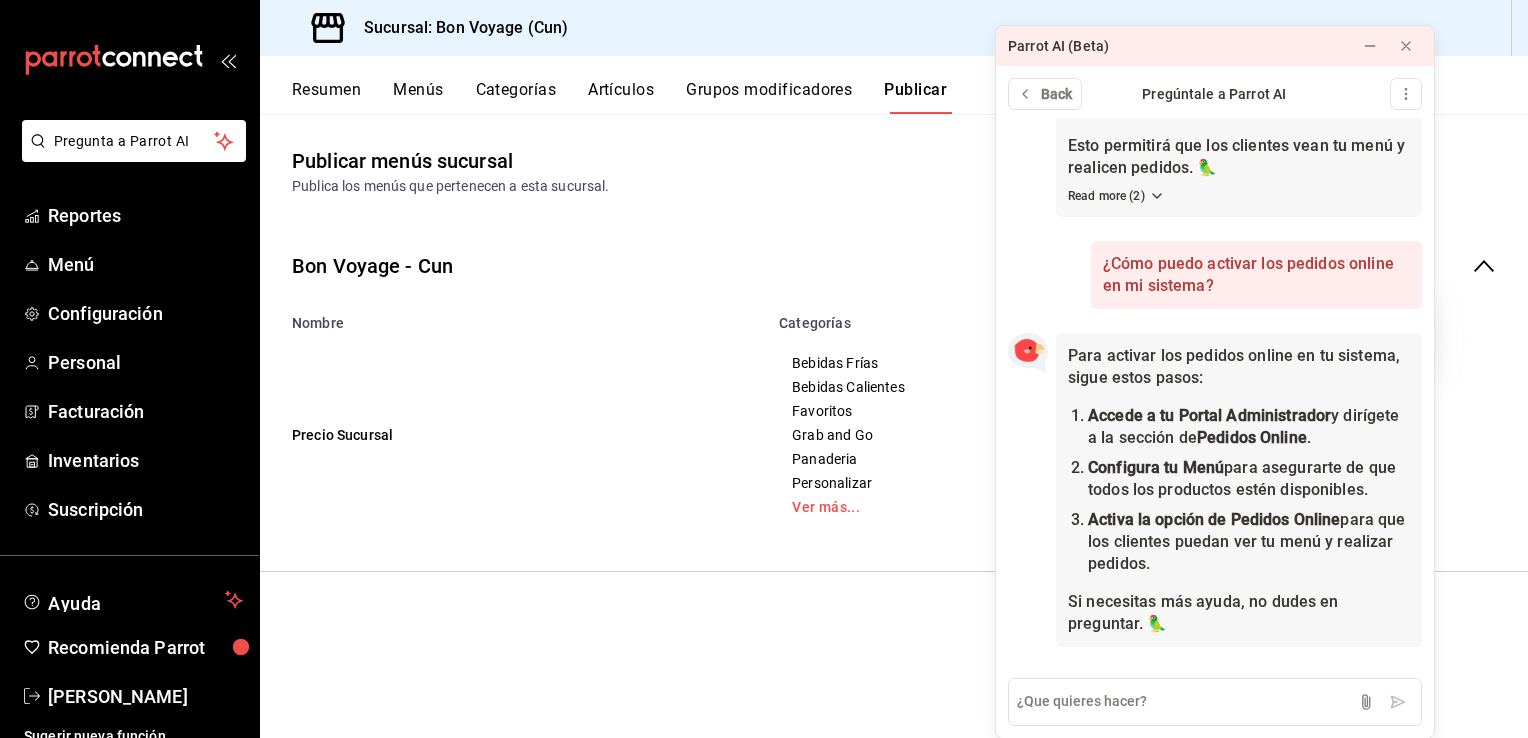 click on "Para activar los pedidos online en tu sistema, sigue estos pasos:
Accede a tu Portal Administrador  y dirígete a la sección de  Pedidos Online .
Configura tu Menú  para asegurarte de que todos los productos estén disponibles.
Activa la opción de Pedidos Online  para que los clientes puedan ver tu menú y realizar pedidos.
Si necesitas más ayuda, no dudes en preguntar. 🦜 Now" at bounding box center (1215, 493) 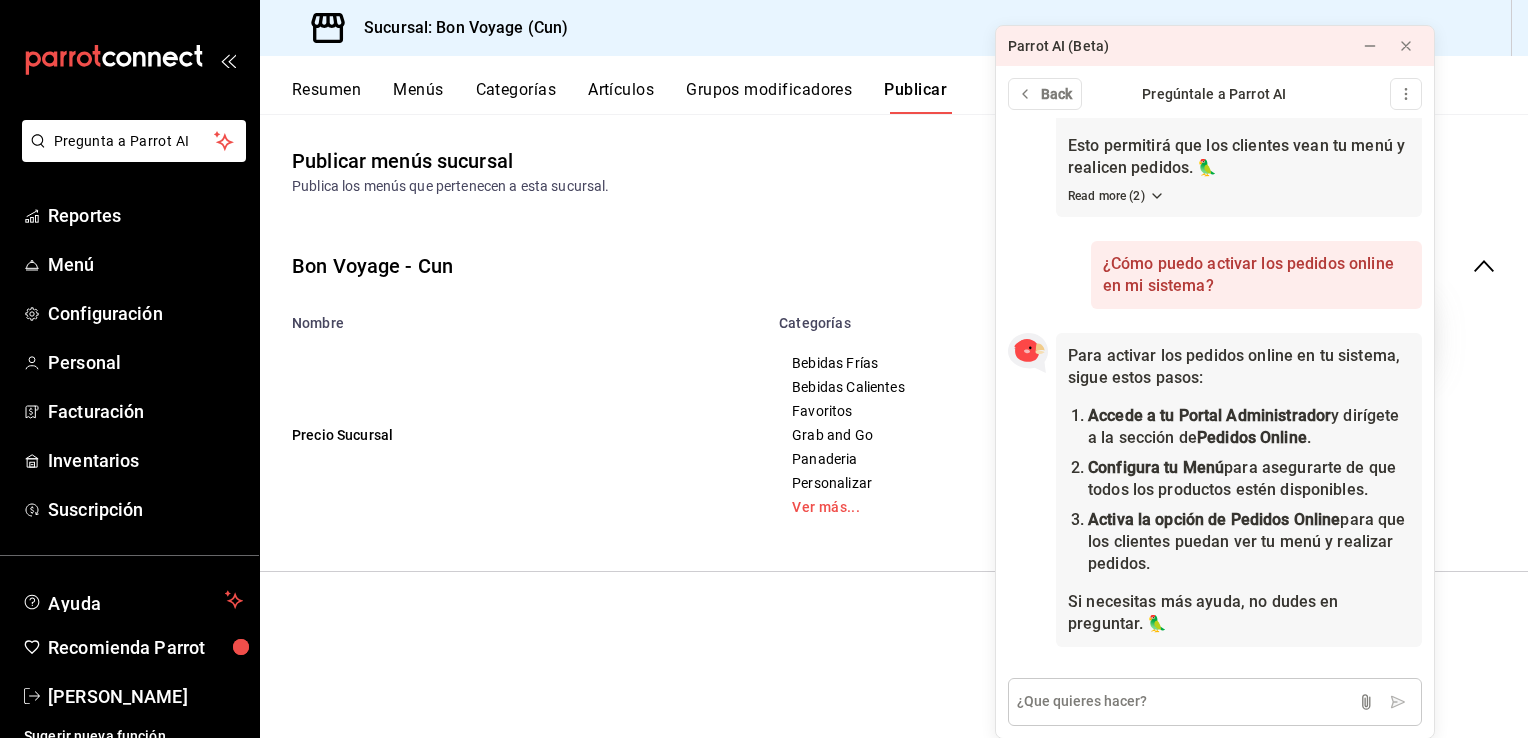 click at bounding box center (1215, 702) 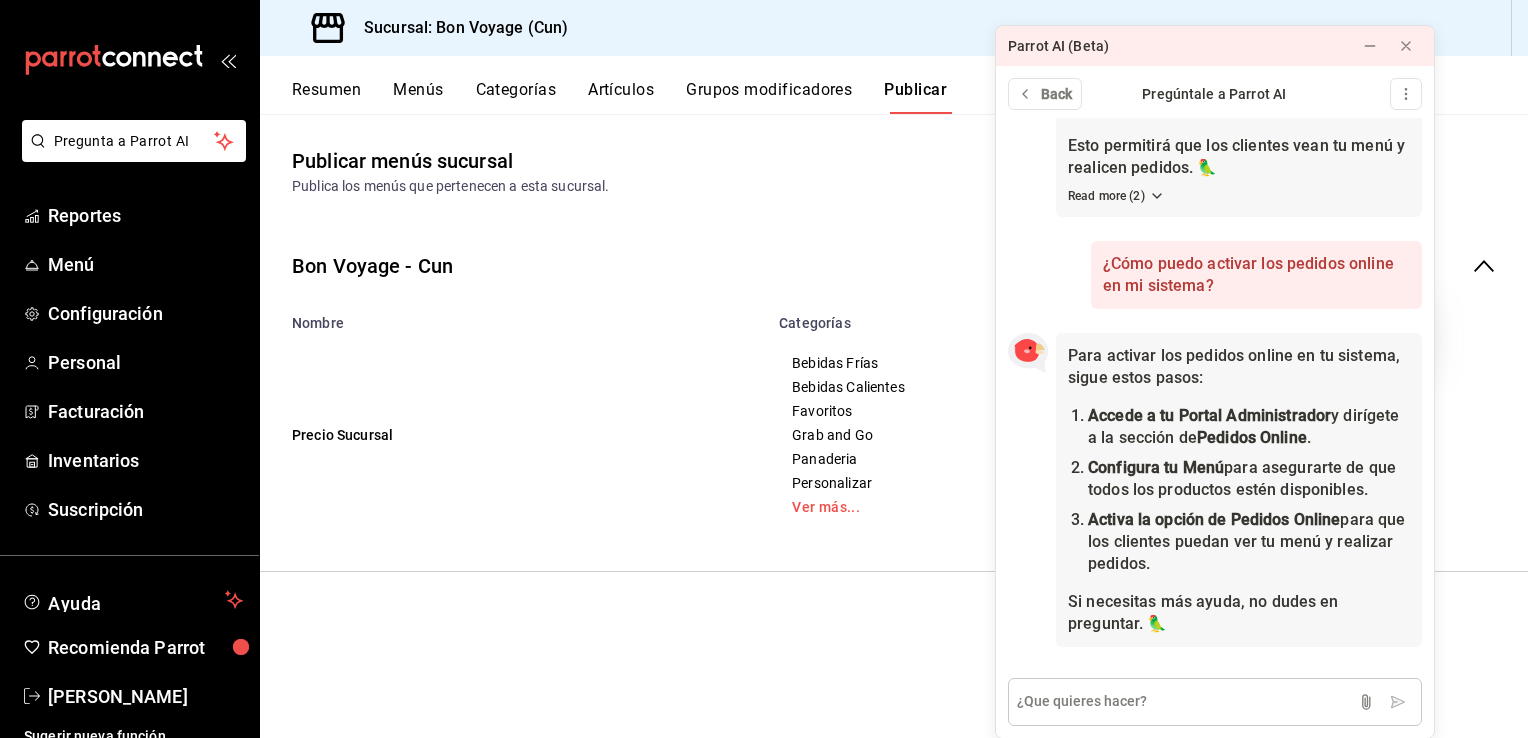 click at bounding box center [1215, 702] 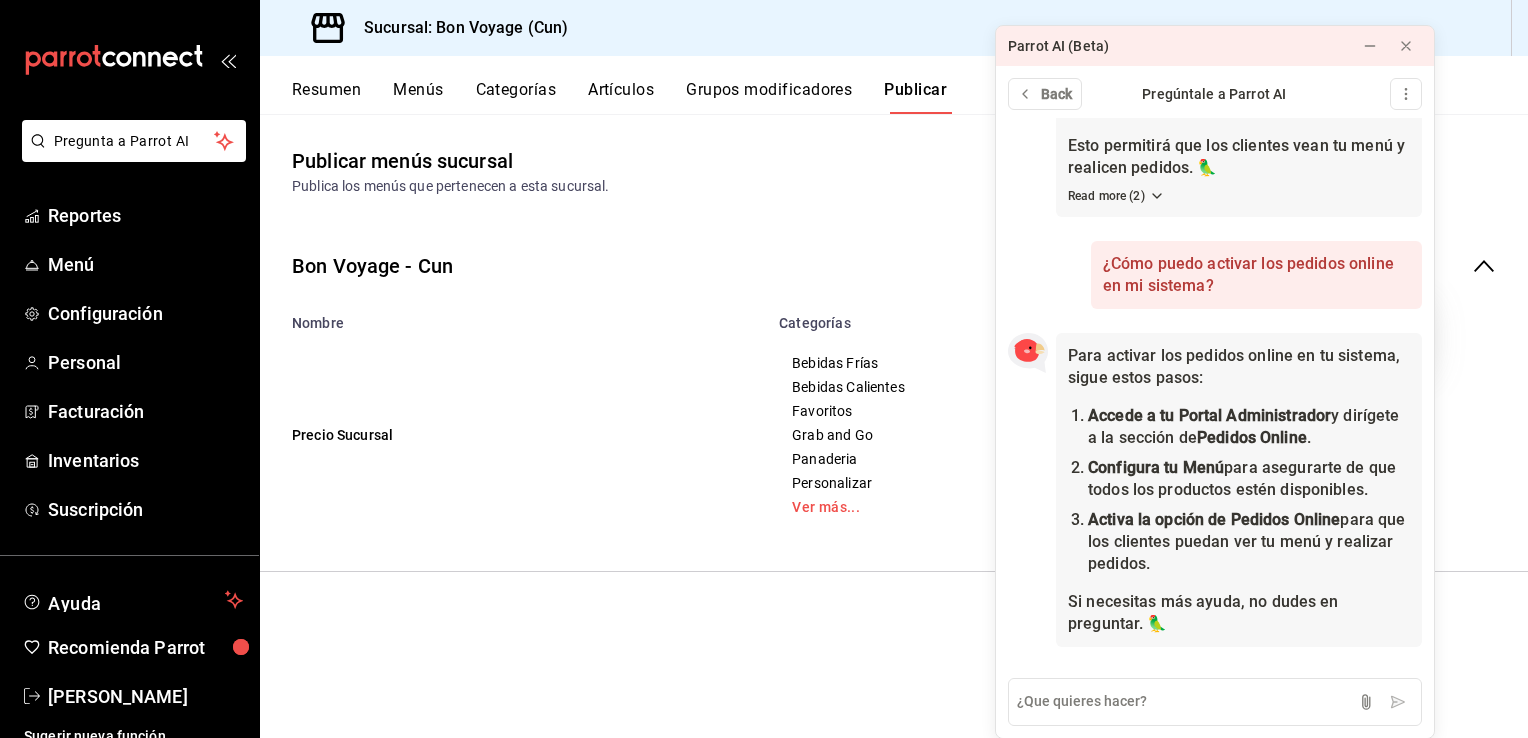 drag, startPoint x: 1348, startPoint y: 53, endPoint x: 1311, endPoint y: -4, distance: 67.95587 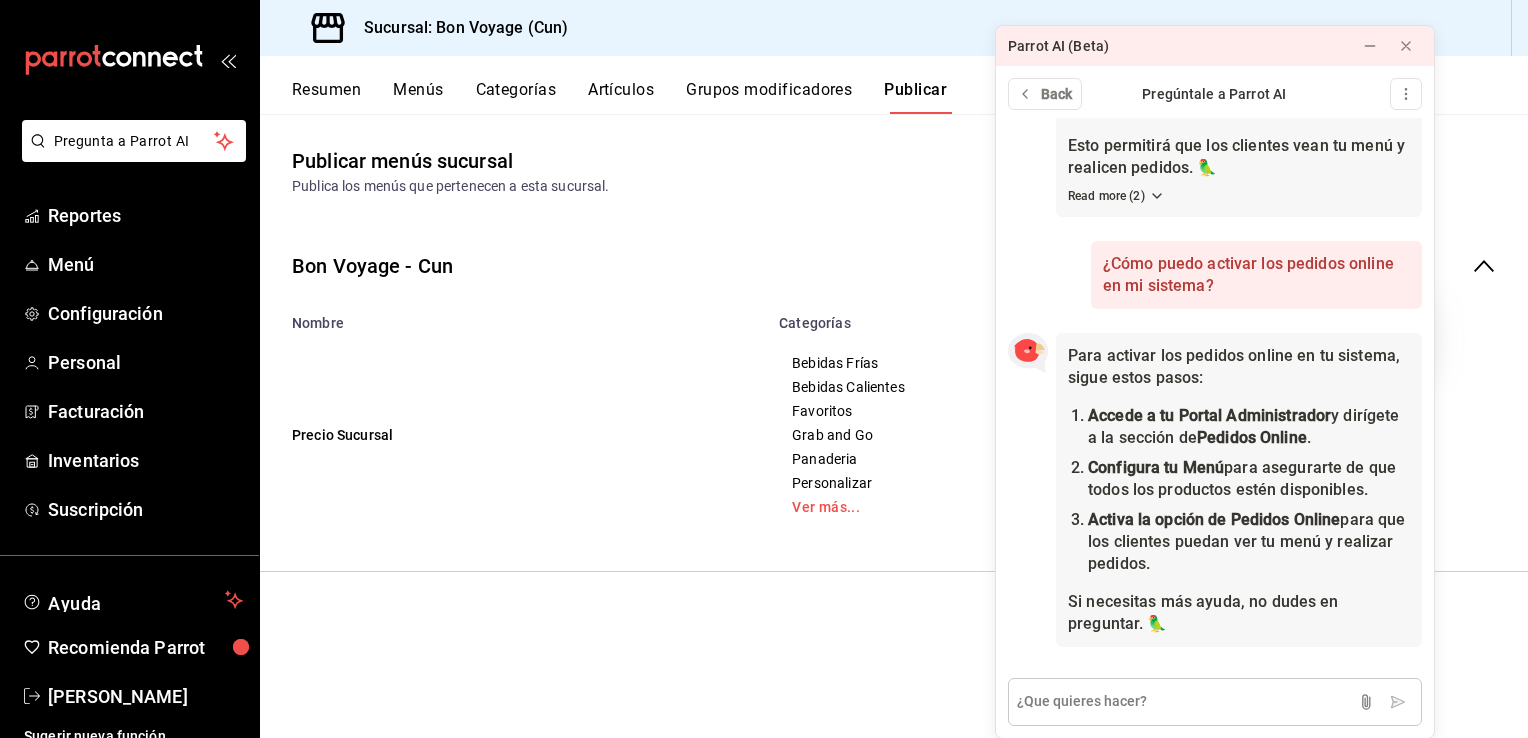 click at bounding box center (1215, 702) 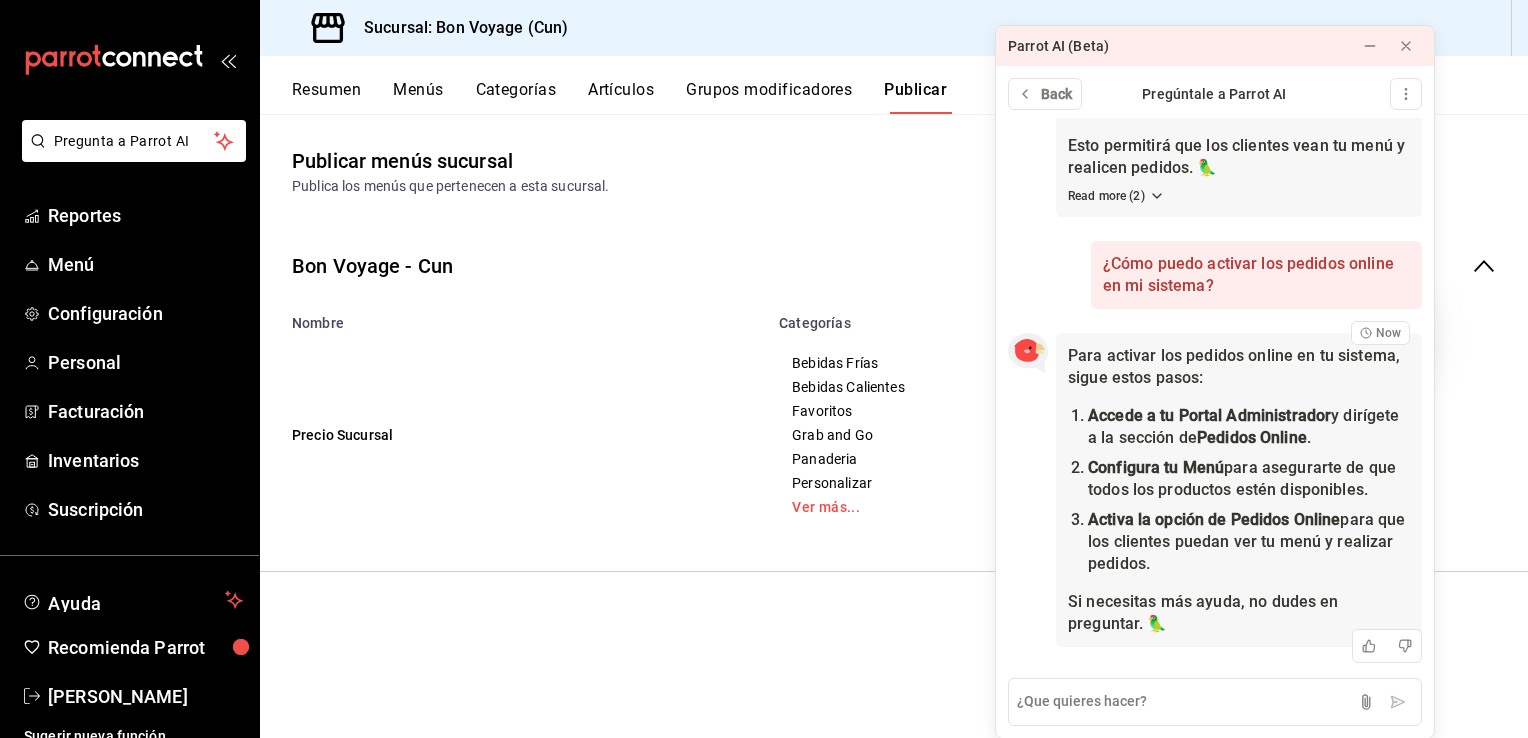 drag, startPoint x: 1095, startPoint y: 527, endPoint x: 1301, endPoint y: 517, distance: 206.24257 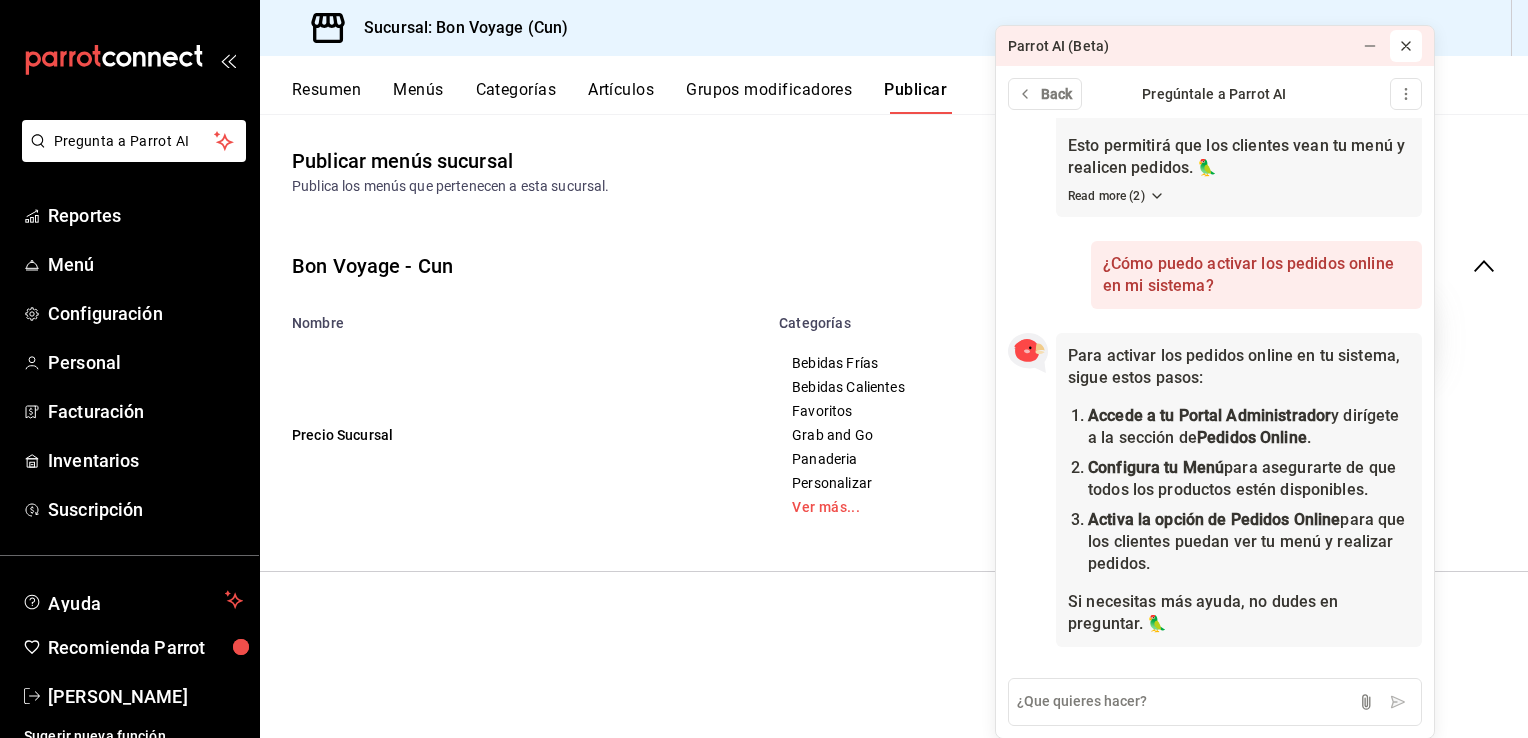 click at bounding box center (1406, 46) 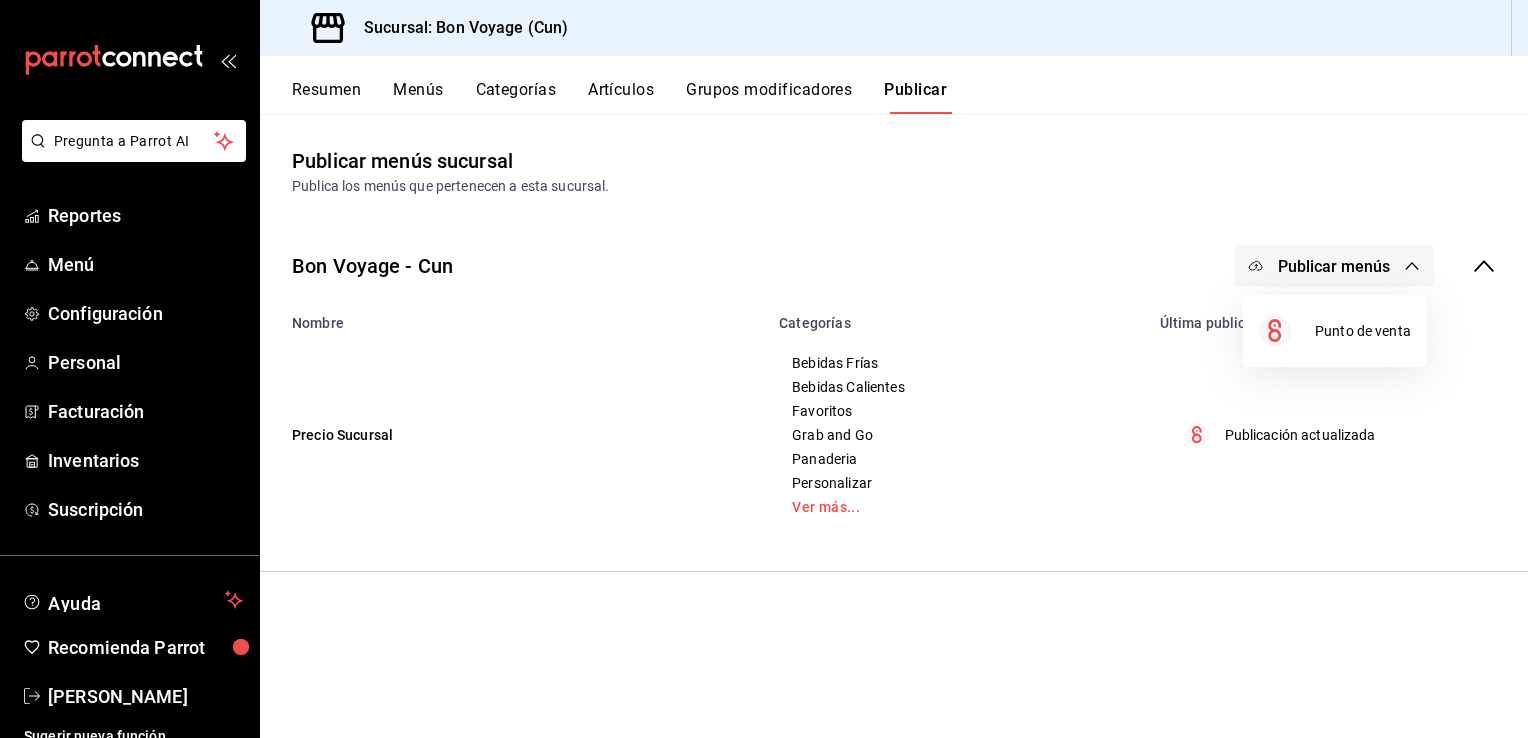 click at bounding box center (764, 369) 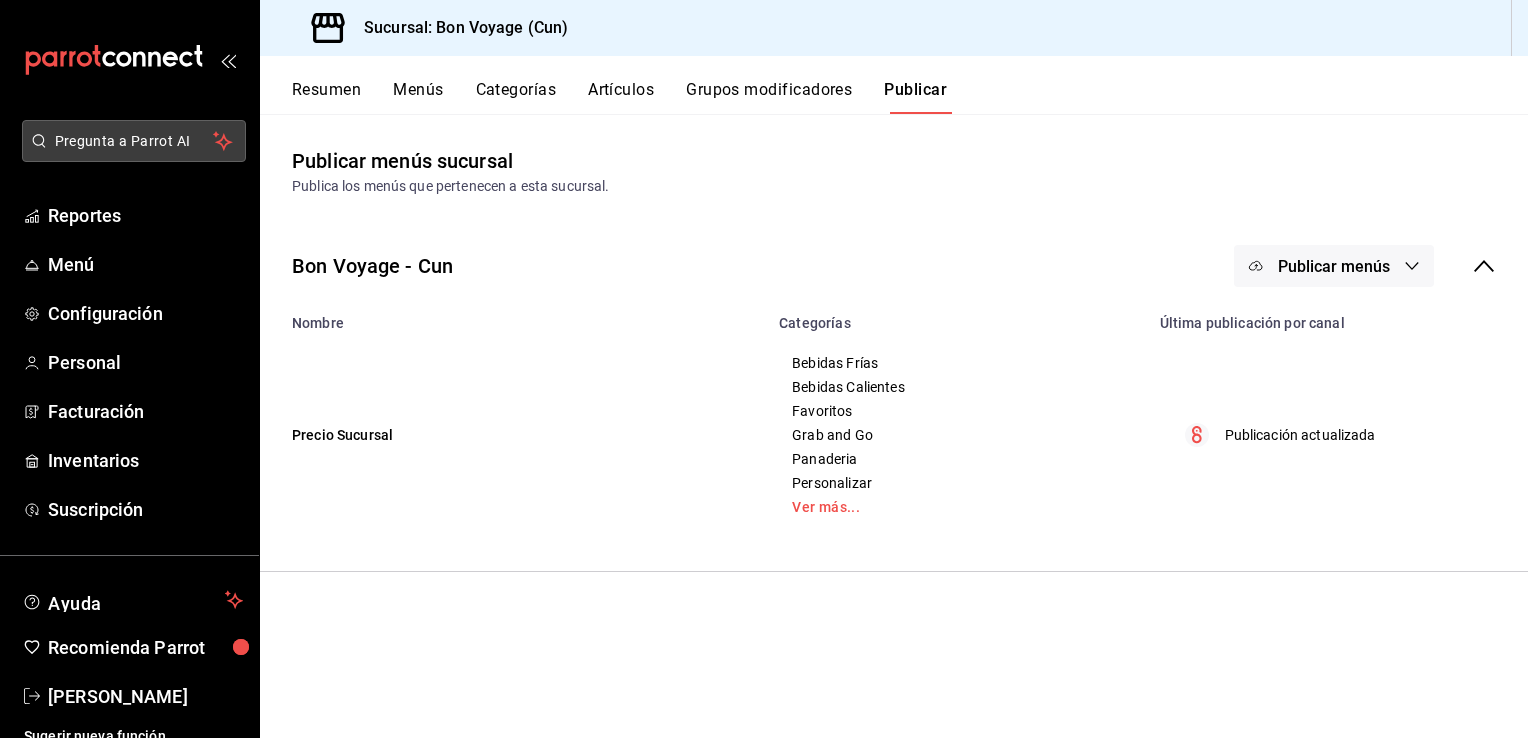 click on "Pregunta a Parrot AI" at bounding box center (134, 141) 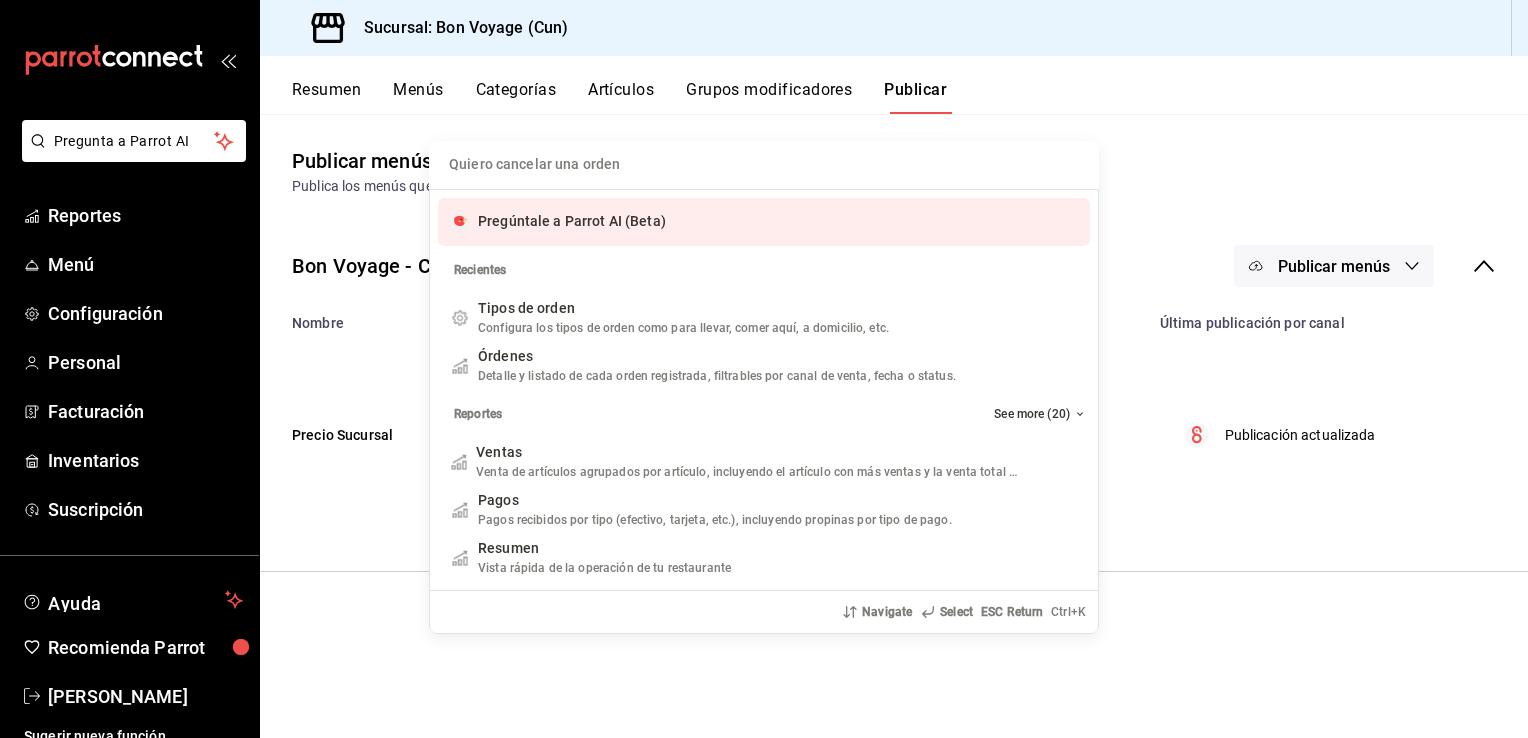 click on "Quiero cancelar una orden Pregúntale a Parrot AI (Beta) Recientes Tipos de orden Configura los tipos de orden como para llevar, comer aquí, a domicilio, etc. Add shortcut Órdenes Detalle y listado de cada orden registrada, filtrables por canal de venta, fecha o status. Add shortcut Reportes See more (20) Ventas Venta de artículos agrupados por artículo, incluyendo el artículo con más ventas y la venta total por periodo. Add shortcut Pagos Pagos recibidos por tipo (efectivo, tarjeta, etc.), incluyendo propinas por tipo de pago. Add shortcut Resumen Vista rápida de la operación de tu restaurante Add shortcut Configuración See more (10) Pay Propina sugerida, reseñas, y auto cerrado de órden Add shortcut Formas de Pago Configura los tipos de pago aceptados, divisas y reportes en el corte de caja Add shortcut Descuentos Configura los descuentos aplicables a órdenes o artículos en el restaurante. Add shortcut Personal Navigate Select ESC Return Ctrl+ K" at bounding box center (764, 369) 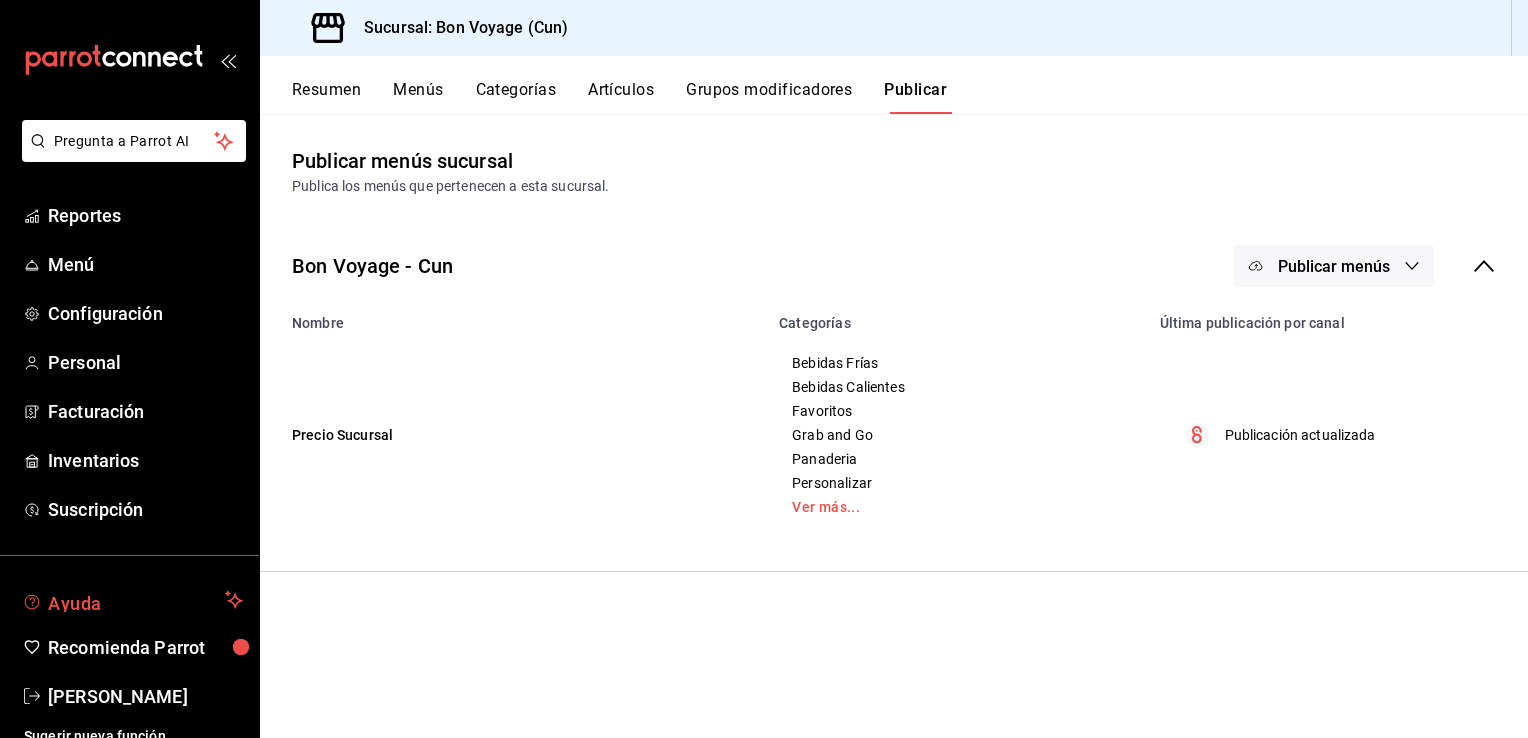 click 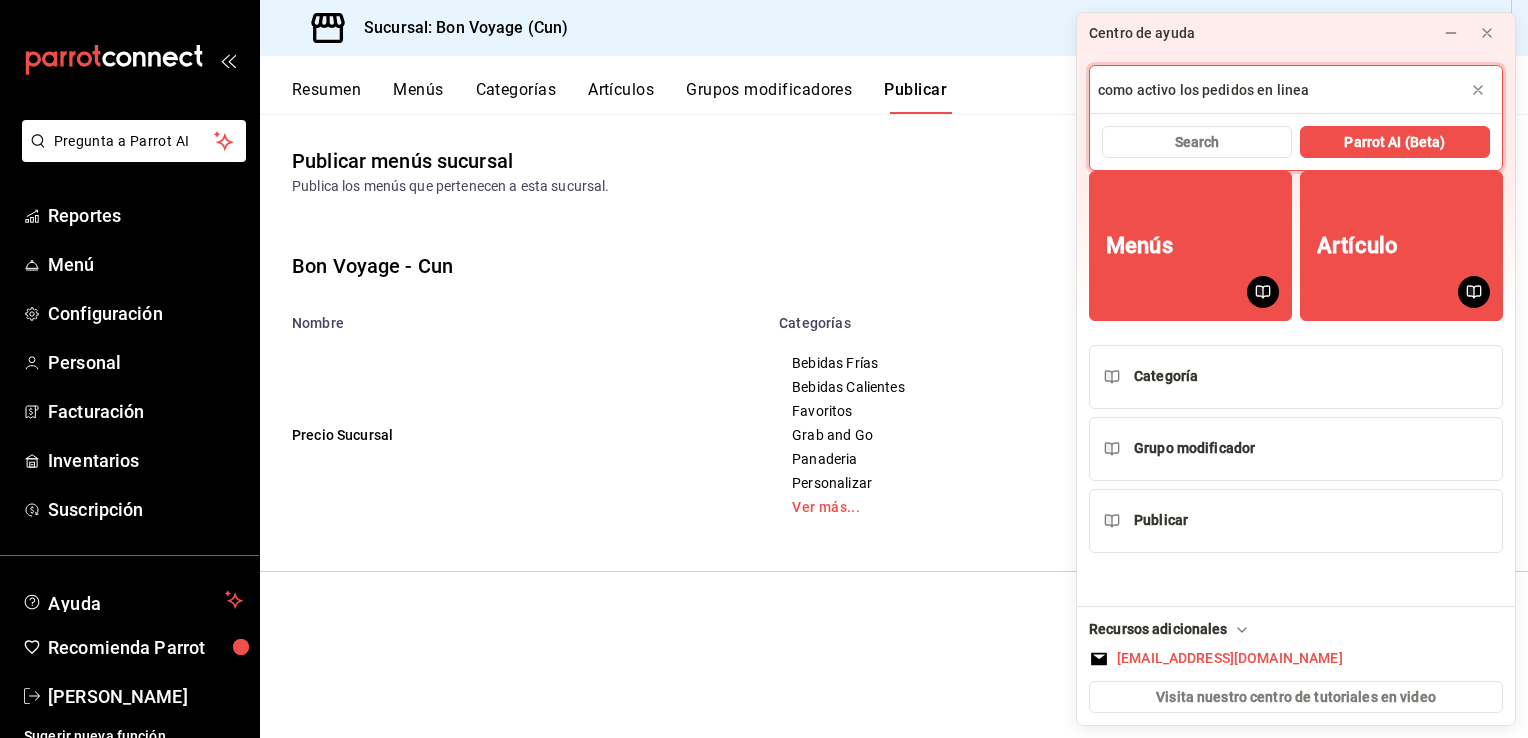 type on "como activo los pedidos en linea" 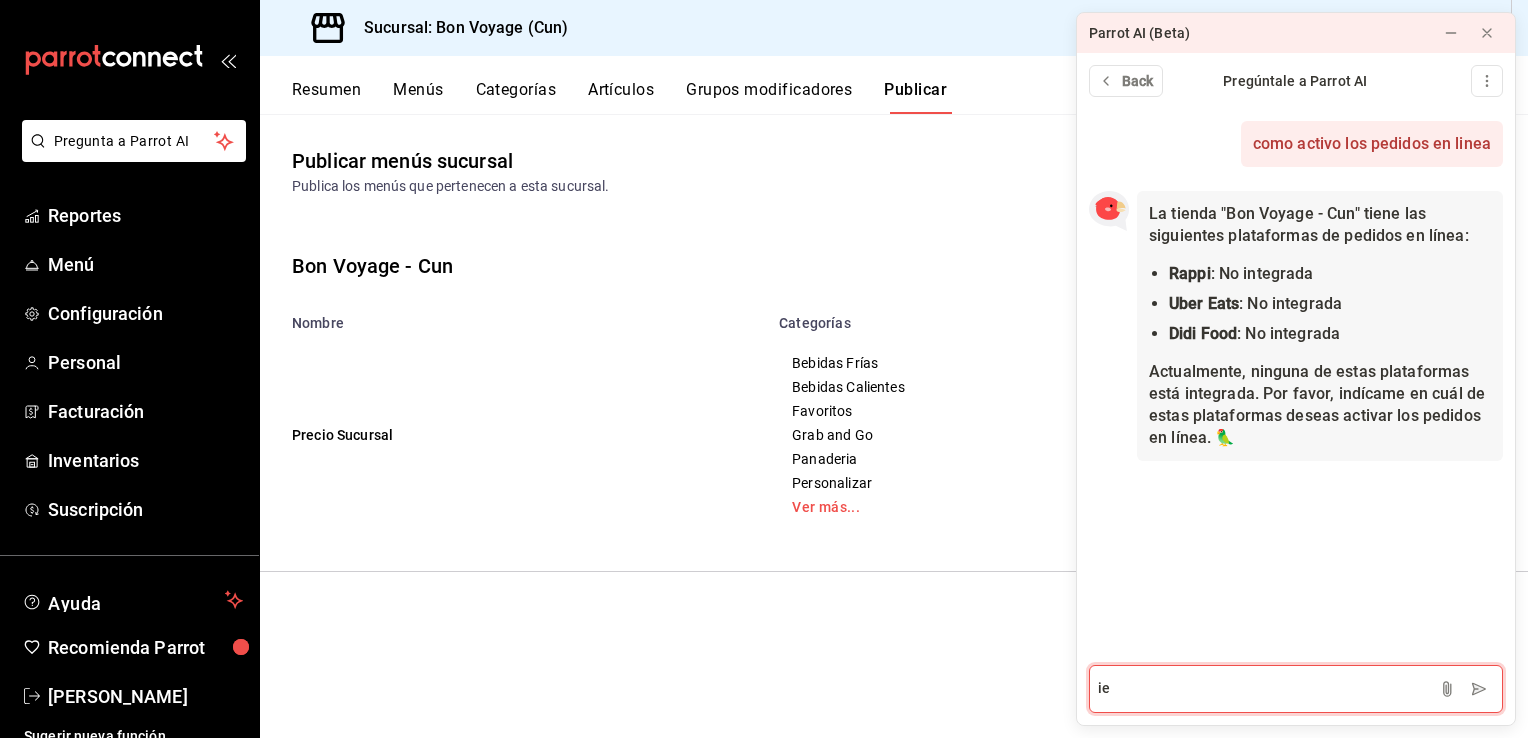 type on "i" 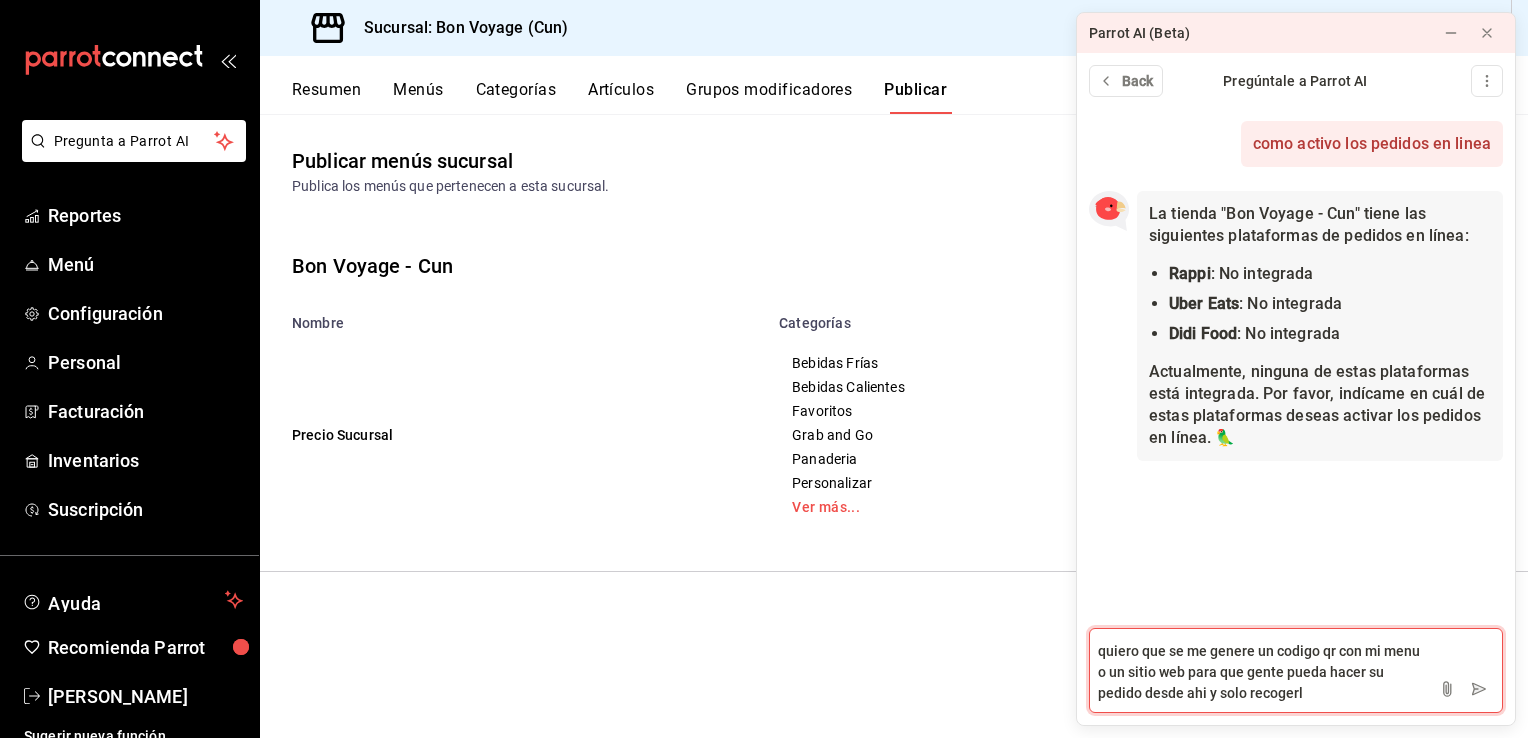 type on "quiero que se me genere un codigo qr con mi menu o un sitio web para que gente pueda hacer su pedido desde ahi y solo recogerlo" 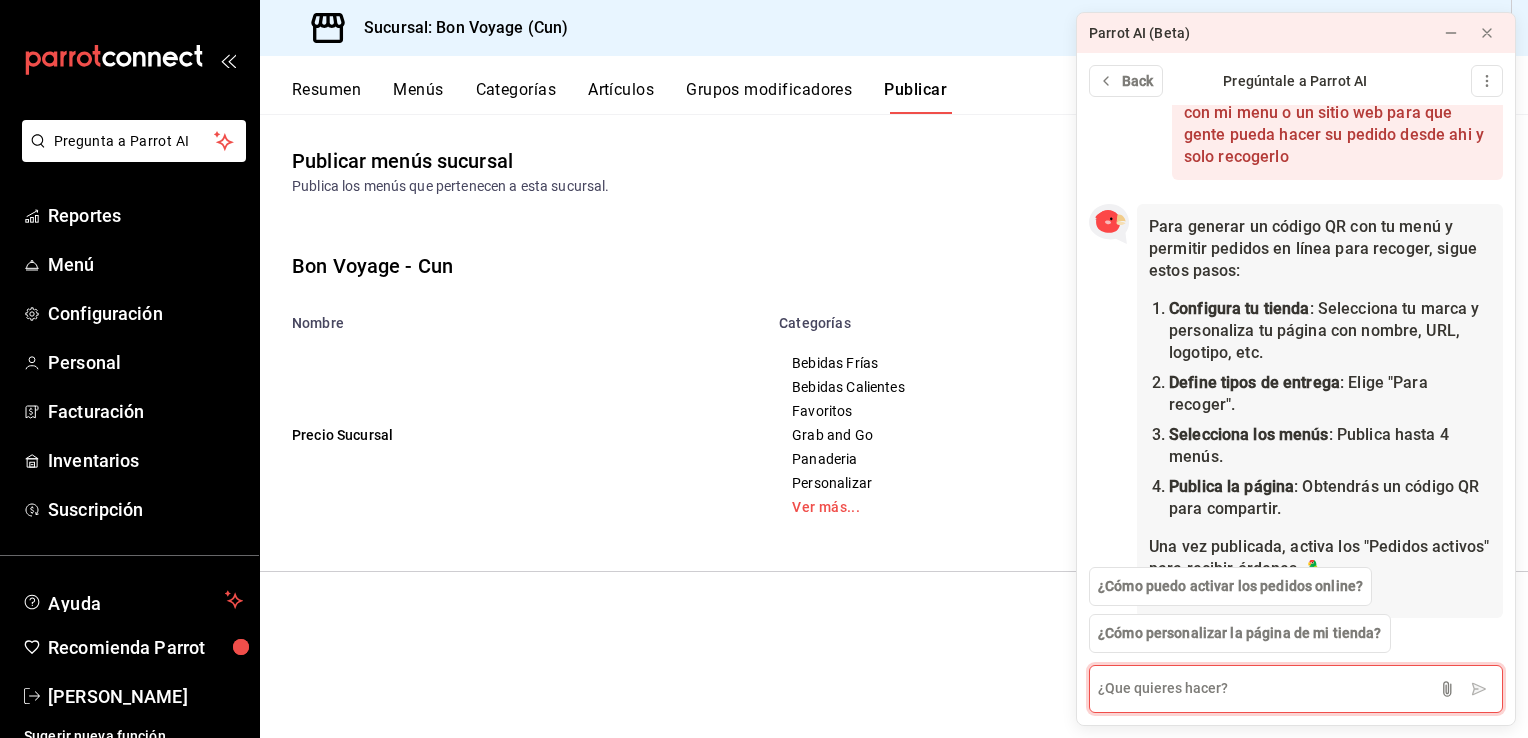 scroll, scrollTop: 485, scrollLeft: 0, axis: vertical 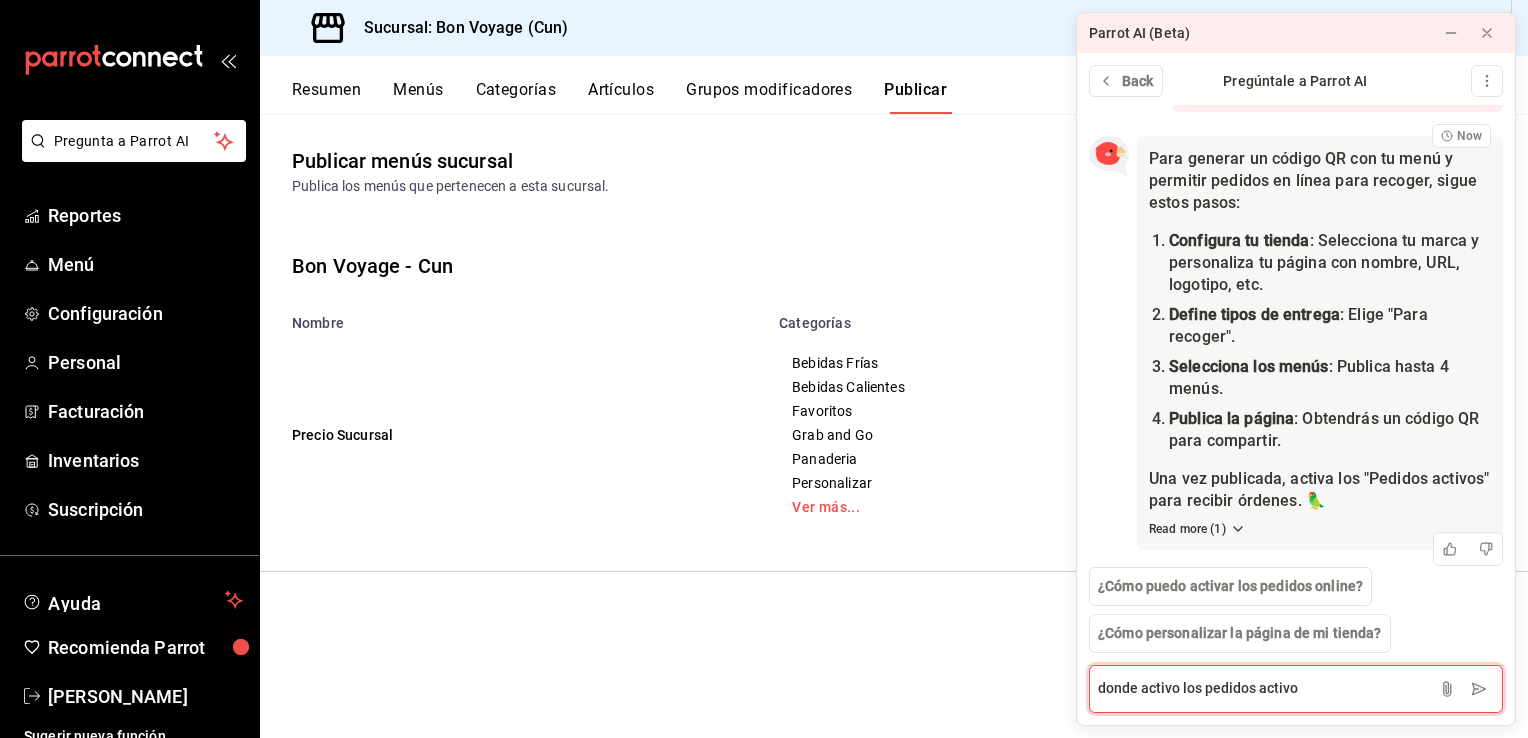 type on "donde activo los pedidos activos" 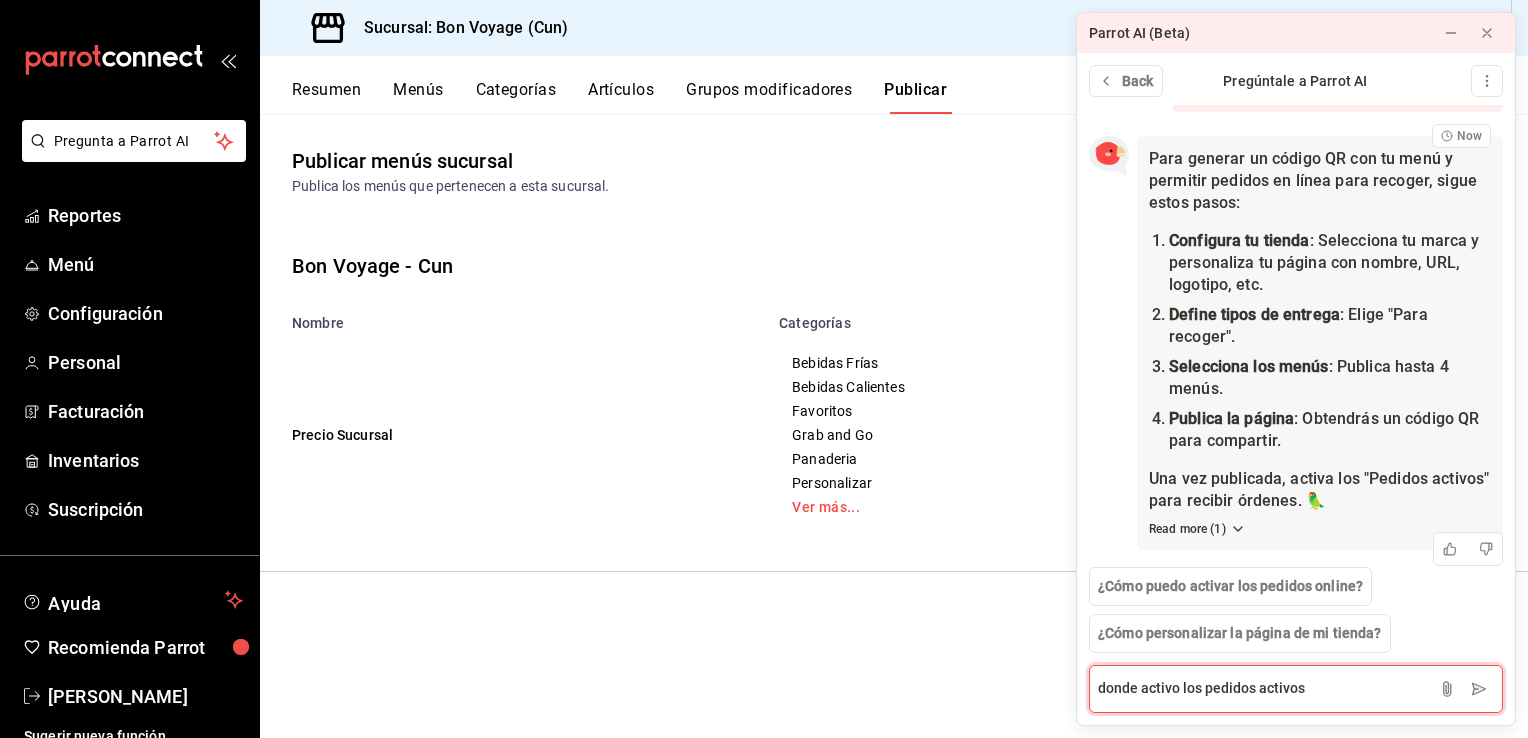 type 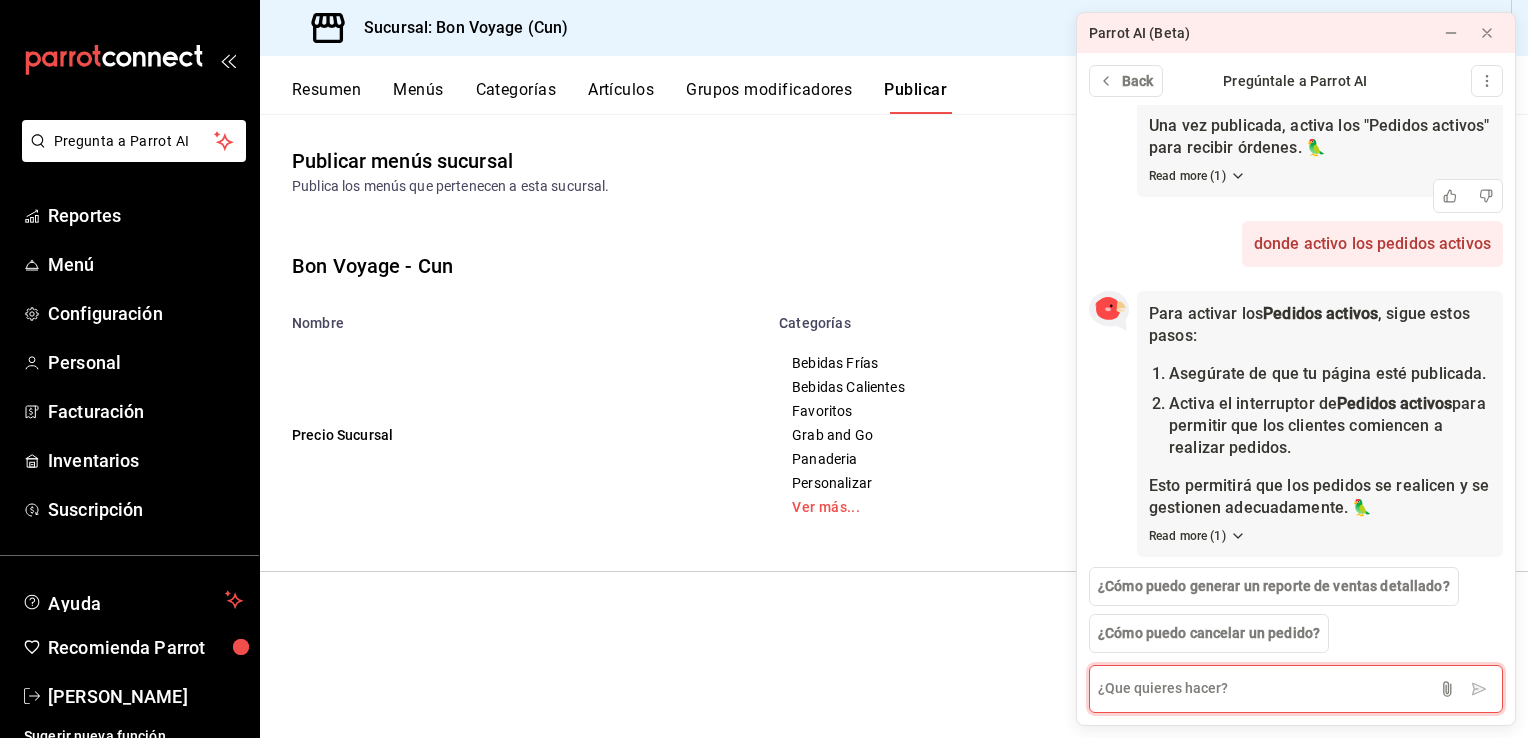scroll, scrollTop: 867, scrollLeft: 0, axis: vertical 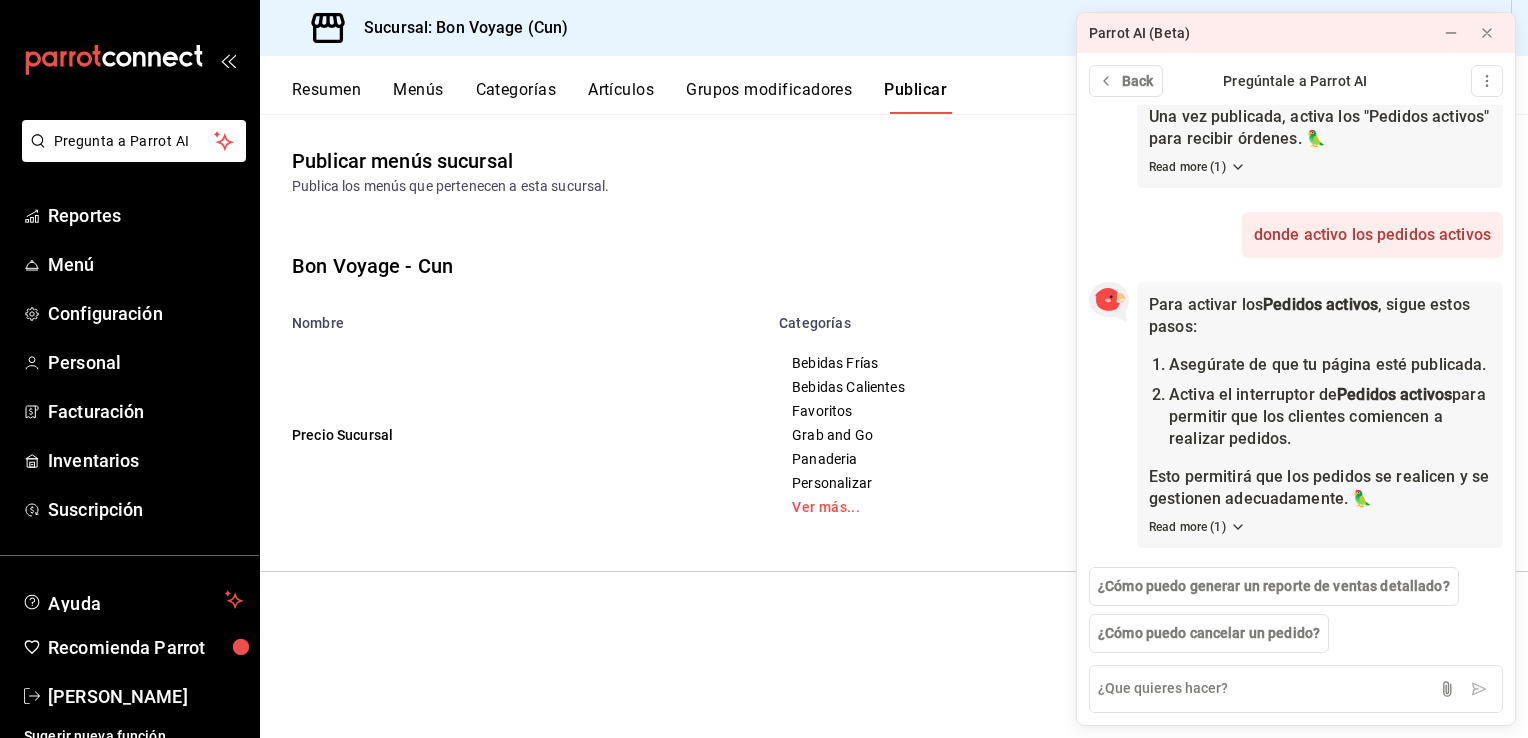 click on "Precio Sucursal" at bounding box center (513, 435) 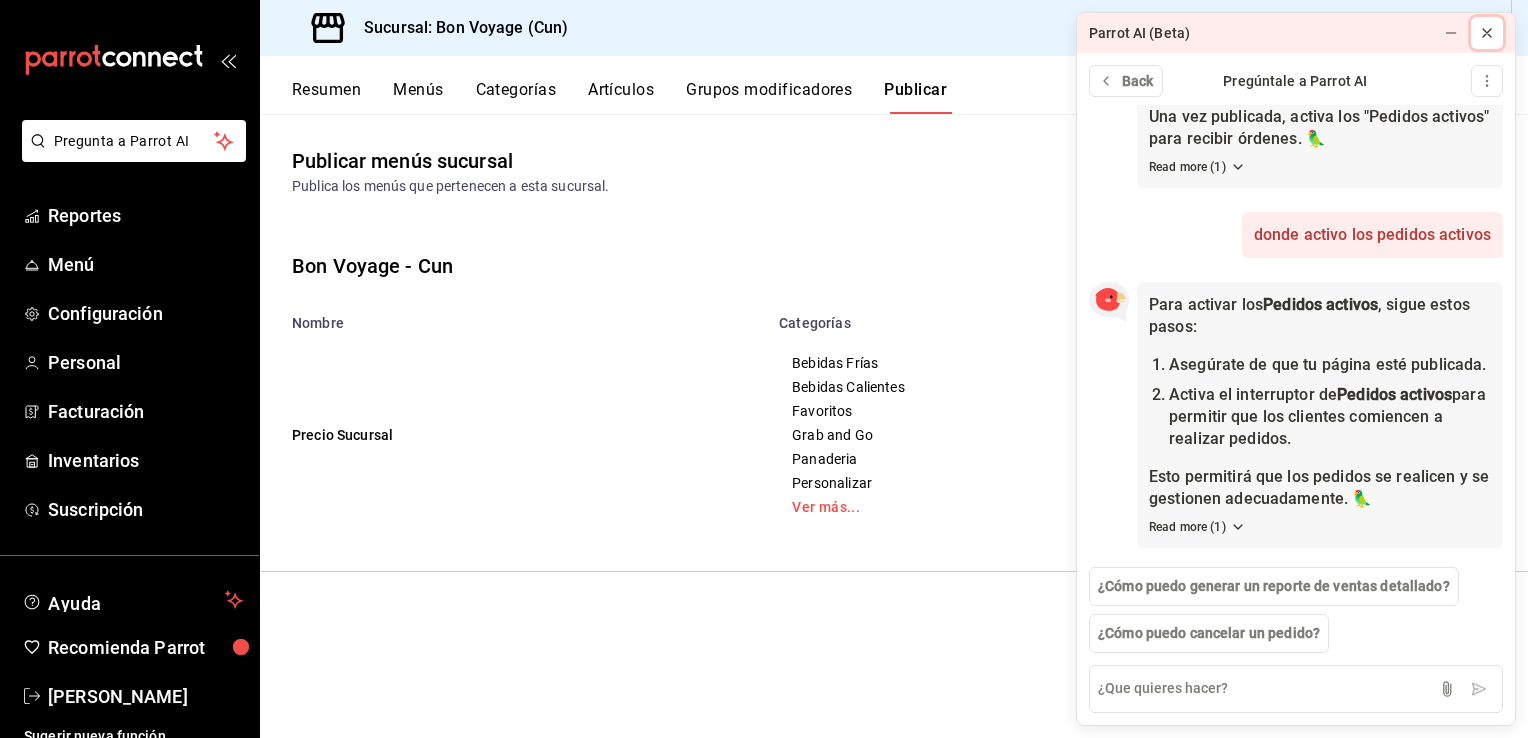 click at bounding box center [1487, 33] 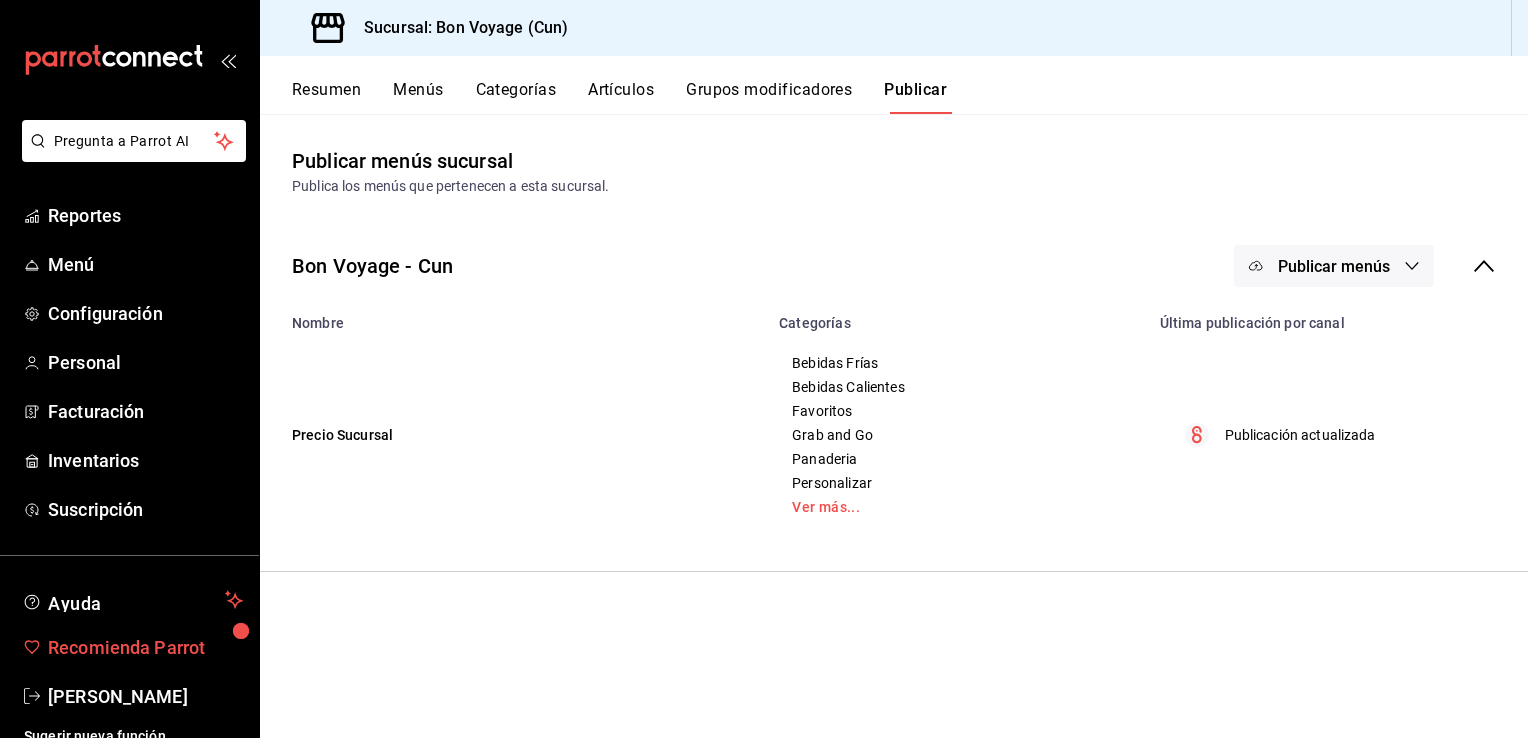 scroll, scrollTop: 16, scrollLeft: 0, axis: vertical 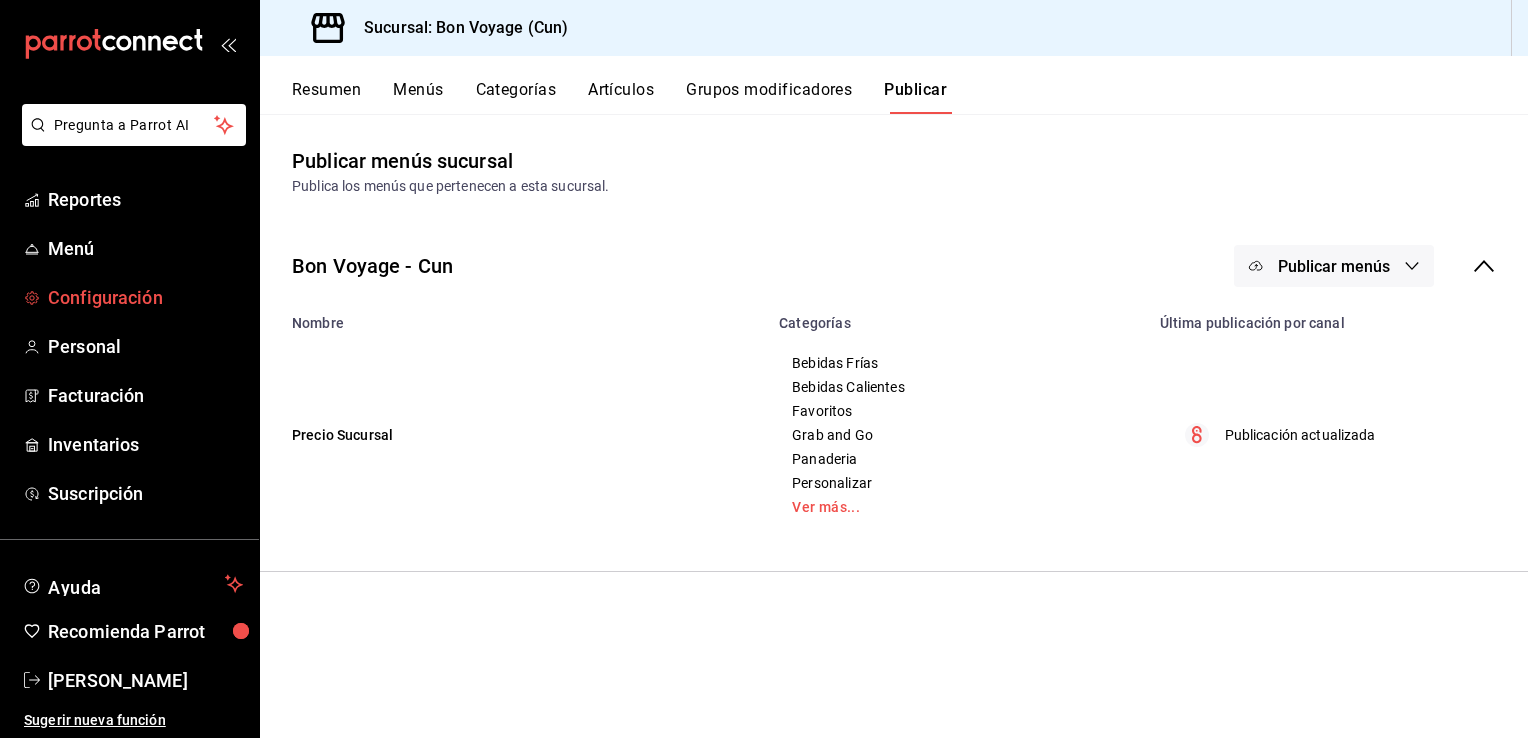 click on "Configuración" at bounding box center [129, 297] 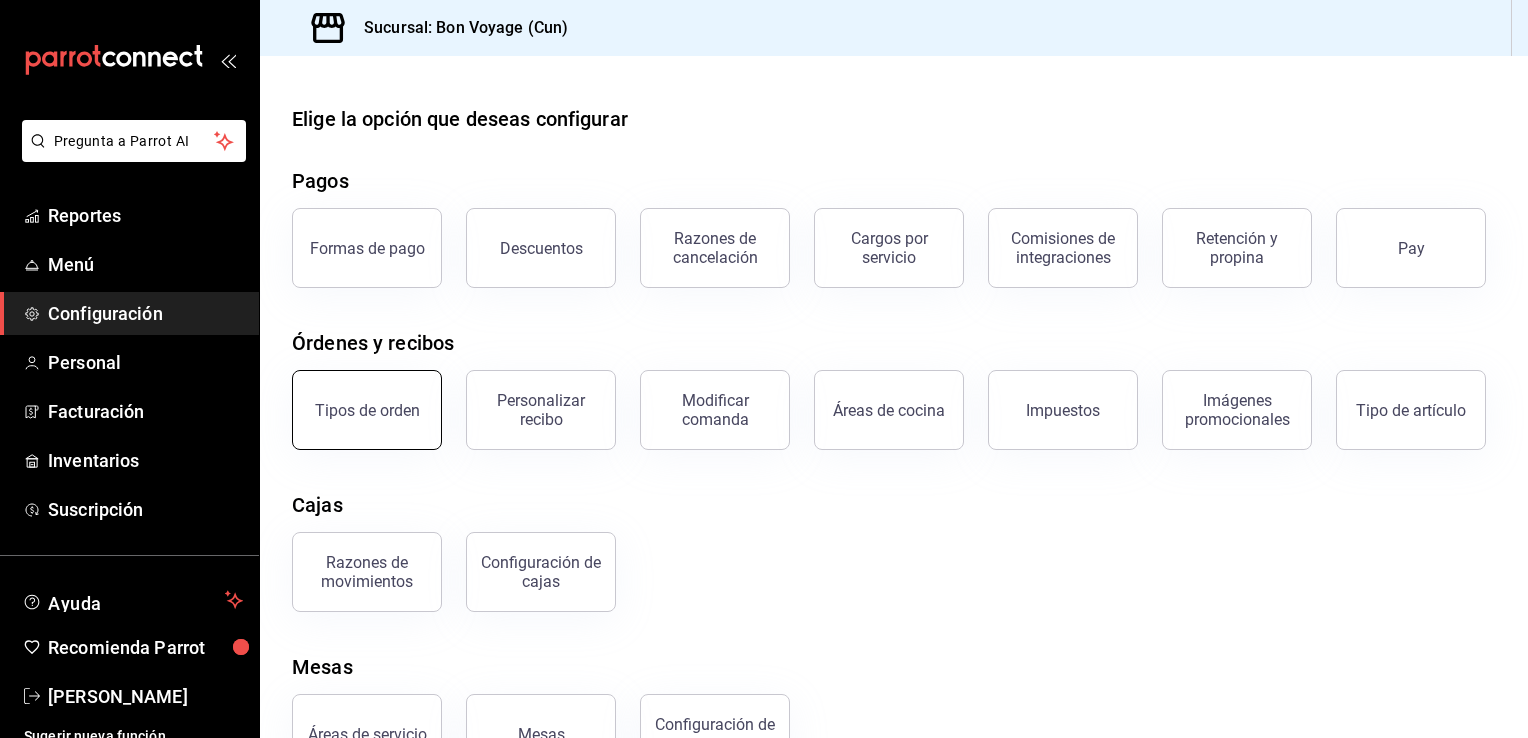 click on "Tipos de orden" at bounding box center (367, 410) 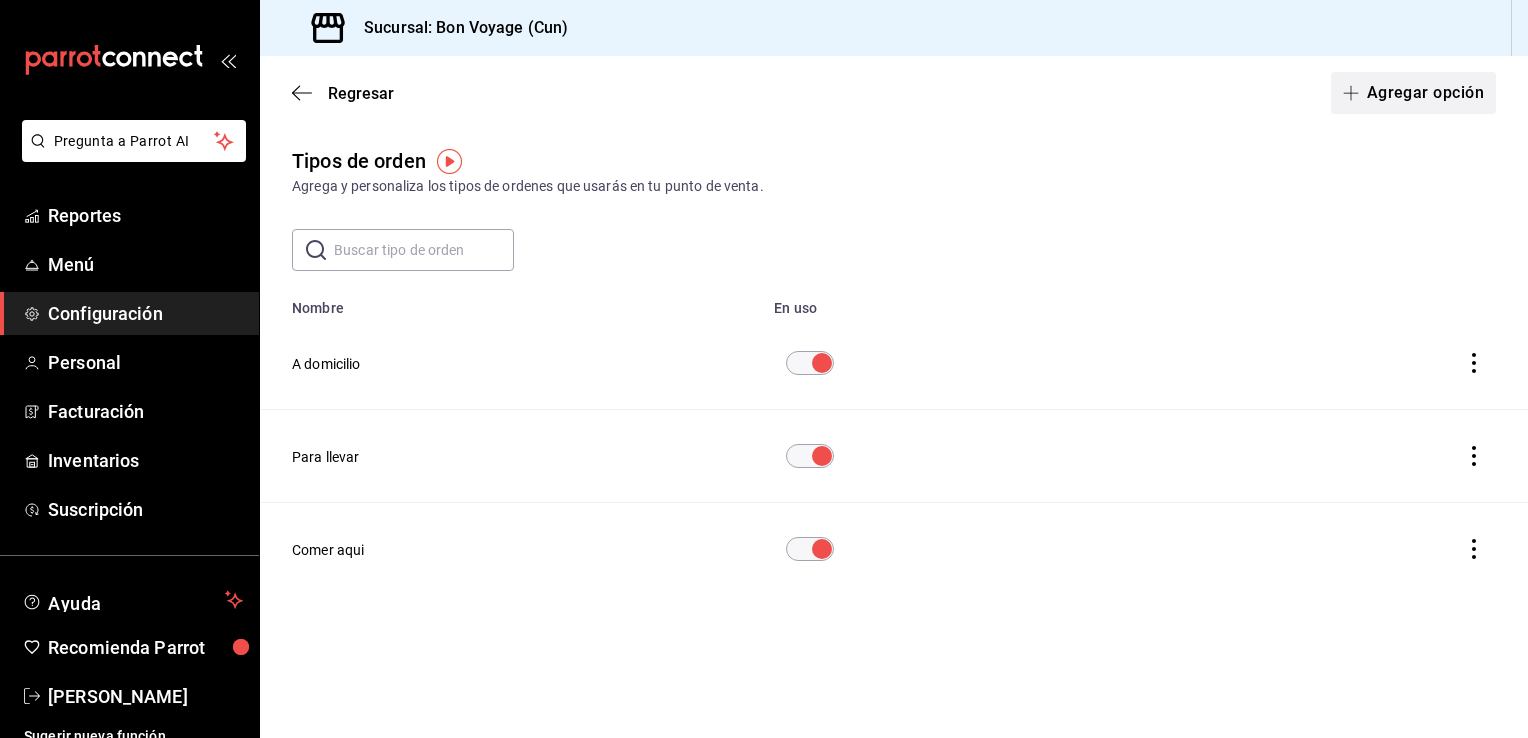 click 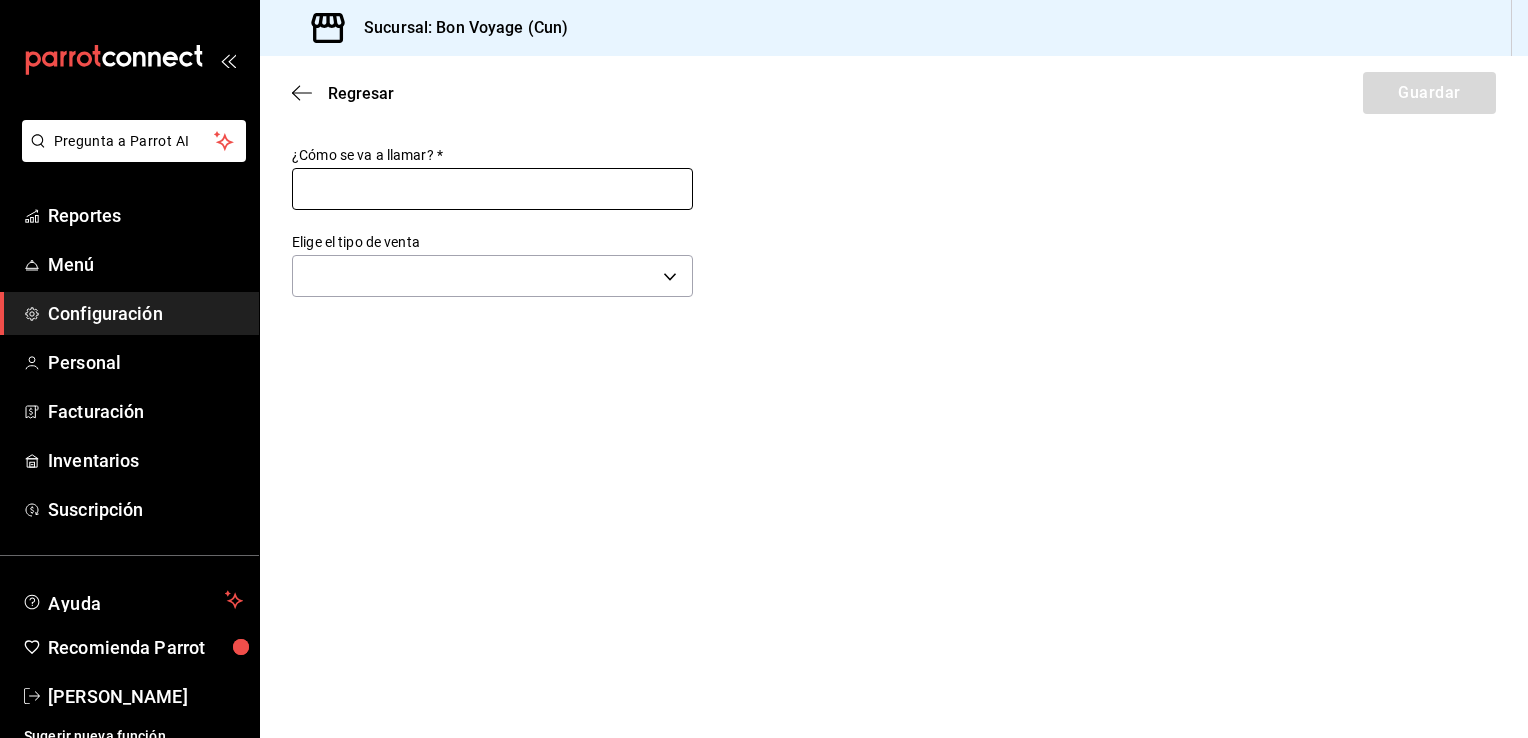 click at bounding box center (492, 189) 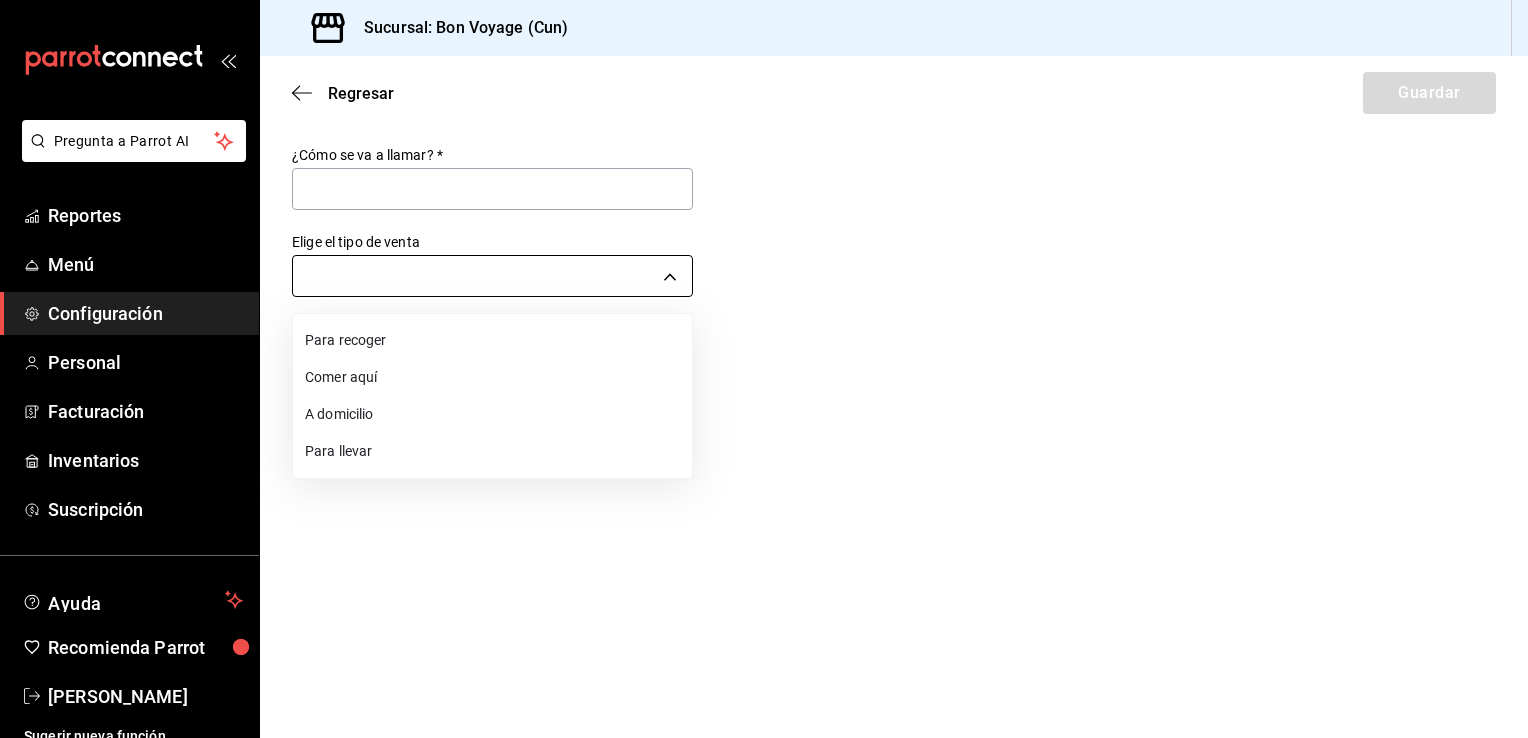 click on "Pregunta a Parrot AI Reportes   Menú   Configuración   Personal   Facturación   Inventarios   Suscripción   Ayuda Recomienda Parrot   [PERSON_NAME]   Sugerir nueva función   Sucursal: Bon Voyage (Cun) Regresar Guardar ¿Cómo se va a llamar?   * Elige el tipo de venta ​ GANA 1 MES GRATIS EN TU SUSCRIPCIÓN AQUÍ ¿Recuerdas cómo empezó tu restaurante?
[DATE] puedes ayudar a un colega a tener el mismo cambio que tú viviste.
Recomienda Parrot directamente desde tu Portal Administrador.
Es fácil y rápido.
🎁 Por cada restaurante que se una, ganas 1 mes gratis. Ver video tutorial Ir a video Pregunta a Parrot AI Reportes   Menú   Configuración   Personal   Facturación   Inventarios   Suscripción   Ayuda Recomienda Parrot   [PERSON_NAME]   Sugerir nueva función   Visitar centro de ayuda [PHONE_NUMBER] [EMAIL_ADDRESS][DOMAIN_NAME] Visitar centro de ayuda [PHONE_NUMBER] [EMAIL_ADDRESS][DOMAIN_NAME] Para recoger Comer aquí A domicilio Para llevar" at bounding box center [764, 369] 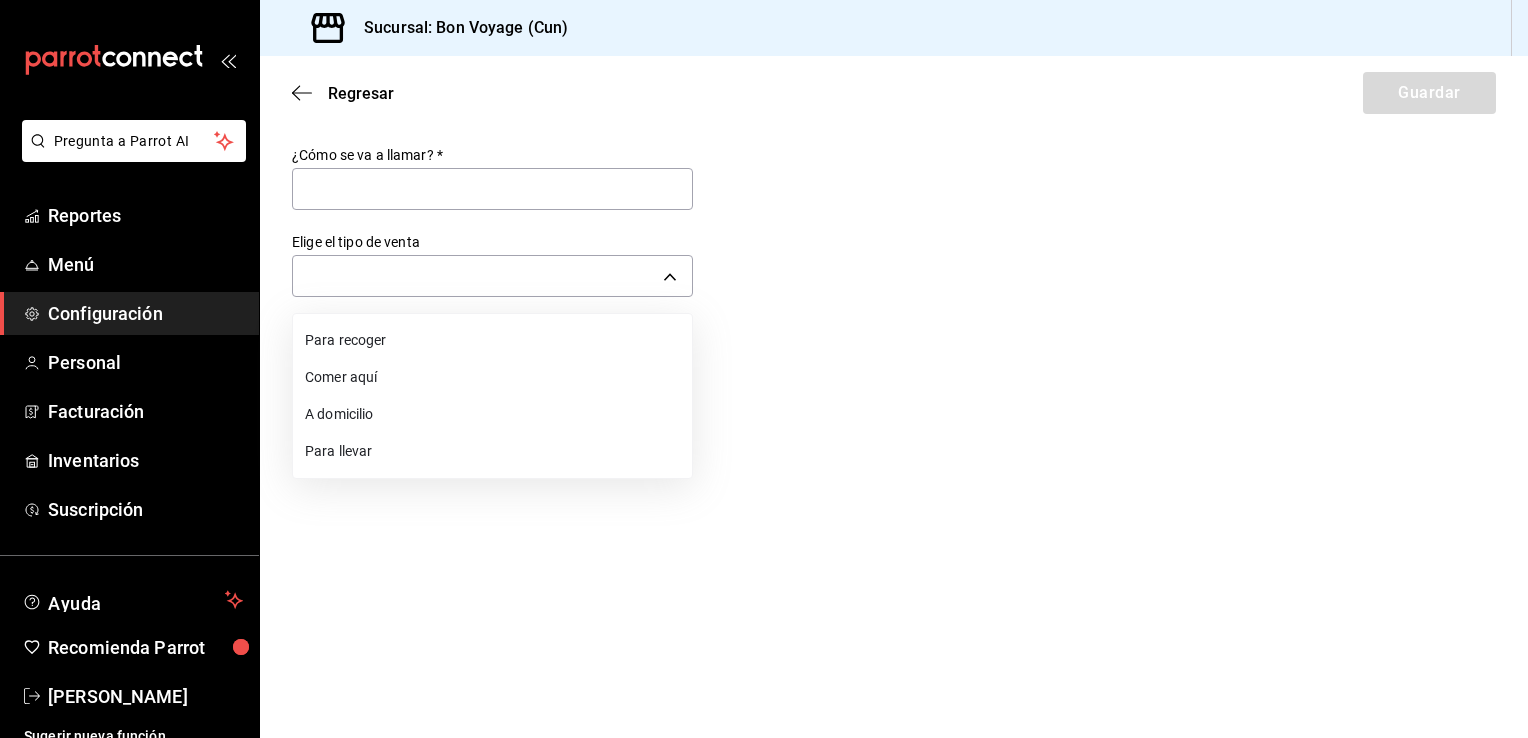 click on "Para recoger" at bounding box center [492, 340] 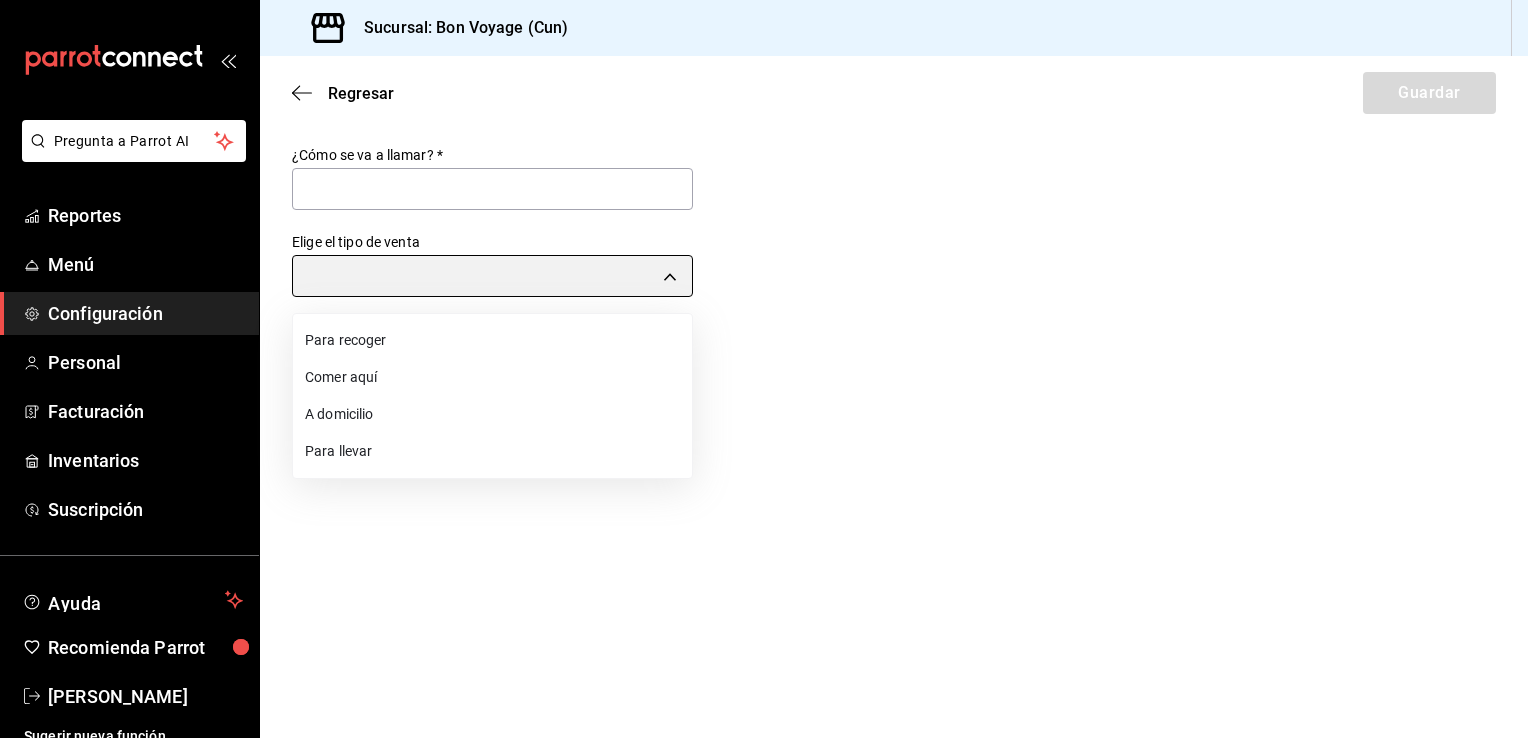 type on "PICK_UP" 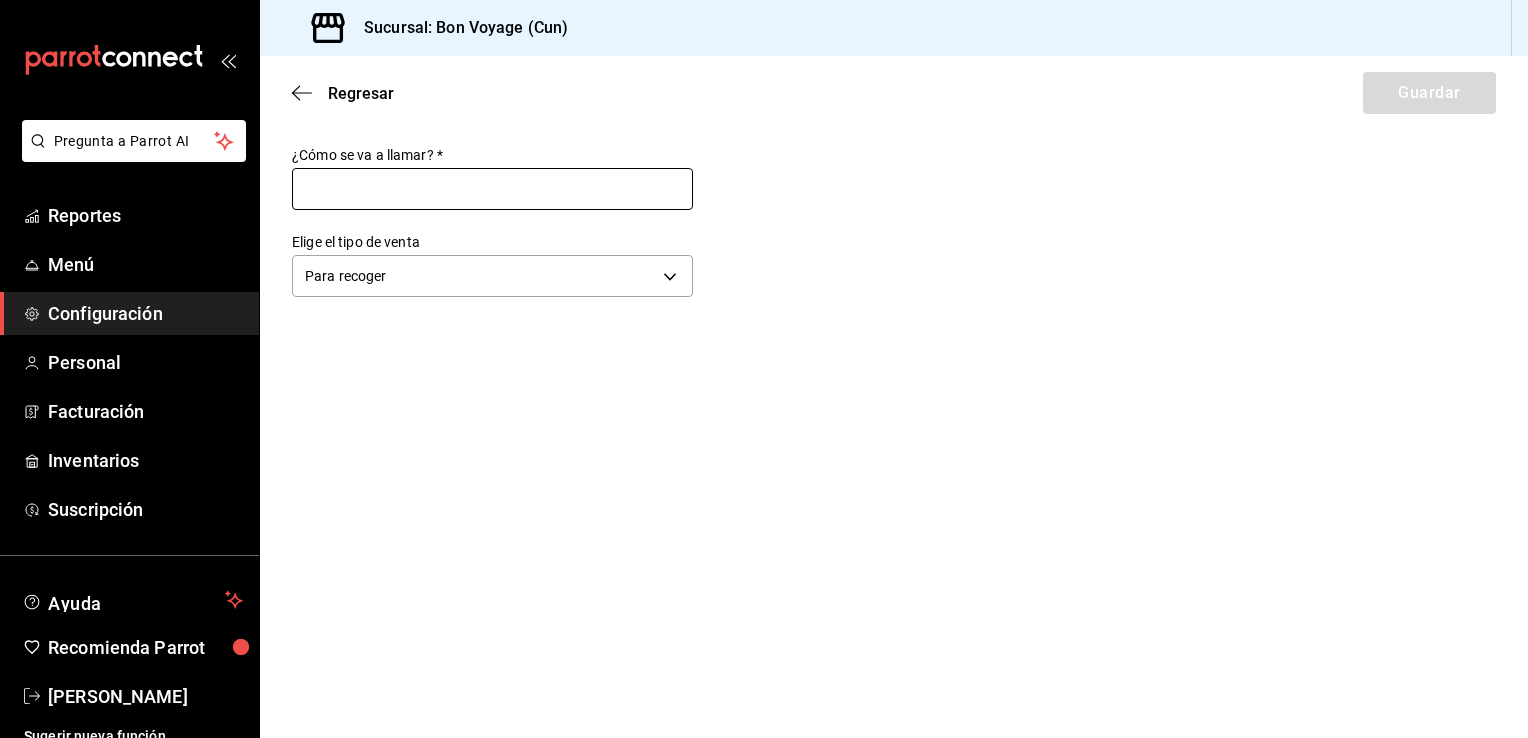 click at bounding box center [492, 189] 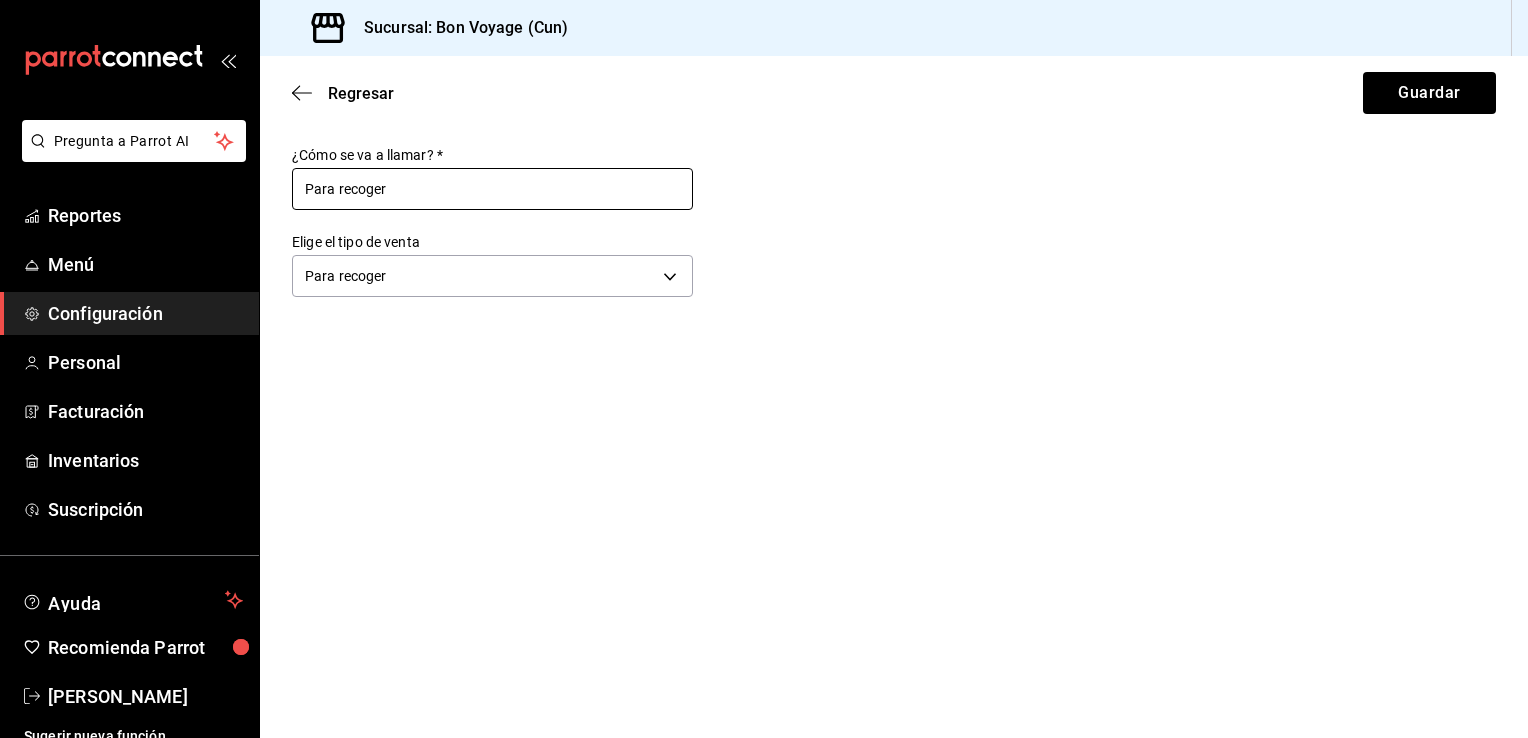 type on "Para recoger" 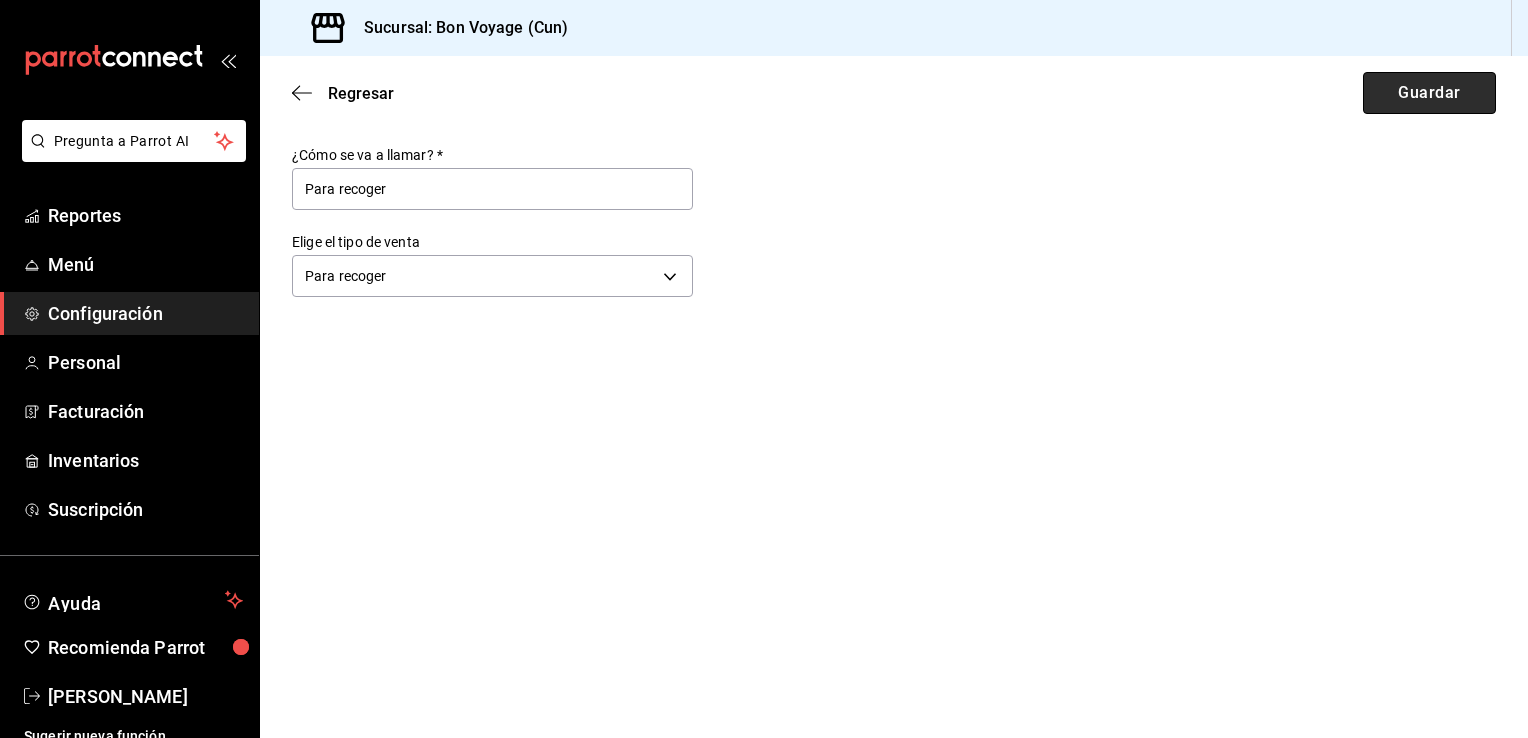 click on "Guardar" at bounding box center [1429, 93] 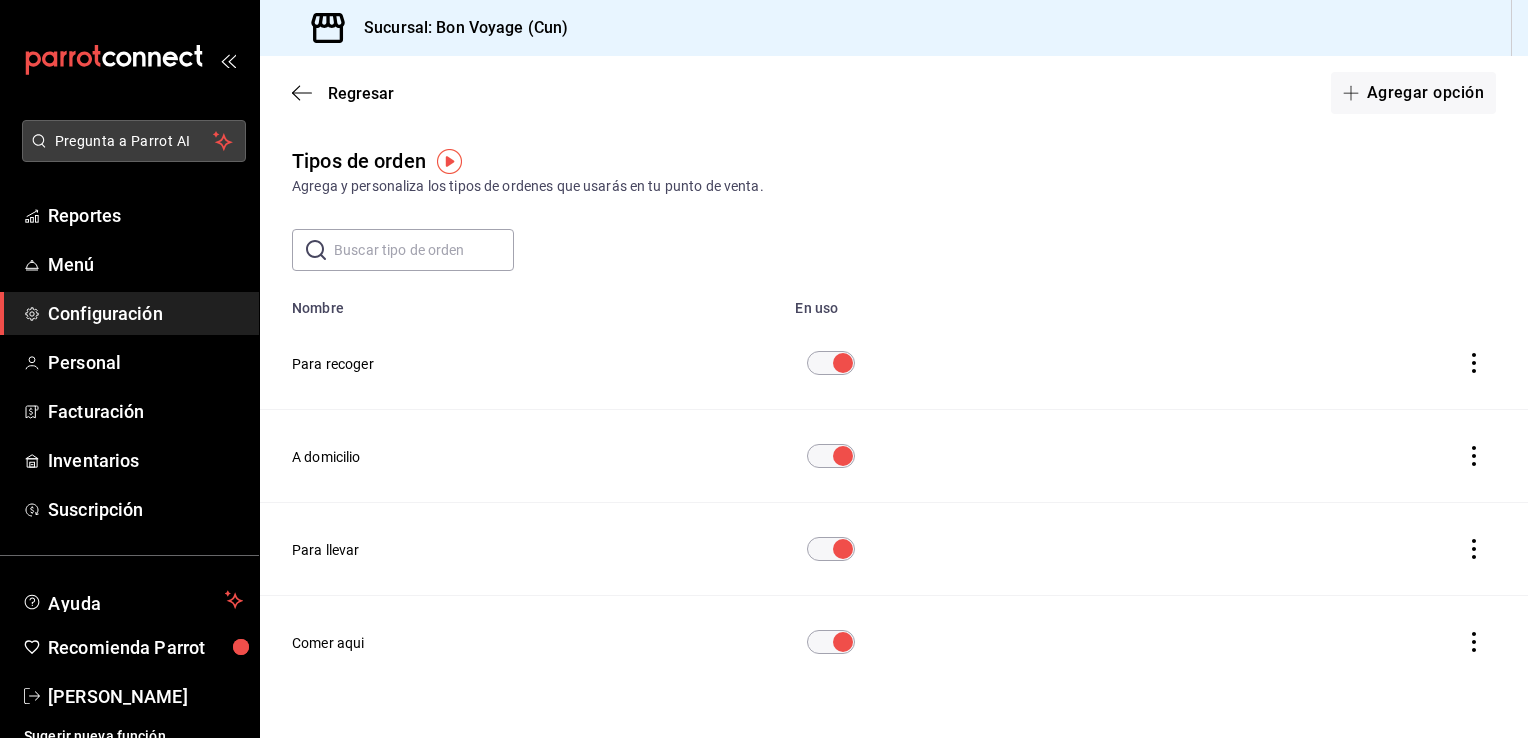 click on "Pregunta a Parrot AI" at bounding box center (134, 141) 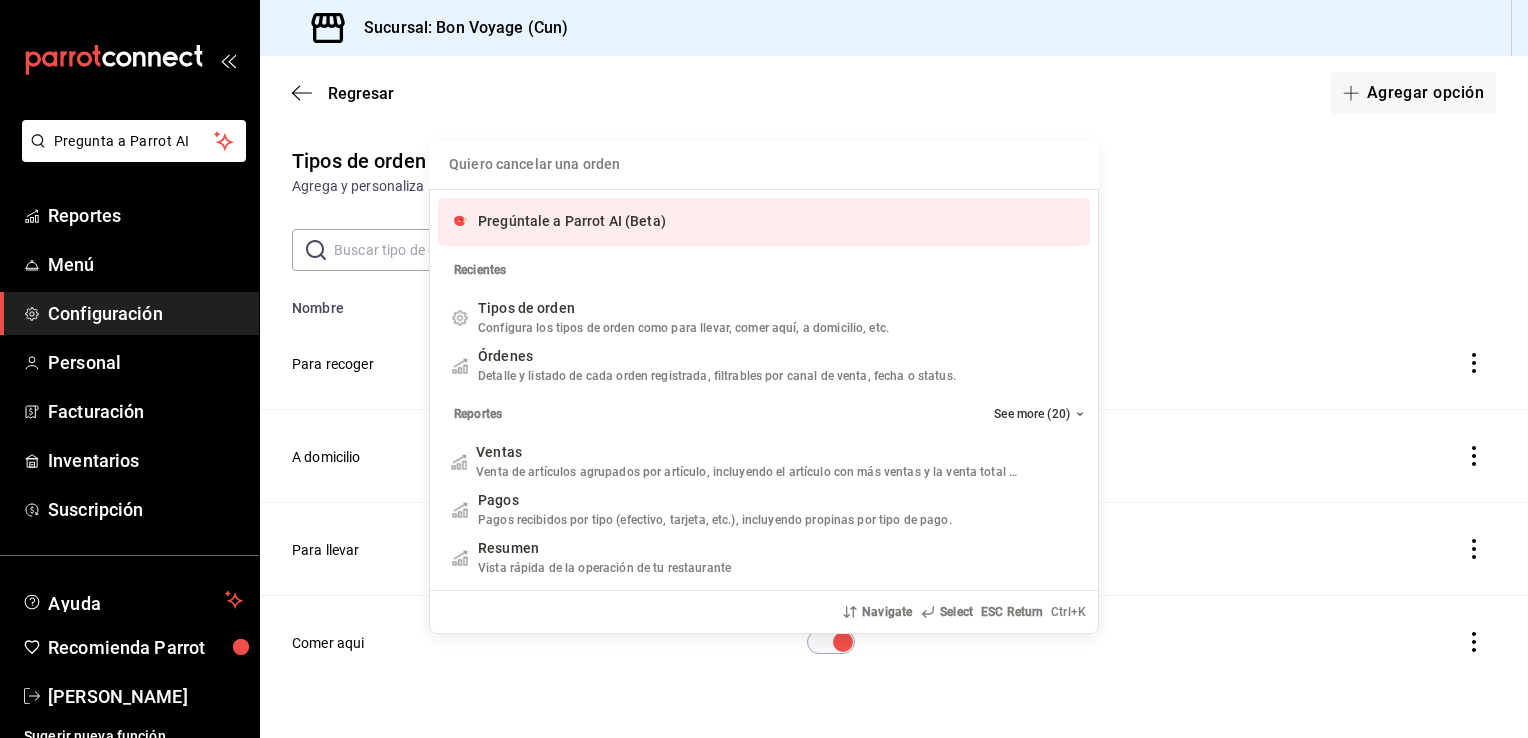 click on "Quiero cancelar una orden Pregúntale a Parrot AI (Beta) Recientes Tipos de orden Configura los tipos de orden como para llevar, comer aquí, a domicilio, etc. Add shortcut Órdenes Detalle y listado de cada orden registrada, filtrables por canal de venta, fecha o status. Add shortcut Reportes See more (20) Ventas Venta de artículos agrupados por artículo, incluyendo el artículo con más ventas y la venta total por periodo. Add shortcut Pagos Pagos recibidos por tipo (efectivo, tarjeta, etc.), incluyendo propinas por tipo de pago. Add shortcut Resumen Vista rápida de la operación de tu restaurante Add shortcut Configuración See more (10) Pay Propina sugerida, reseñas, y auto cerrado de órden Add shortcut Formas de Pago Configura los tipos de pago aceptados, divisas y reportes en el corte de caja Add shortcut Descuentos Configura los descuentos aplicables a órdenes o artículos en el restaurante. Add shortcut Personal Navigate Select ESC Return Ctrl+ K" at bounding box center [764, 369] 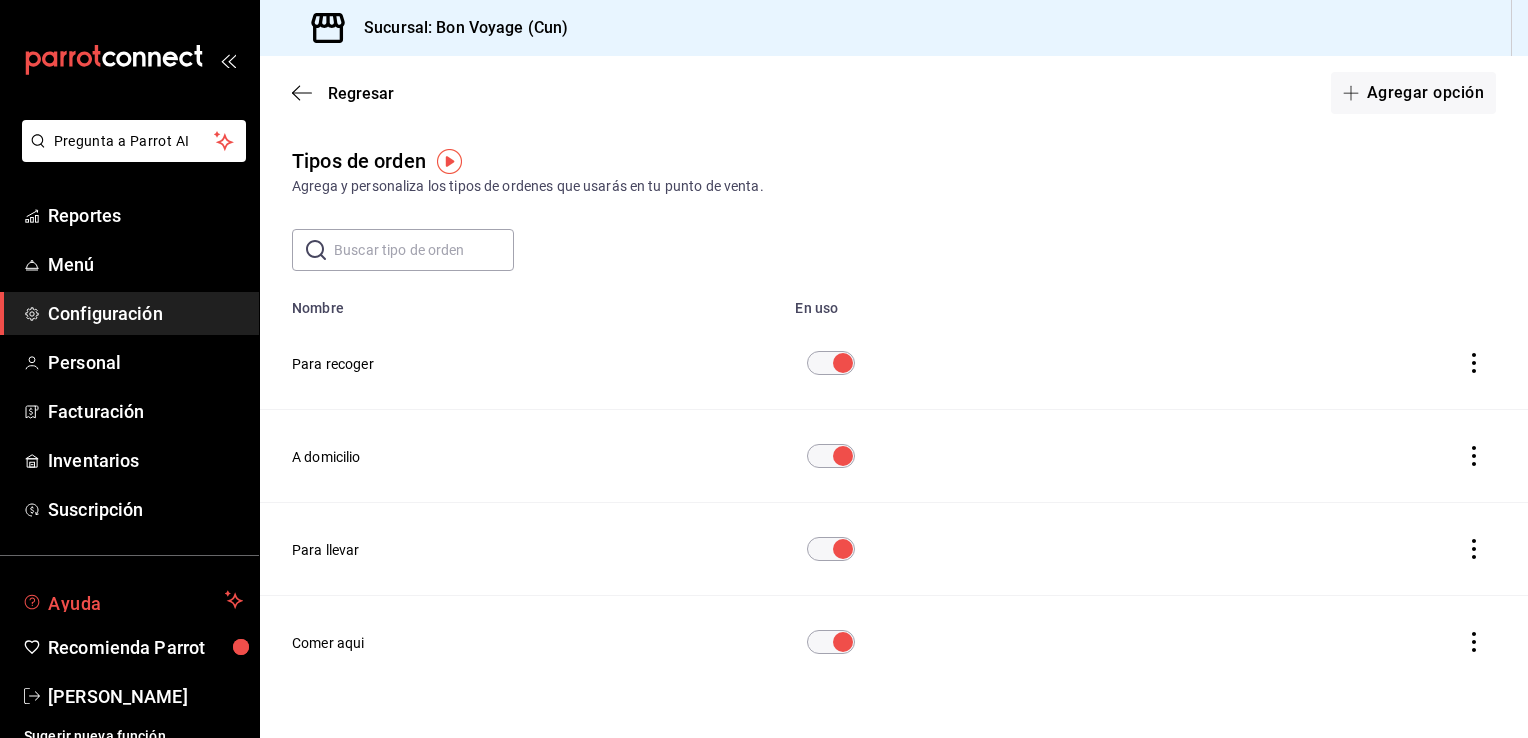 click on "Ayuda" at bounding box center [132, 600] 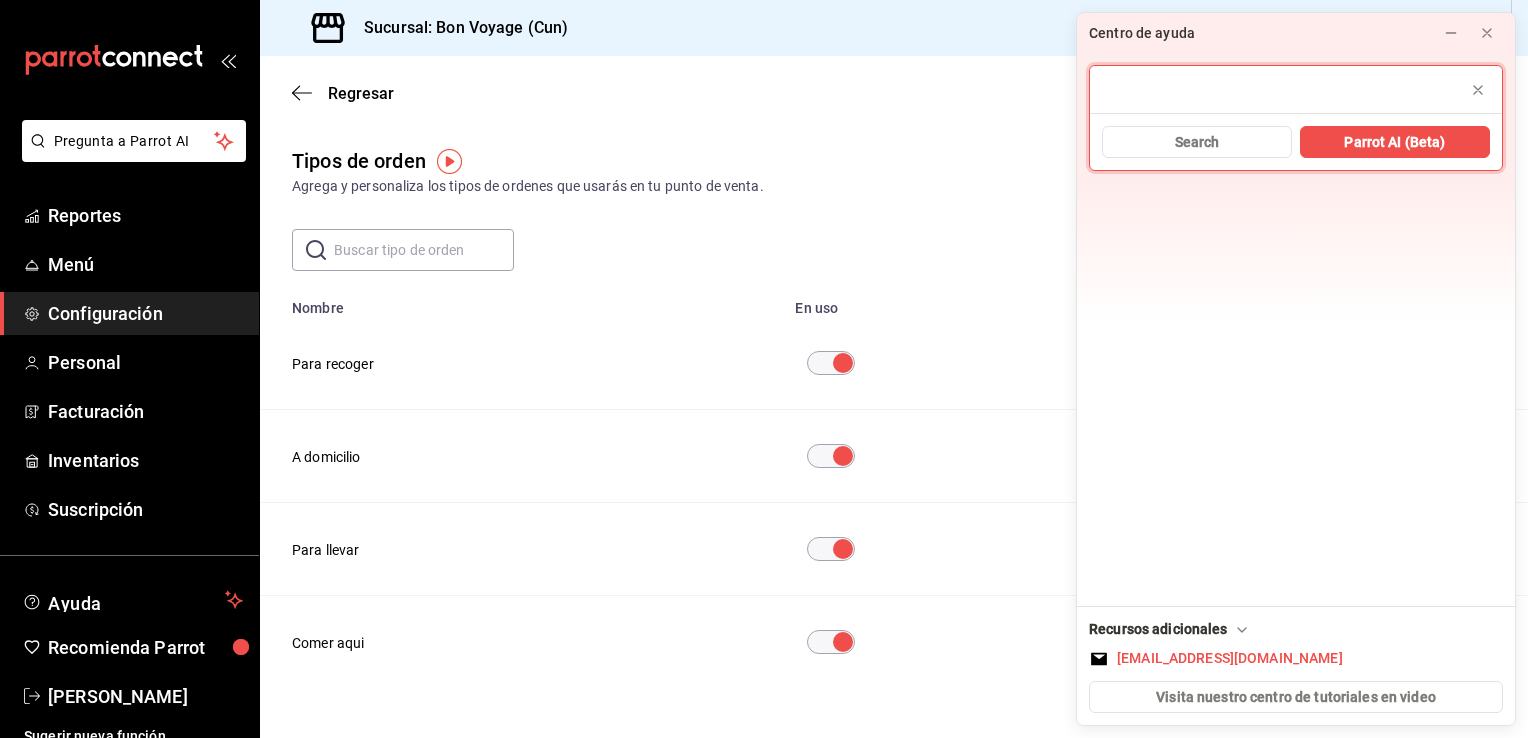 scroll, scrollTop: 0, scrollLeft: 977, axis: horizontal 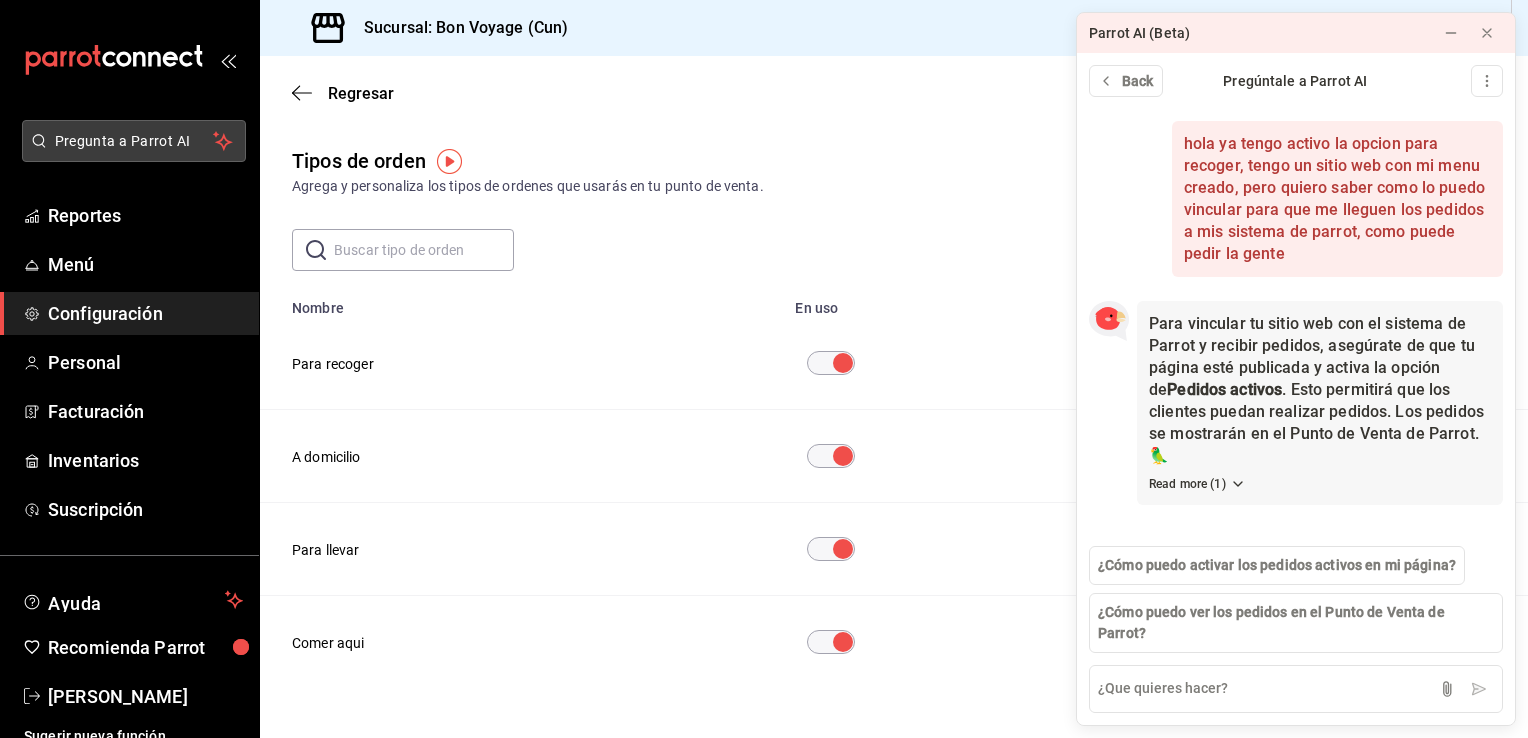 click on "Pregunta a Parrot AI" at bounding box center (134, 141) 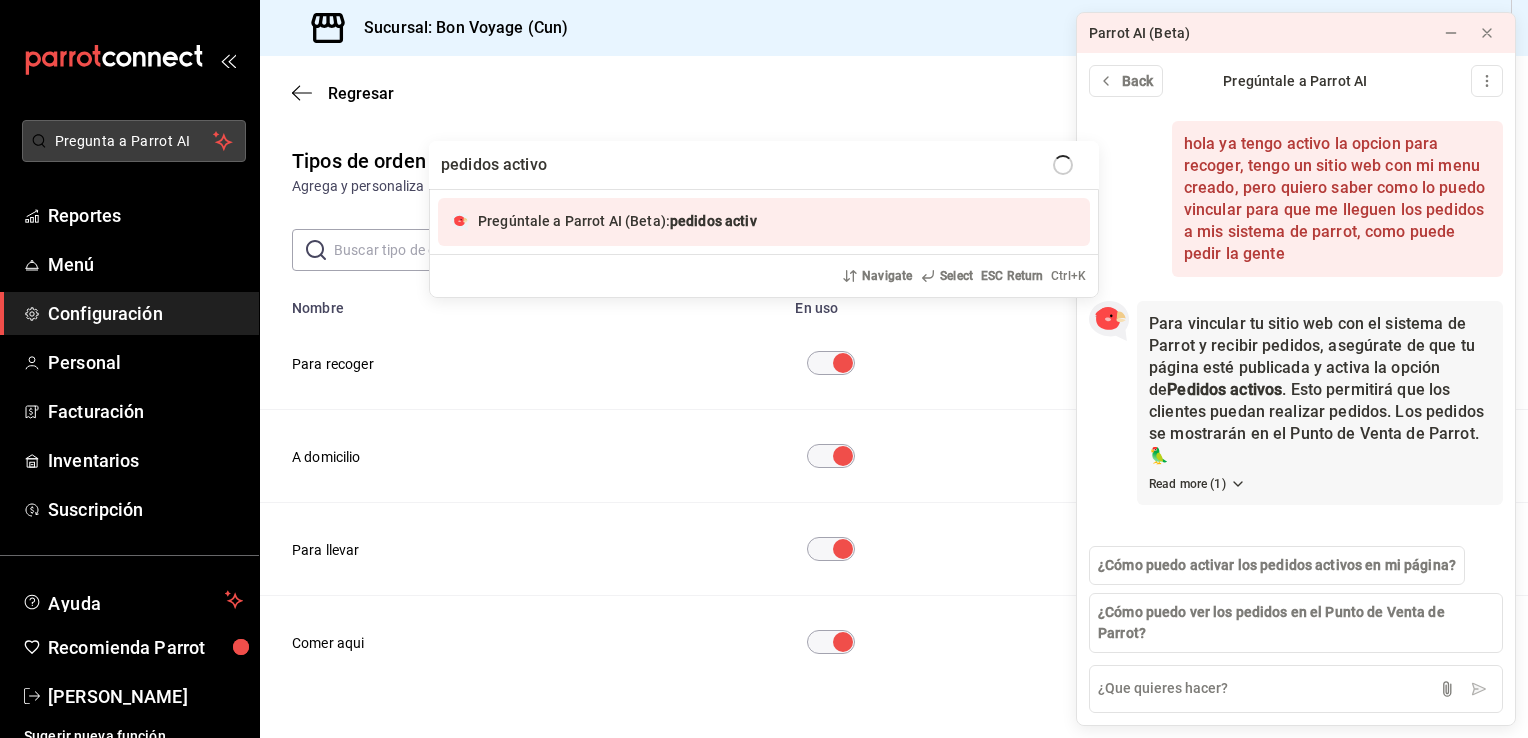 type on "pedidos activos" 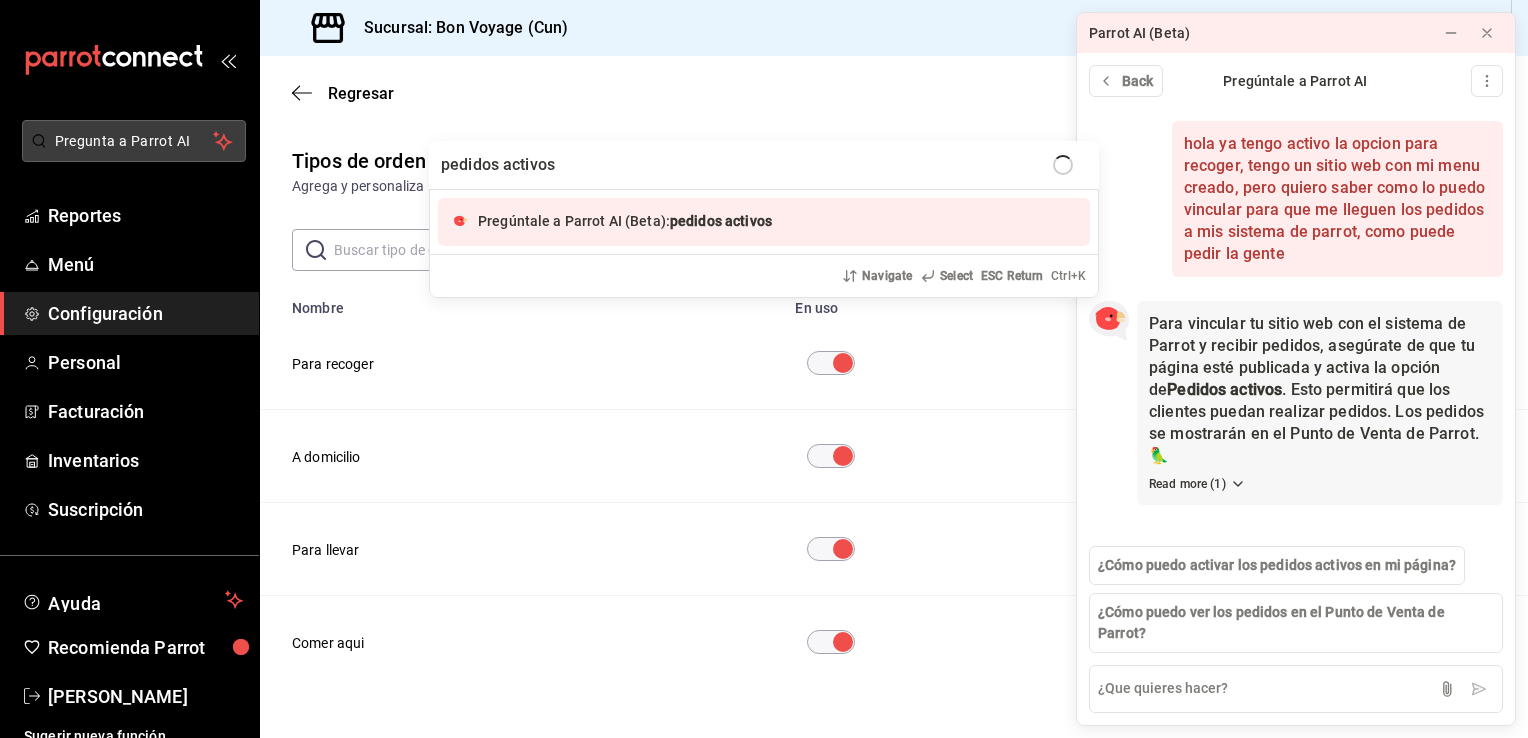 type 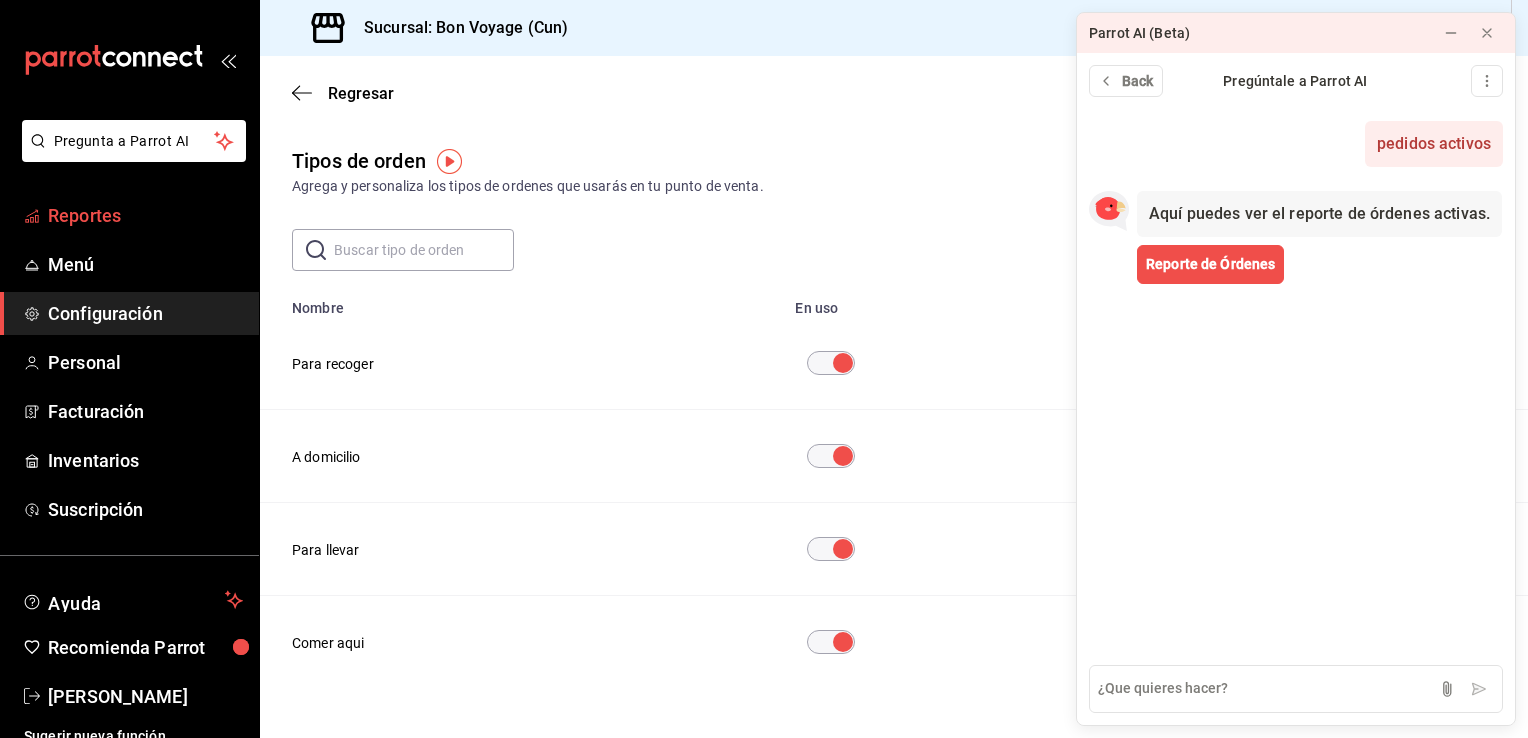 click on "Reportes" at bounding box center [145, 215] 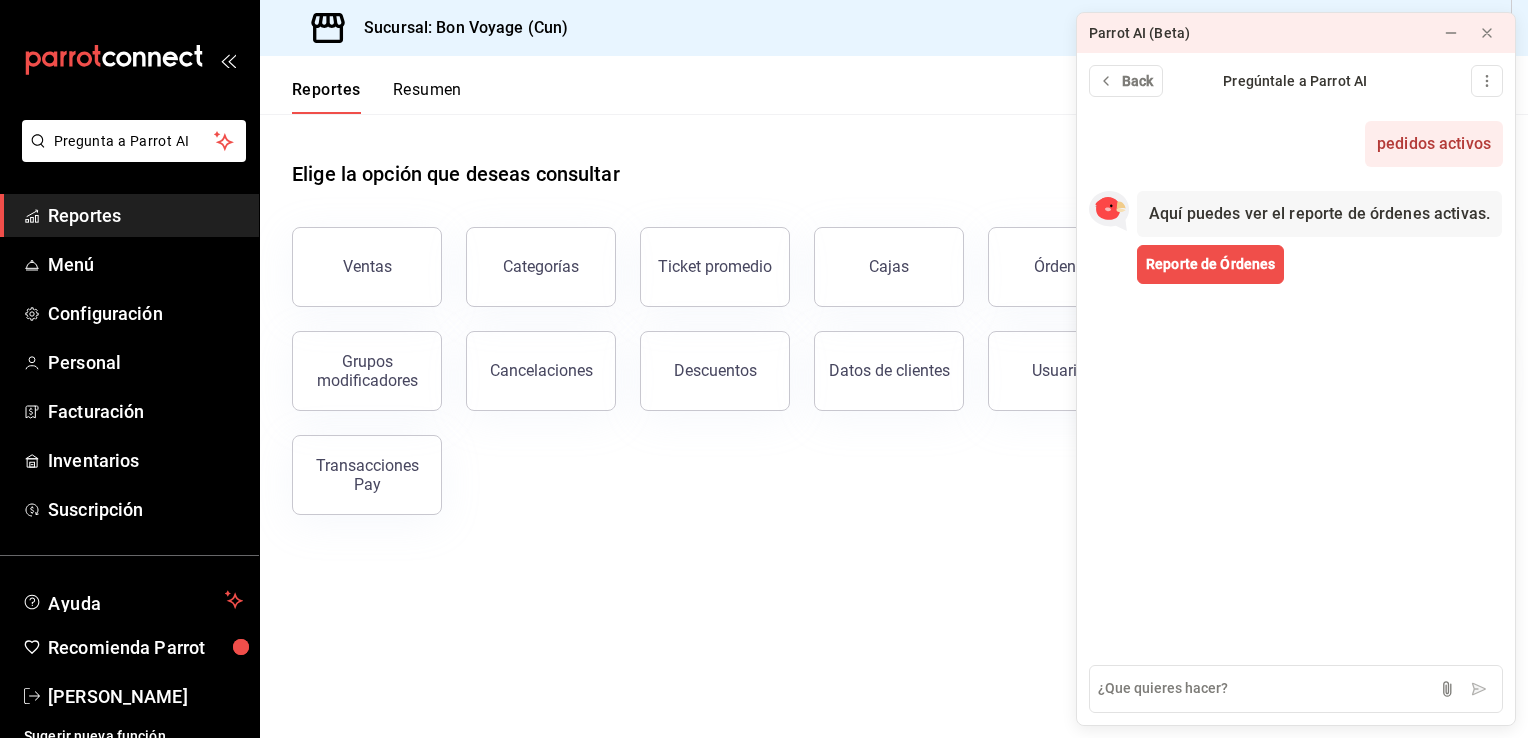 click on "Elige la opción que deseas consultar Ventas Categorías Ticket promedio Cajas Órdenes Pagos Análisis de venta por hora Grupos modificadores Cancelaciones Descuentos Datos de clientes Usuarios Costos y márgenes Movimientos [PERSON_NAME] Transacciones Pay" at bounding box center (894, 330) 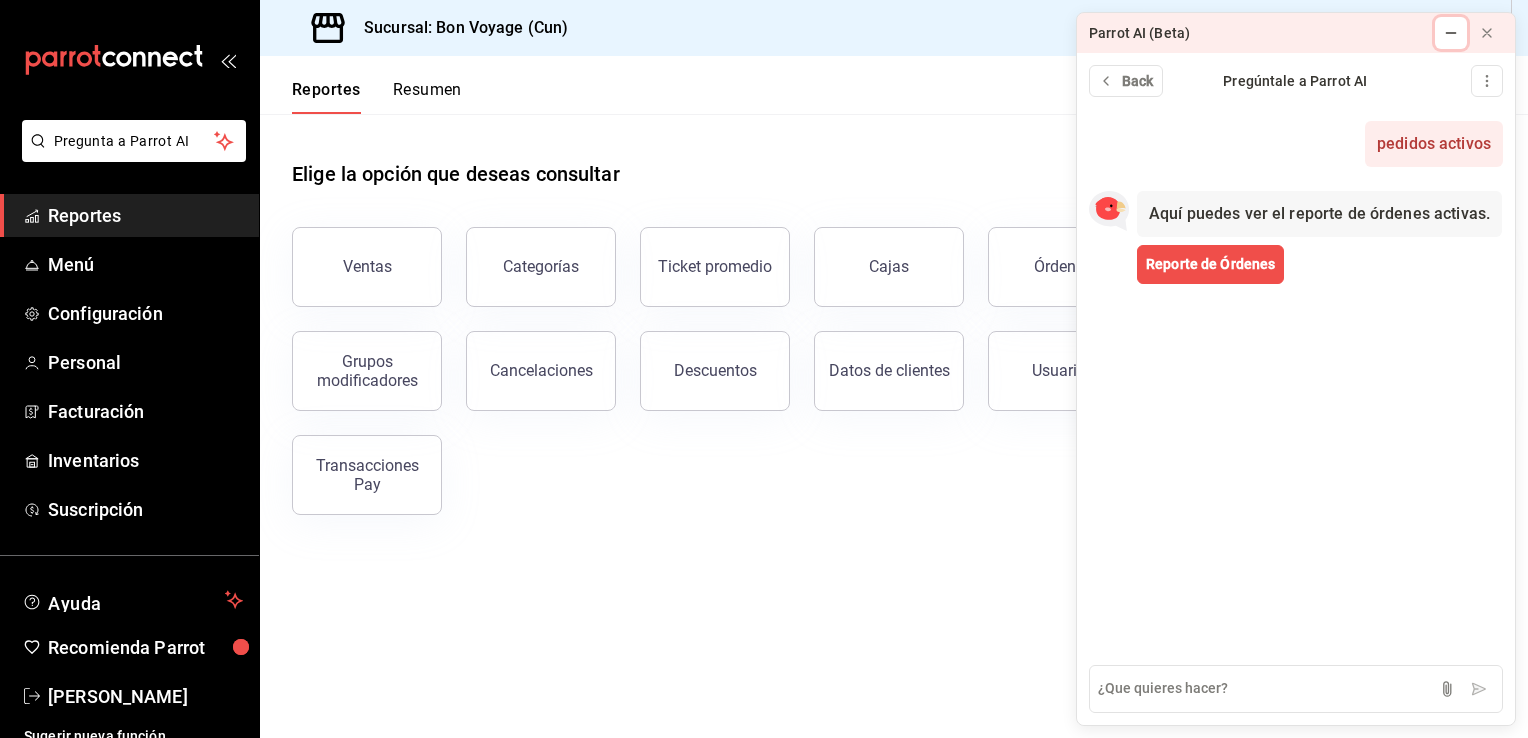 click 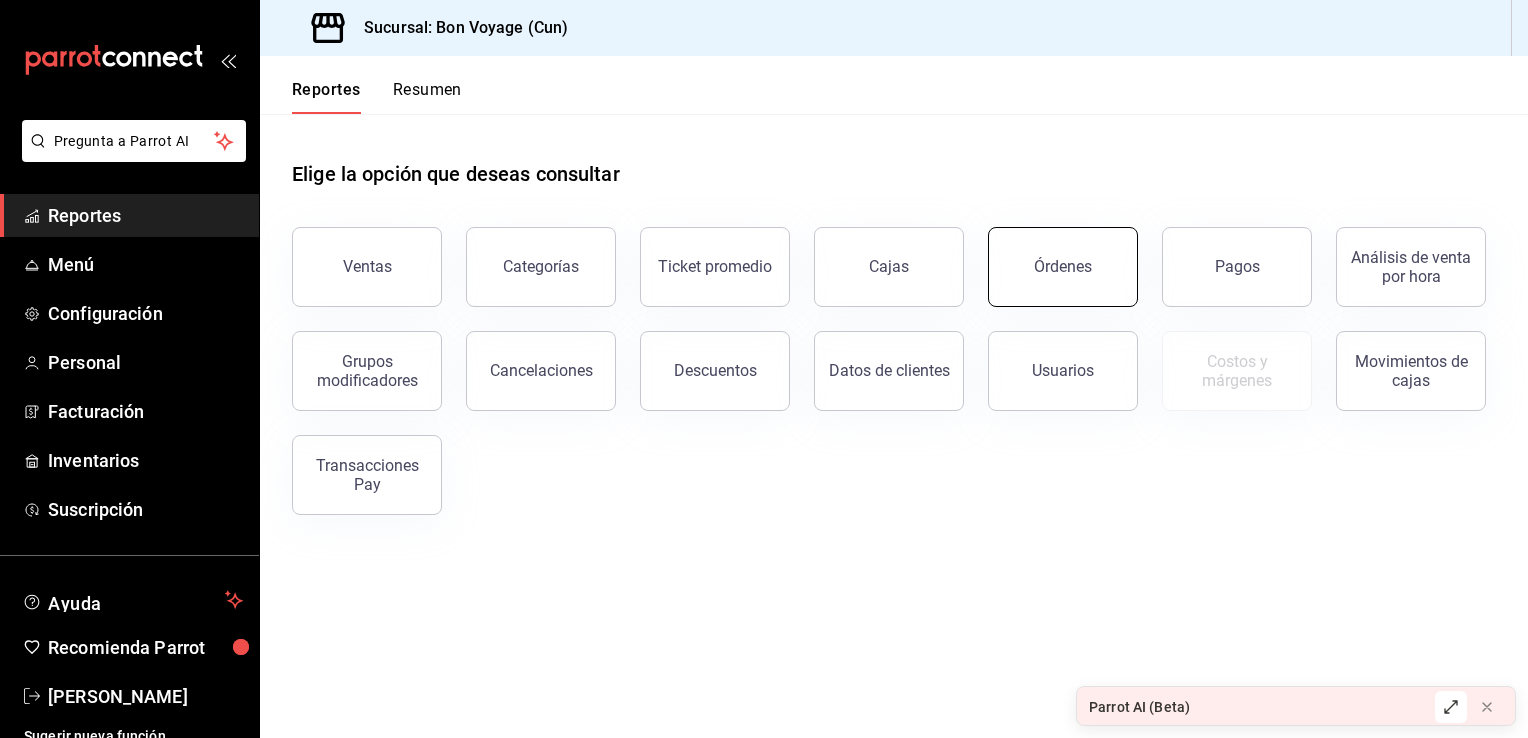 click on "Órdenes" at bounding box center [1063, 267] 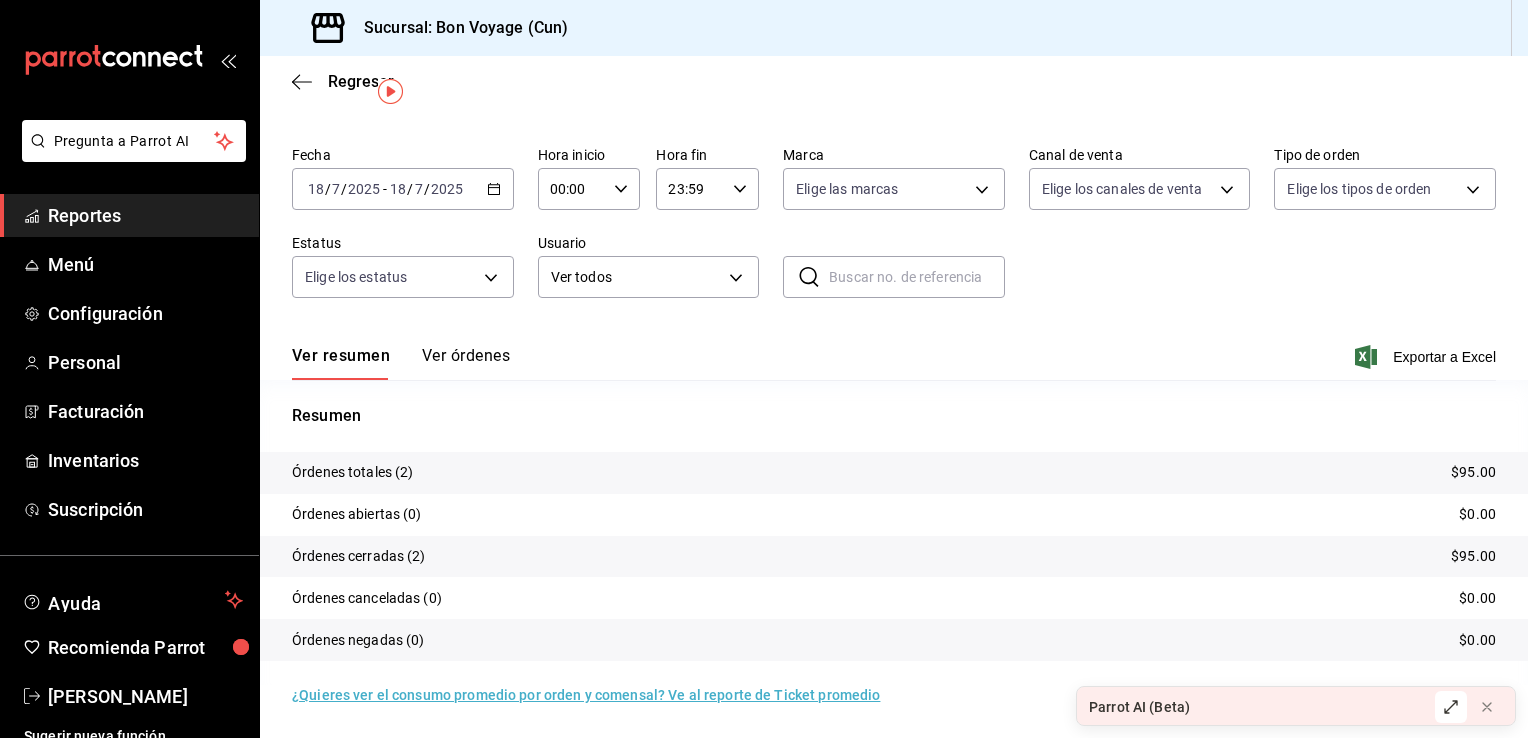 scroll, scrollTop: 46, scrollLeft: 0, axis: vertical 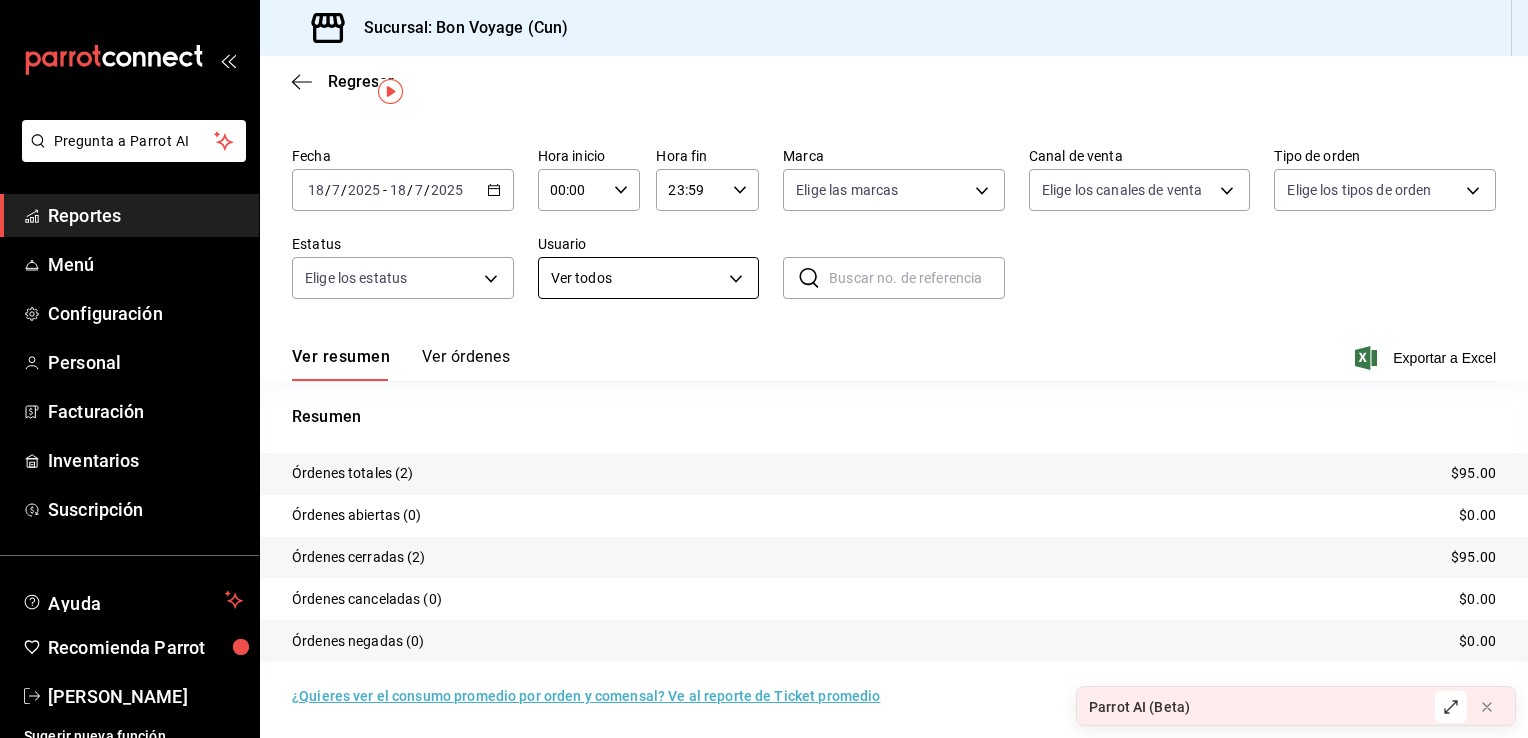 click on "Pregunta a Parrot AI Reportes   Menú   Configuración   Personal   Facturación   Inventarios   Suscripción   Ayuda Recomienda Parrot   [PERSON_NAME]   Sugerir nueva función   Sucursal: Bon Voyage (Cun) Regresar Órdenes Fecha [DATE] [DATE] - [DATE] [DATE] Hora inicio 00:00 Hora inicio Hora fin 23:59 Hora fin Marca Elige las marcas Canal de venta Elige los canales de venta Tipo de orden Elige los tipos de orden Estatus Elige los estatus Usuario Ver todos ALL ​ ​ Ver resumen Ver órdenes Exportar a Excel Resumen Órdenes totales (2) $95.00 Órdenes abiertas (0) $0.00 Órdenes cerradas (2) $95.00 Órdenes canceladas (0) $0.00 Órdenes negadas (0) $0.00 ¿Quieres ver el consumo promedio por orden y comensal? Ve al reporte de Ticket promedio GANA 1 MES GRATIS EN TU SUSCRIPCIÓN AQUÍ Ver video tutorial Ir a video Parrot AI (Beta) Pregunta a Parrot AI Reportes   Menú   Configuración   Personal   Facturación   Inventarios   Suscripción   Ayuda Recomienda Parrot   [PERSON_NAME]" at bounding box center (764, 369) 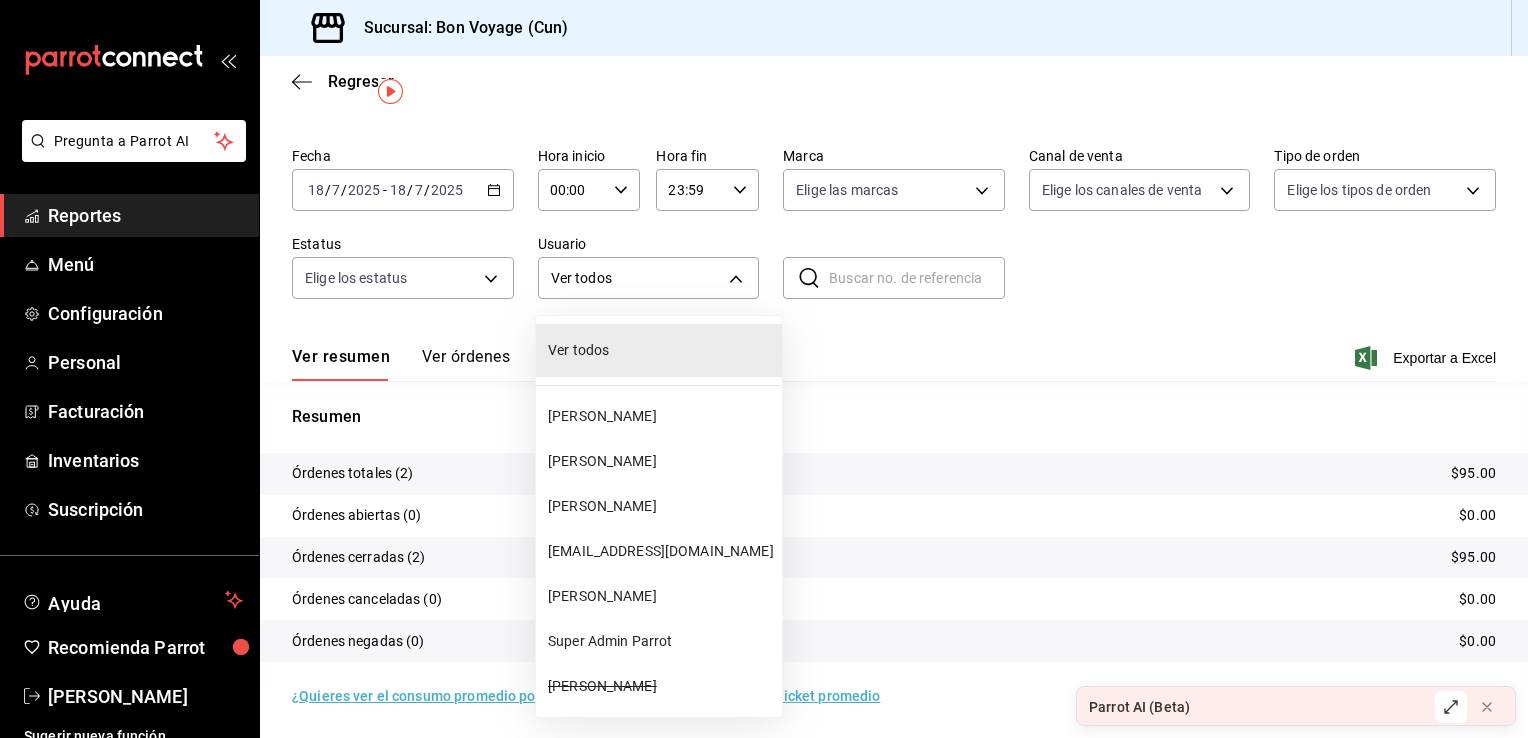 click at bounding box center (764, 369) 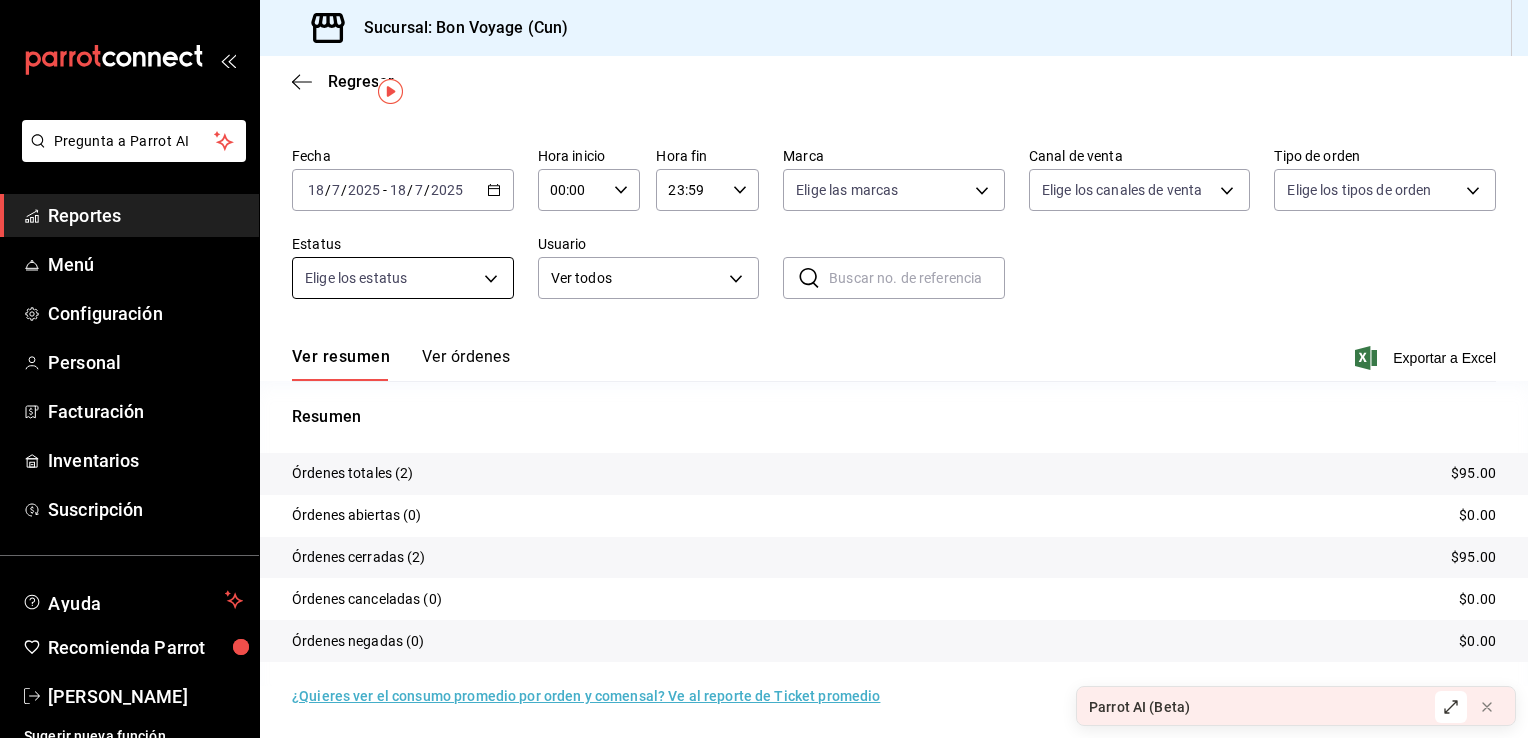 click on "Pregunta a Parrot AI Reportes   Menú   Configuración   Personal   Facturación   Inventarios   Suscripción   Ayuda Recomienda Parrot   [PERSON_NAME]   Sugerir nueva función   Sucursal: Bon Voyage (Cun) Regresar Órdenes Fecha [DATE] [DATE] - [DATE] [DATE] Hora inicio 00:00 Hora inicio Hora fin 23:59 Hora fin Marca Elige las marcas Canal de venta Elige los canales de venta Tipo de orden Elige los tipos de orden Estatus Elige los estatus Usuario Ver todos ALL ​ ​ Ver resumen Ver órdenes Exportar a Excel Resumen Órdenes totales (2) $95.00 Órdenes abiertas (0) $0.00 Órdenes cerradas (2) $95.00 Órdenes canceladas (0) $0.00 Órdenes negadas (0) $0.00 ¿Quieres ver el consumo promedio por orden y comensal? Ve al reporte de Ticket promedio GANA 1 MES GRATIS EN TU SUSCRIPCIÓN AQUÍ Ver video tutorial Ir a video Parrot AI (Beta) Pregunta a Parrot AI Reportes   Menú   Configuración   Personal   Facturación   Inventarios   Suscripción   Ayuda Recomienda Parrot   [PERSON_NAME]" at bounding box center (764, 369) 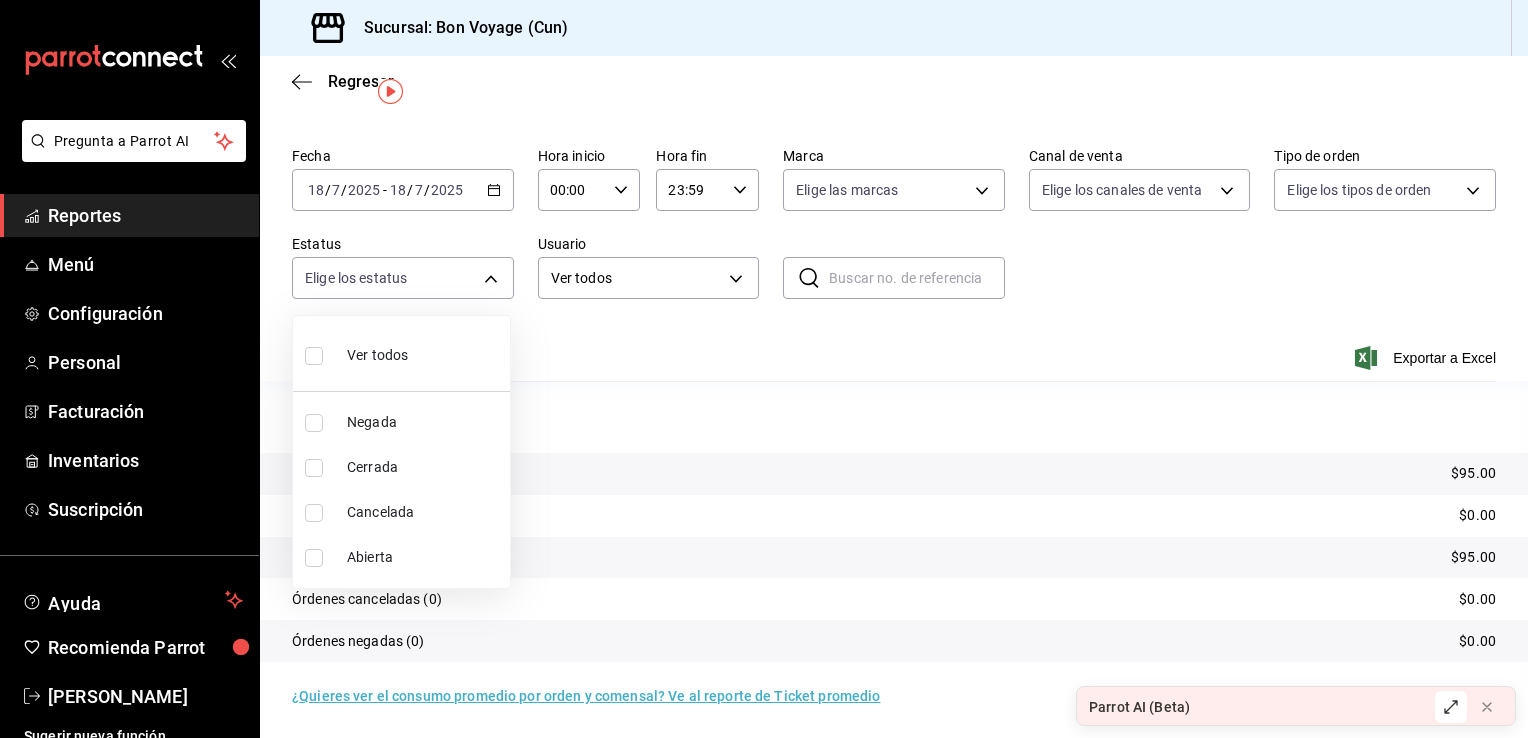 click at bounding box center [764, 369] 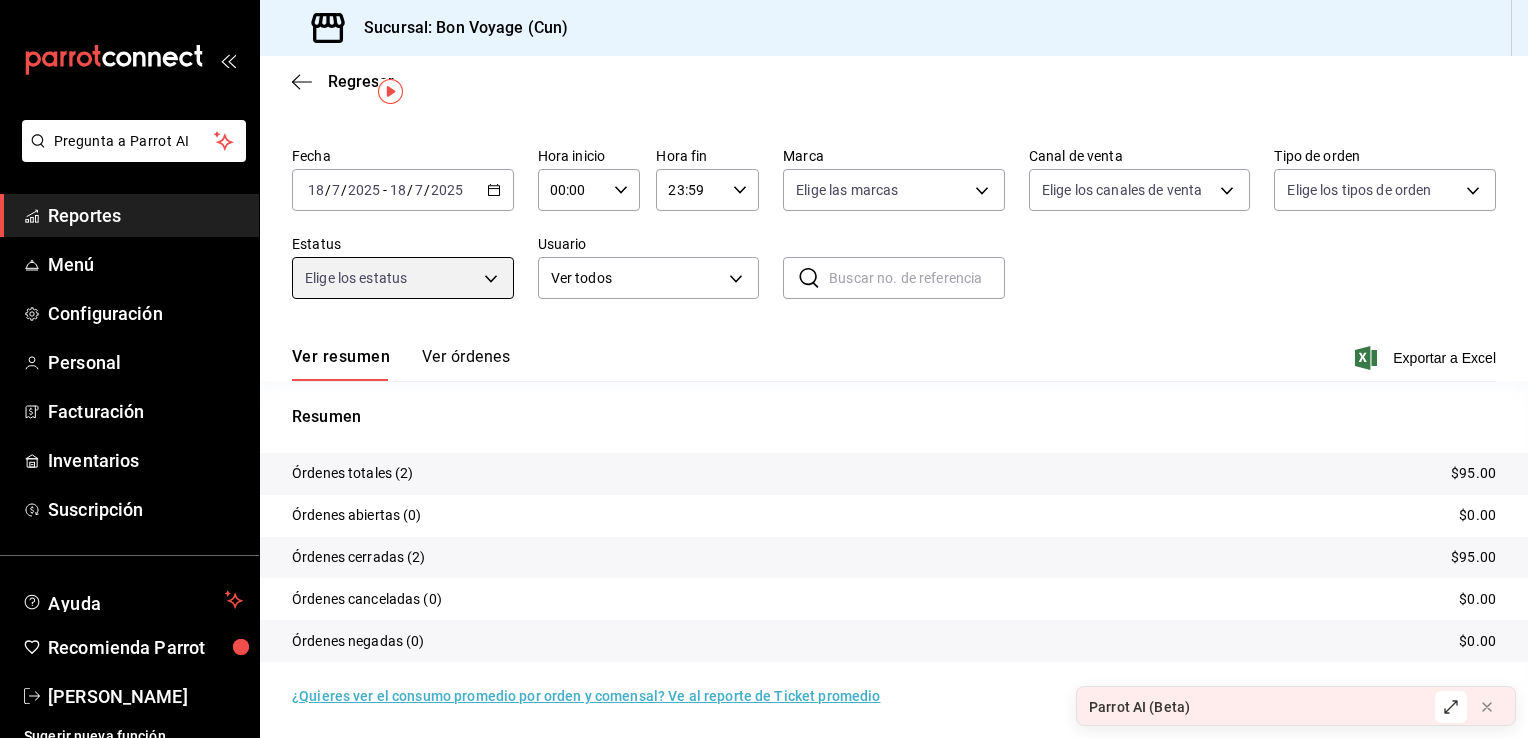scroll, scrollTop: 47, scrollLeft: 0, axis: vertical 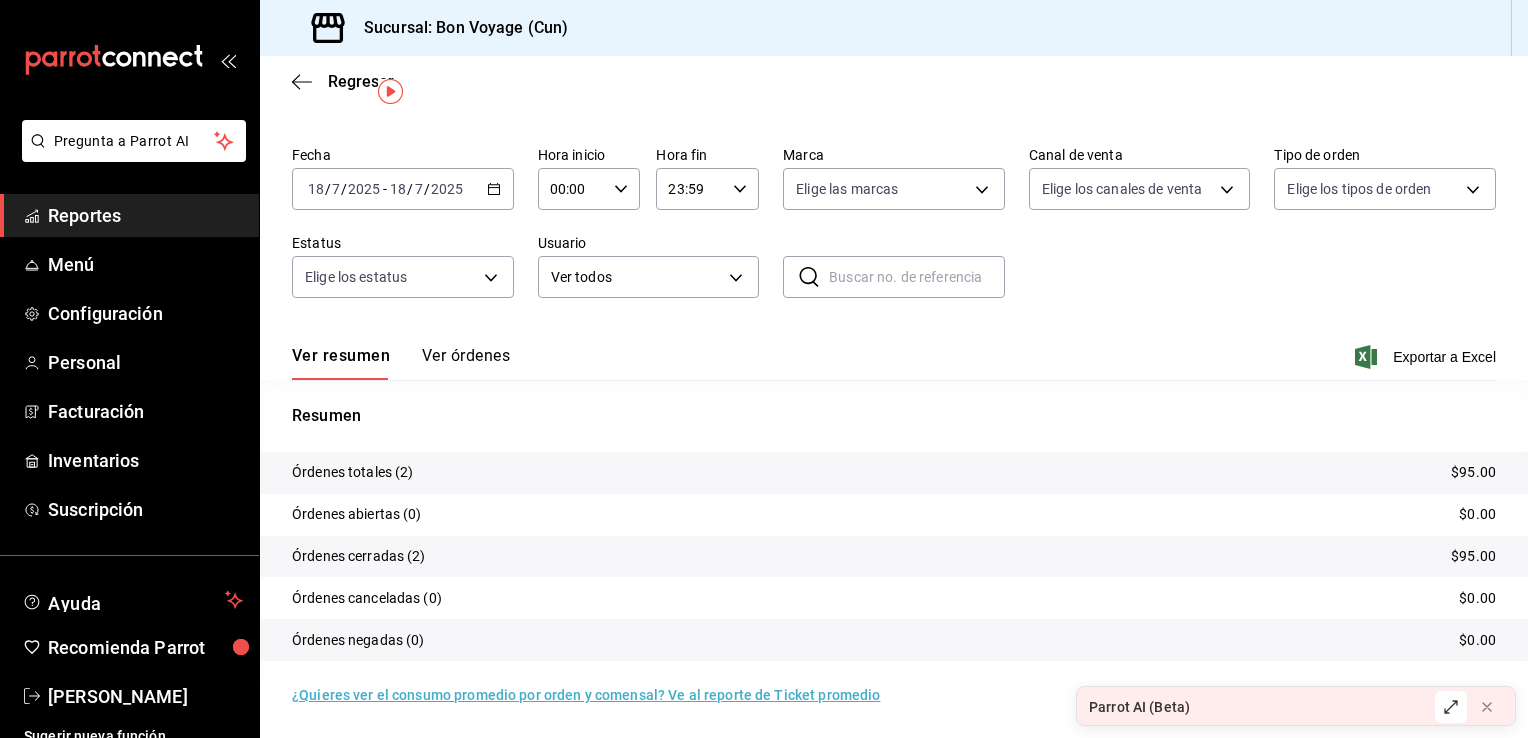 click on "Fecha [DATE] [DATE] - [DATE] [DATE] Hora inicio 00:00 Hora inicio Hora fin 23:59 Hora fin Marca Elige las marcas Canal de venta Elige los canales de venta Tipo de orden Elige los tipos de orden Estatus Elige los estatus Usuario Ver todos ALL ​ ​" at bounding box center (894, 230) 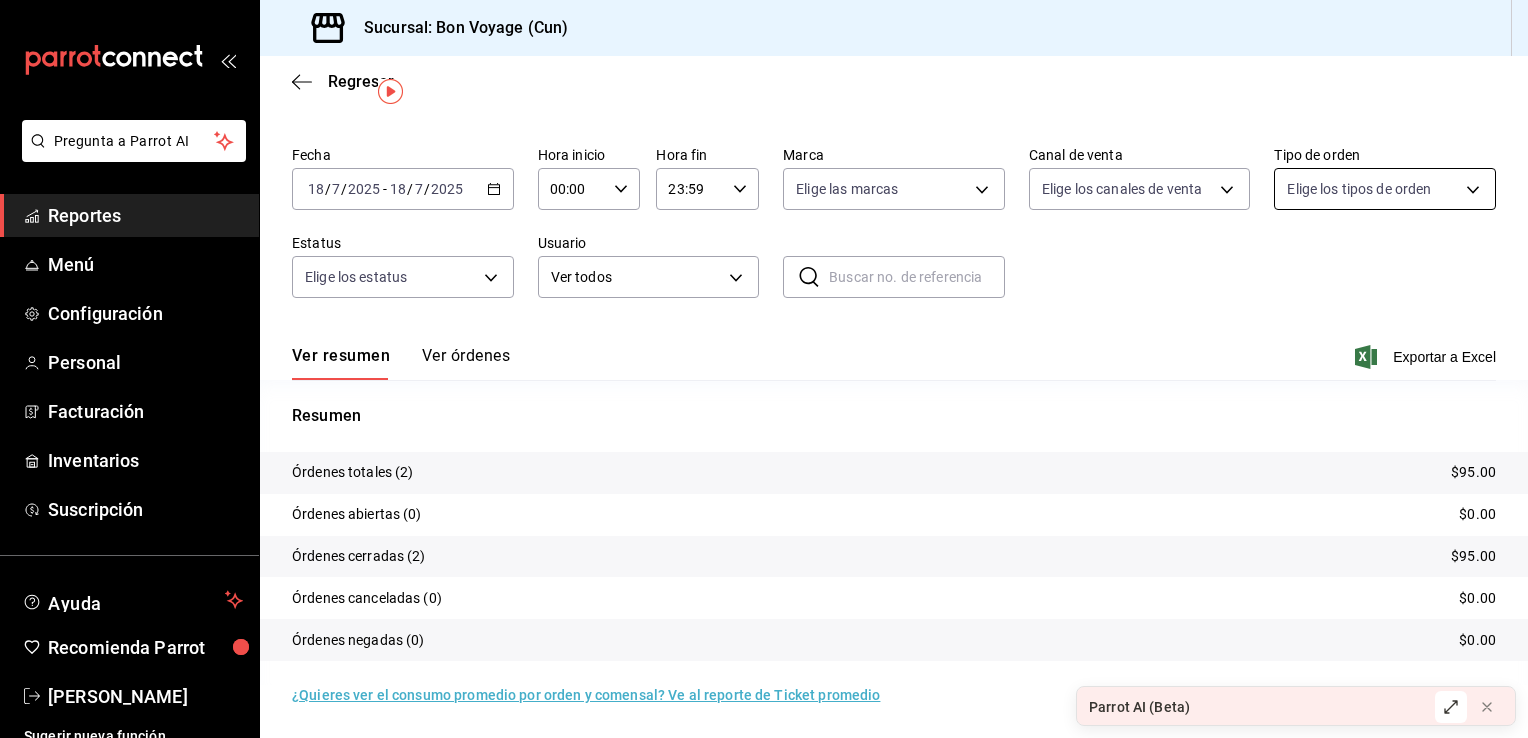 click on "Pregunta a Parrot AI Reportes   Menú   Configuración   Personal   Facturación   Inventarios   Suscripción   Ayuda Recomienda Parrot   [PERSON_NAME]   Sugerir nueva función   Sucursal: Bon Voyage (Cun) Regresar Órdenes Fecha [DATE] [DATE] - [DATE] [DATE] Hora inicio 00:00 Hora inicio Hora fin 23:59 Hora fin Marca Elige las marcas Canal de venta Elige los canales de venta Tipo de orden Elige los tipos de orden Estatus Elige los estatus Usuario Ver todos ALL ​ ​ Ver resumen Ver órdenes Exportar a Excel Resumen Órdenes totales (2) $95.00 Órdenes abiertas (0) $0.00 Órdenes cerradas (2) $95.00 Órdenes canceladas (0) $0.00 Órdenes negadas (0) $0.00 ¿Quieres ver el consumo promedio por orden y comensal? Ve al reporte de Ticket promedio GANA 1 MES GRATIS EN TU SUSCRIPCIÓN AQUÍ Ver video tutorial Ir a video Parrot AI (Beta) Pregunta a Parrot AI Reportes   Menú   Configuración   Personal   Facturación   Inventarios   Suscripción   Ayuda Recomienda Parrot   [PERSON_NAME]" at bounding box center [764, 369] 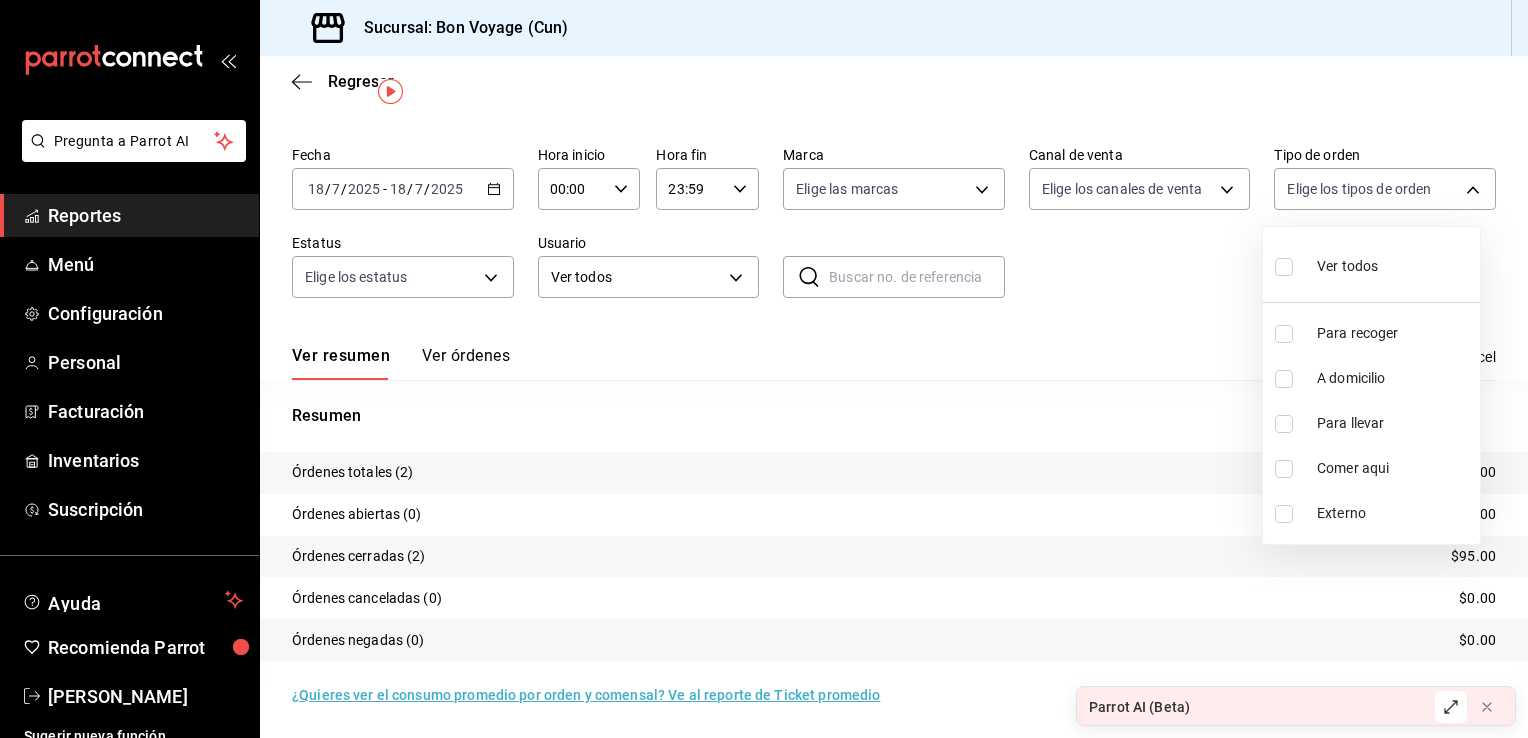 click at bounding box center (764, 369) 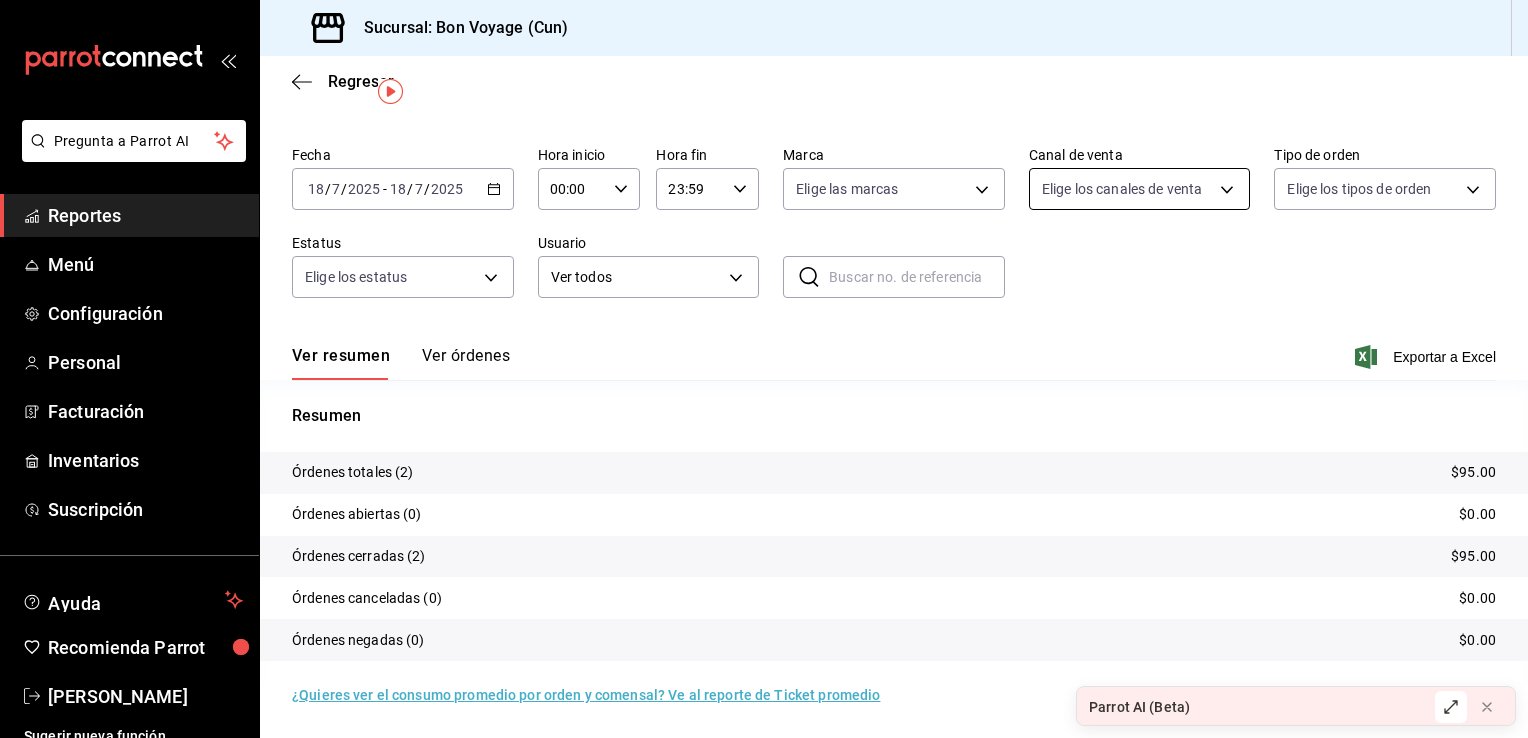 click on "Pregunta a Parrot AI Reportes   Menú   Configuración   Personal   Facturación   Inventarios   Suscripción   Ayuda Recomienda Parrot   [PERSON_NAME]   Sugerir nueva función   Sucursal: Bon Voyage (Cun) Regresar Órdenes Fecha [DATE] [DATE] - [DATE] [DATE] Hora inicio 00:00 Hora inicio Hora fin 23:59 Hora fin Marca Elige las marcas Canal de venta Elige los canales de venta Tipo de orden Elige los tipos de orden Estatus Elige los estatus Usuario Ver todos ALL ​ ​ Ver resumen Ver órdenes Exportar a Excel Resumen Órdenes totales (2) $95.00 Órdenes abiertas (0) $0.00 Órdenes cerradas (2) $95.00 Órdenes canceladas (0) $0.00 Órdenes negadas (0) $0.00 ¿Quieres ver el consumo promedio por orden y comensal? Ve al reporte de Ticket promedio GANA 1 MES GRATIS EN TU SUSCRIPCIÓN AQUÍ Ver video tutorial Ir a video Parrot AI (Beta) Pregunta a Parrot AI Reportes   Menú   Configuración   Personal   Facturación   Inventarios   Suscripción   Ayuda Recomienda Parrot   [PERSON_NAME]" at bounding box center (764, 369) 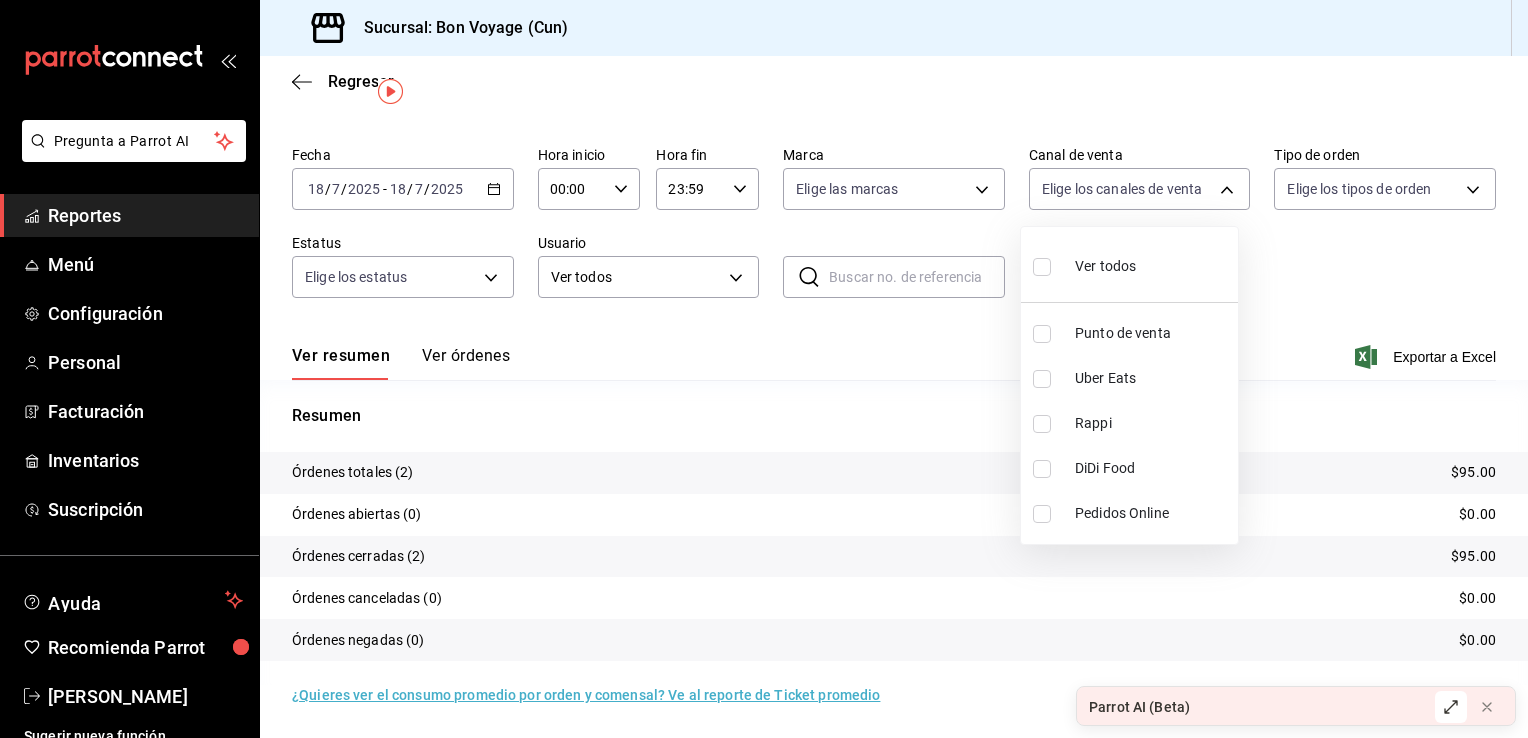 click on "Pedidos Online" at bounding box center (1152, 513) 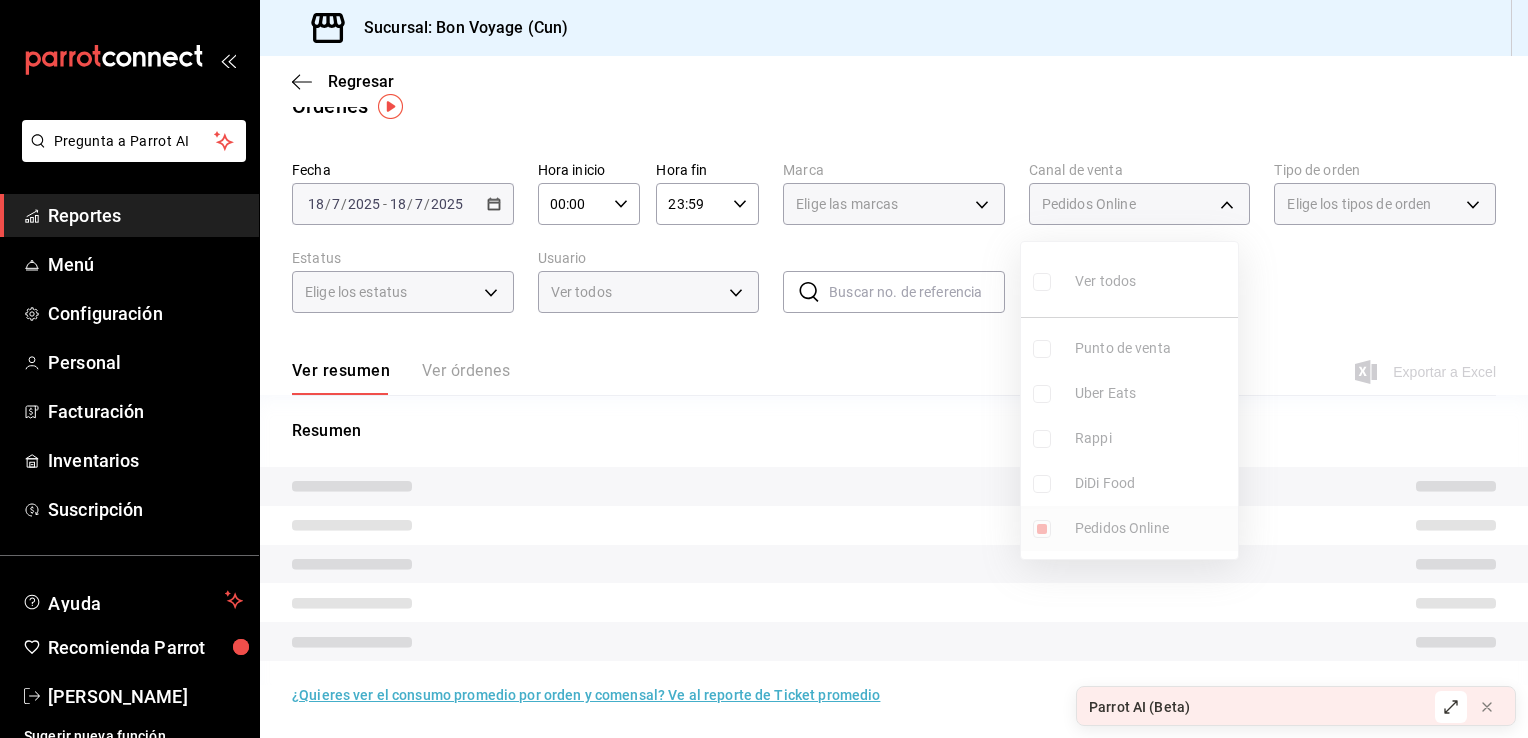scroll, scrollTop: 47, scrollLeft: 0, axis: vertical 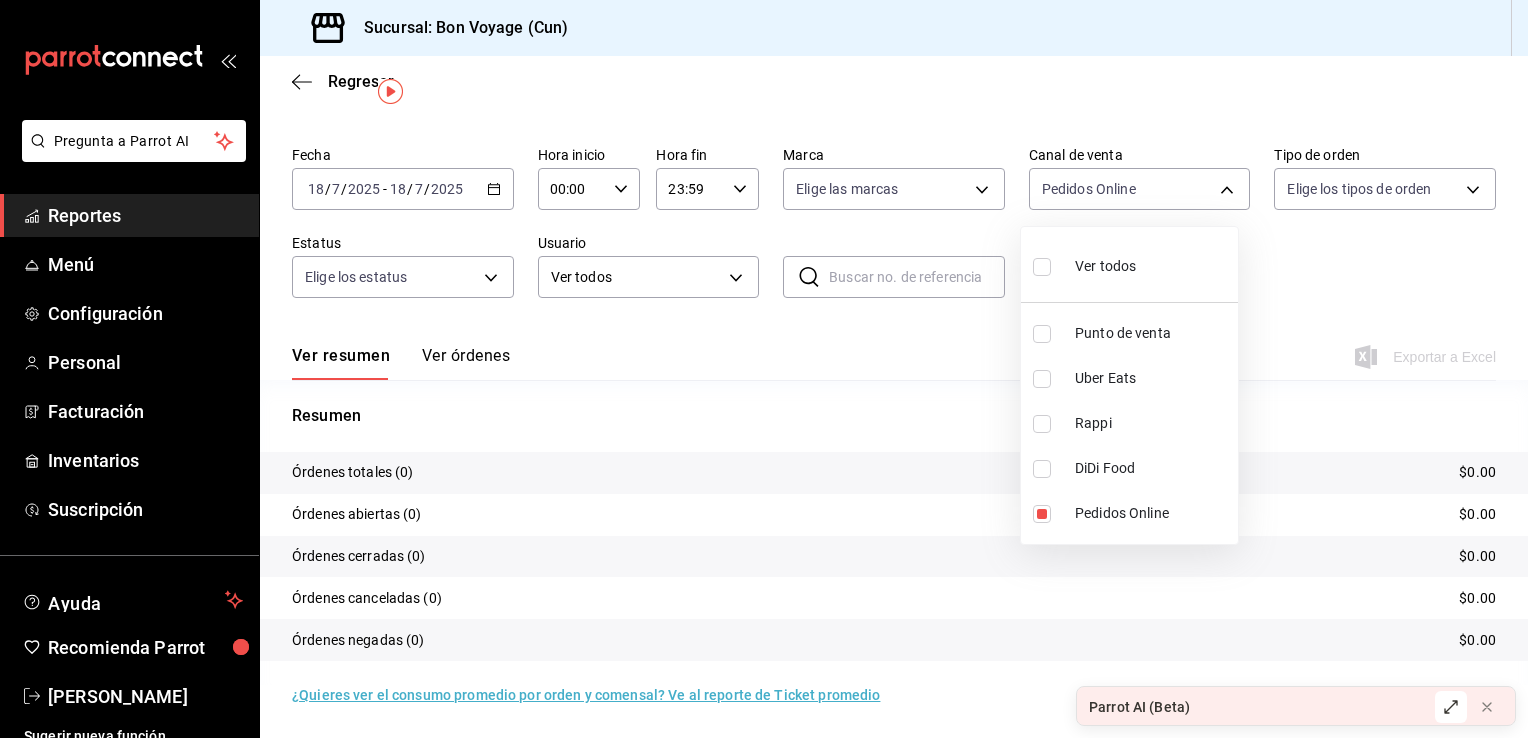click at bounding box center (764, 369) 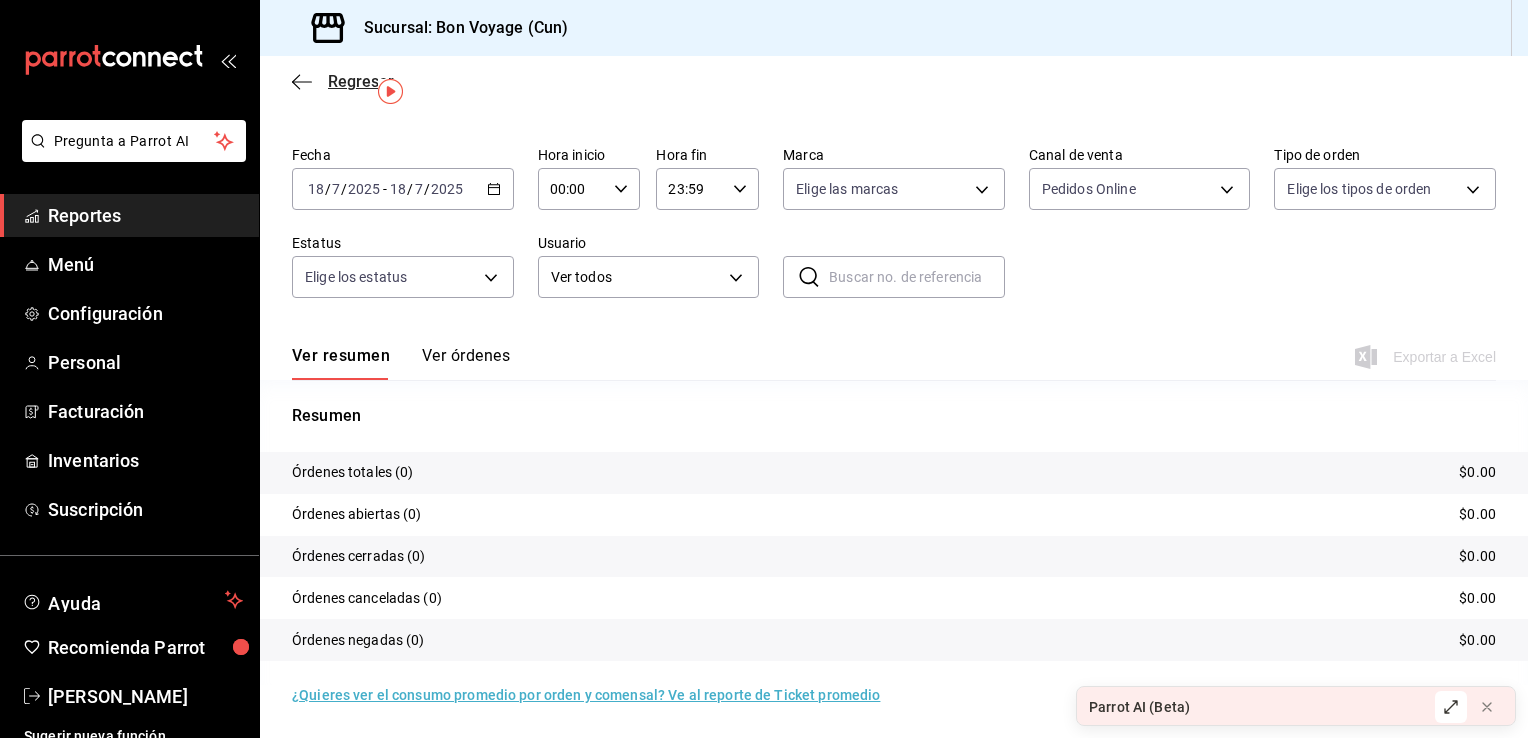 click 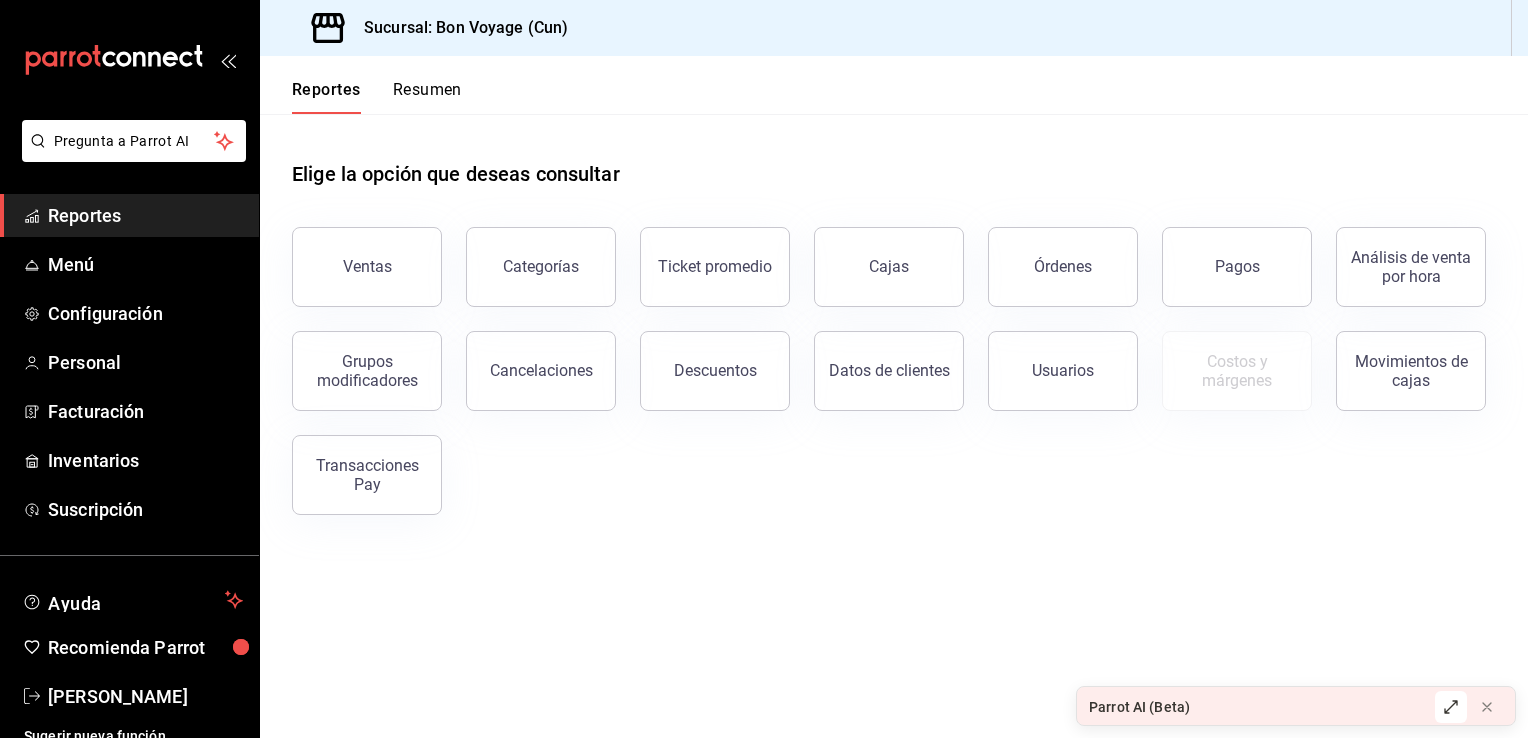 click on "Parrot AI (Beta)" at bounding box center [1139, 707] 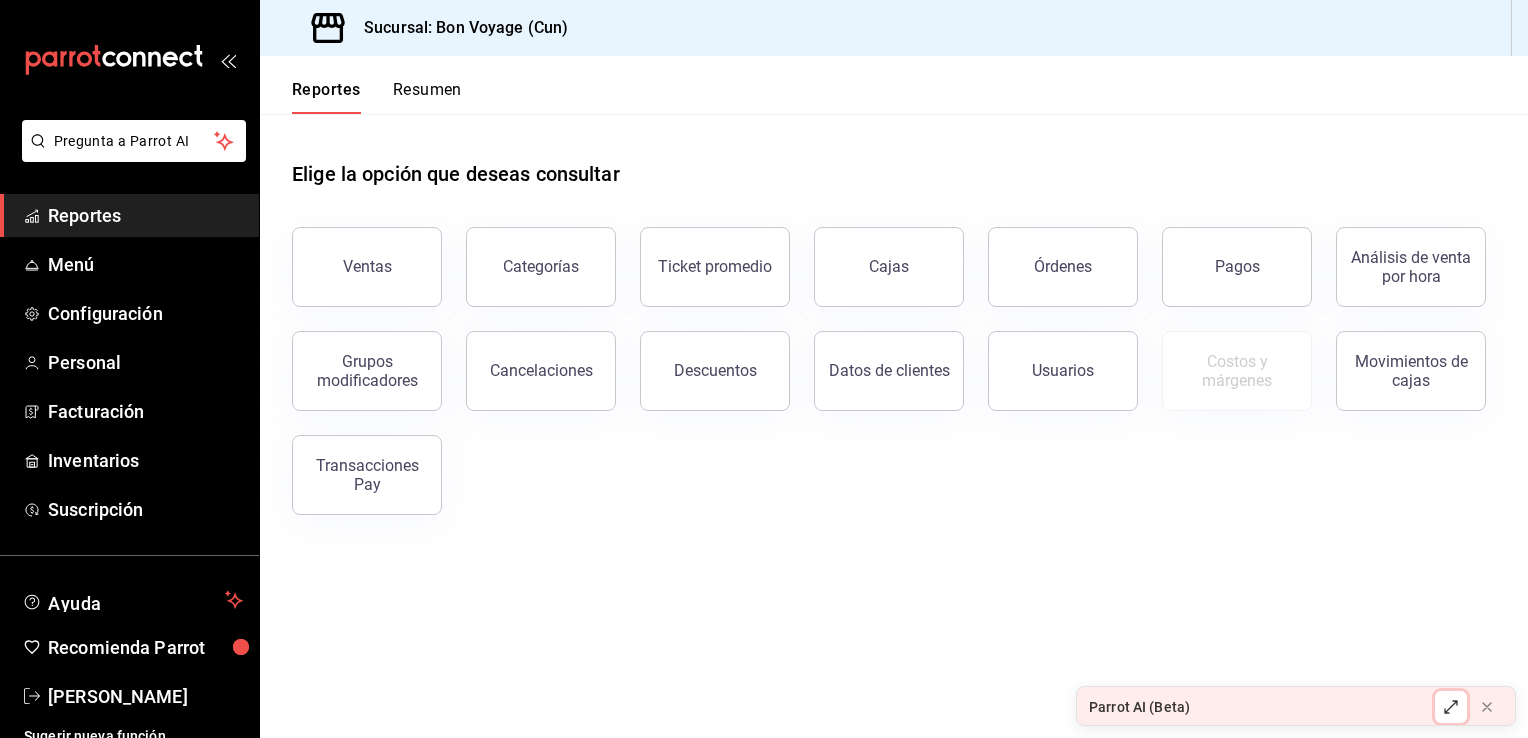 click 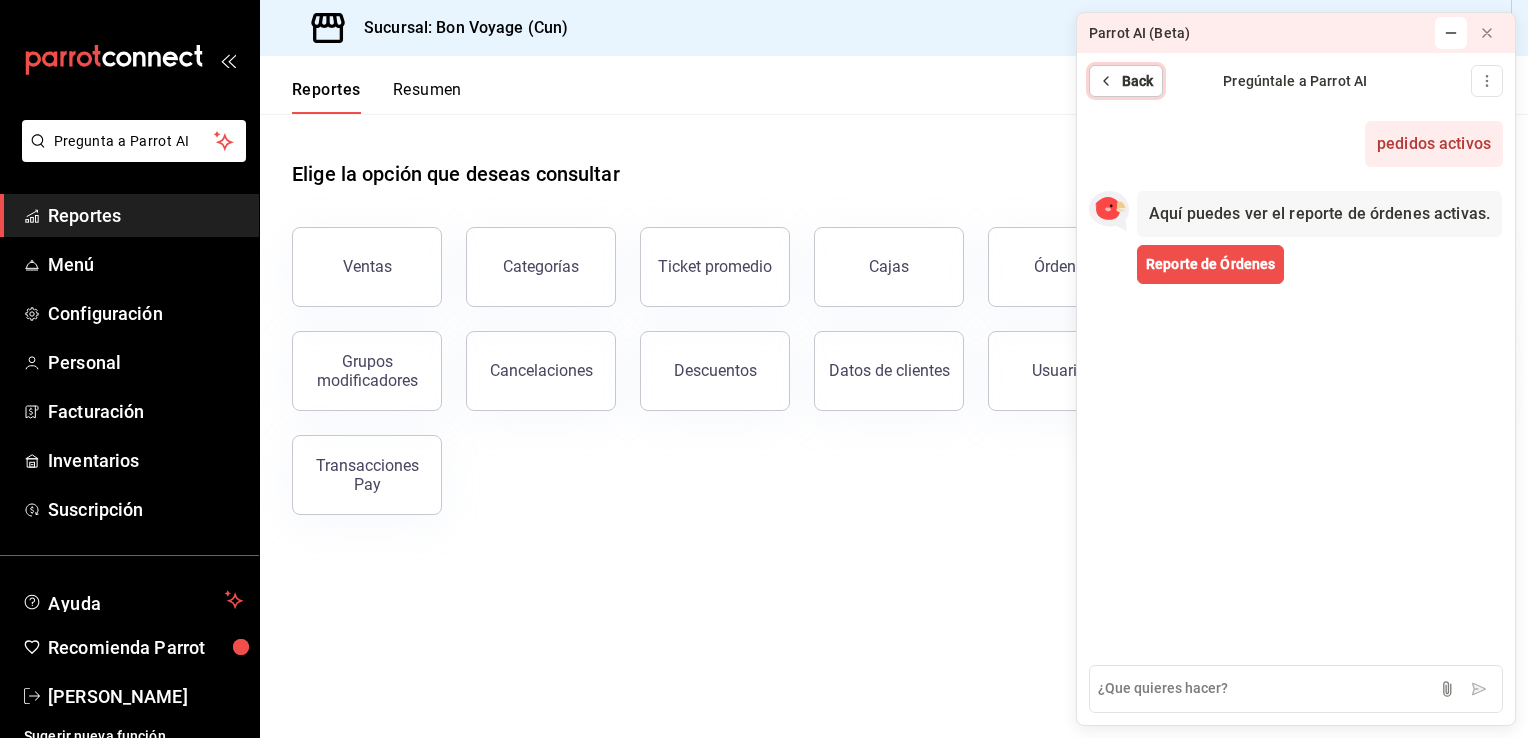 click 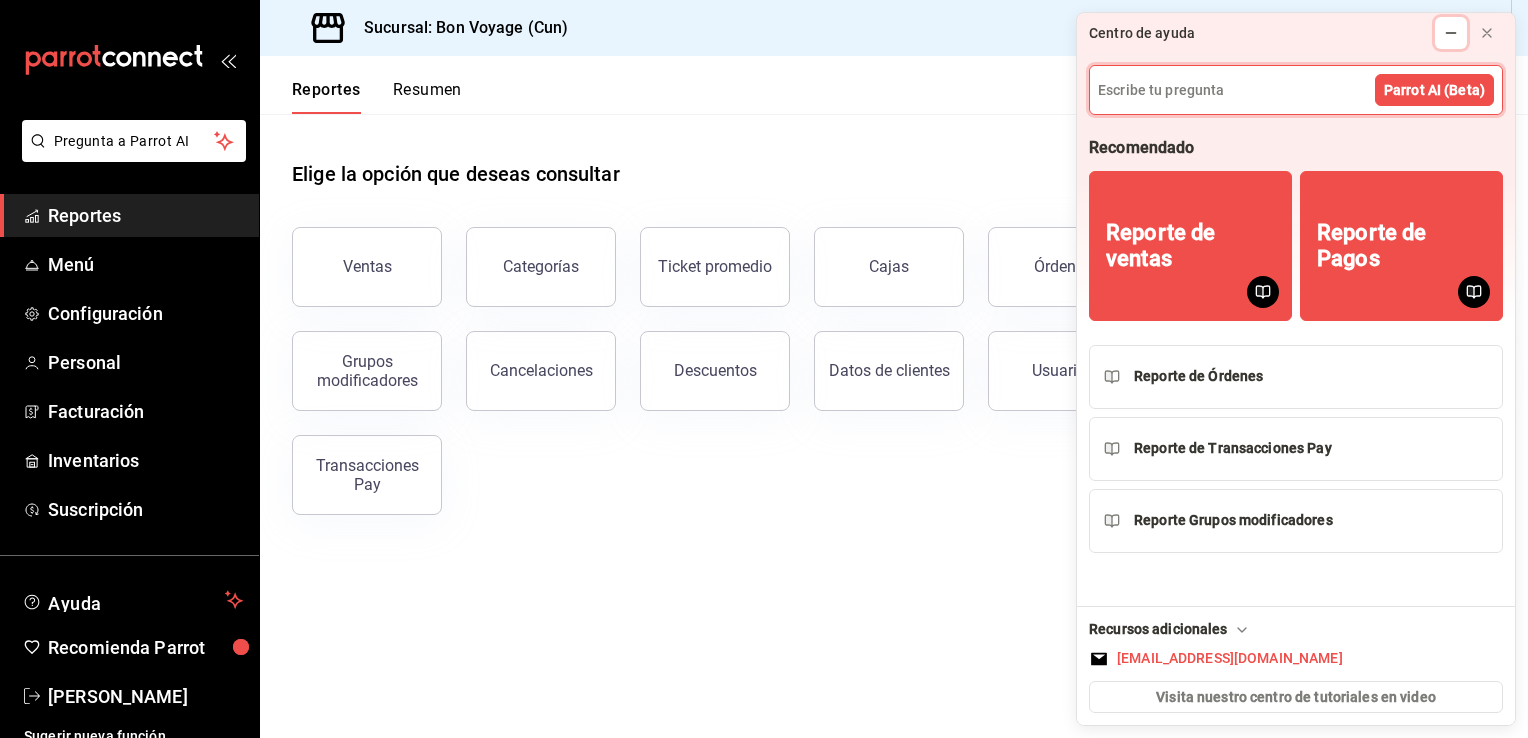 click at bounding box center (1451, 33) 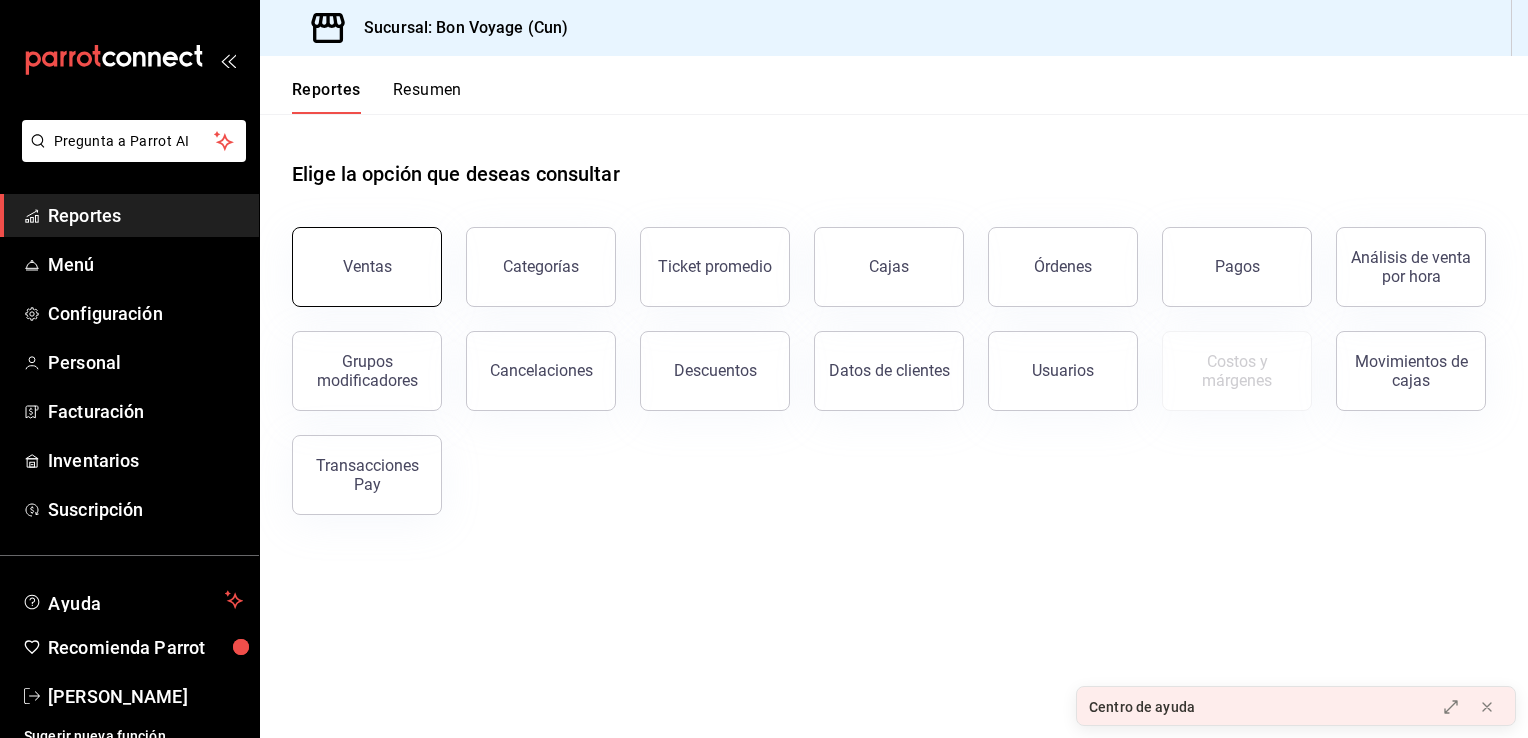 click on "Ventas" at bounding box center (367, 267) 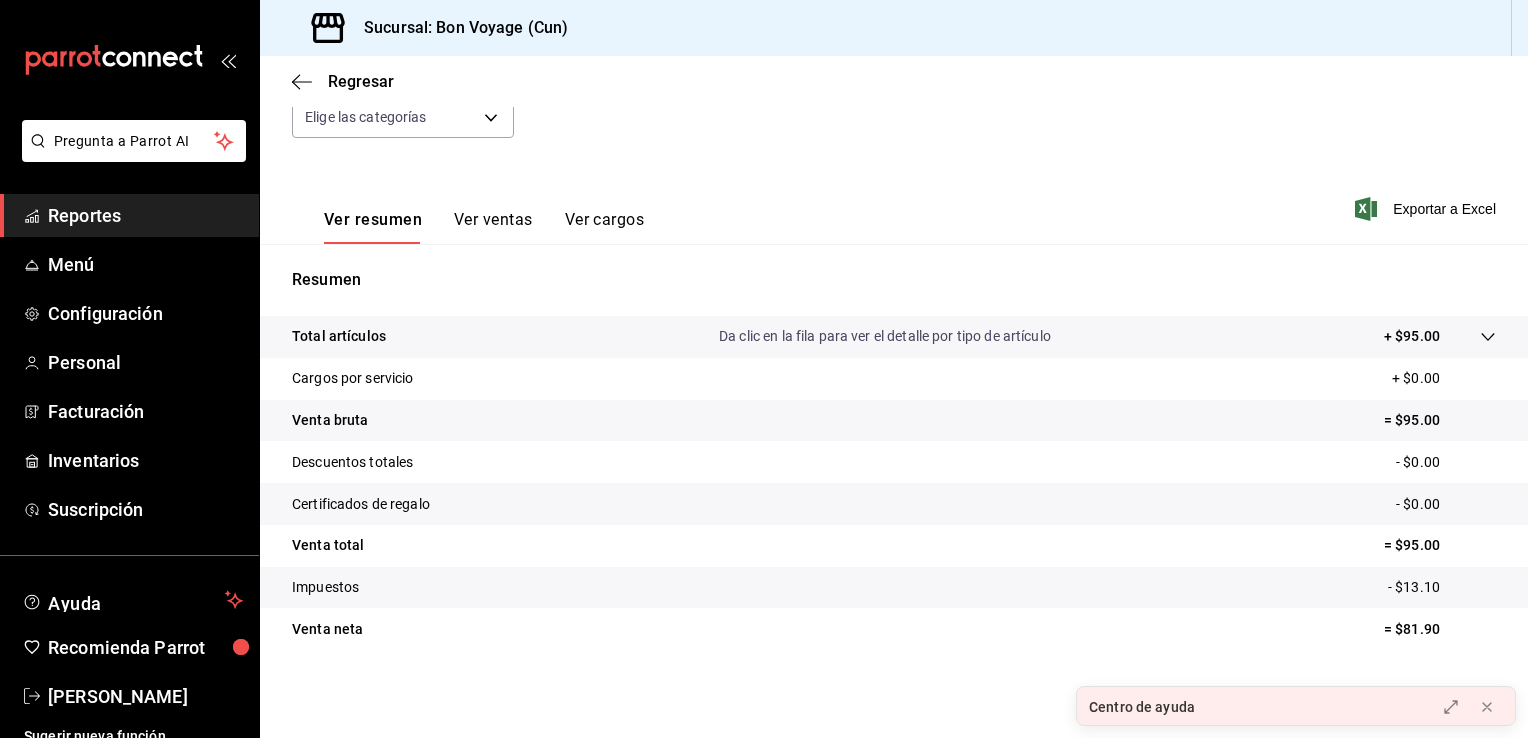 scroll, scrollTop: 0, scrollLeft: 0, axis: both 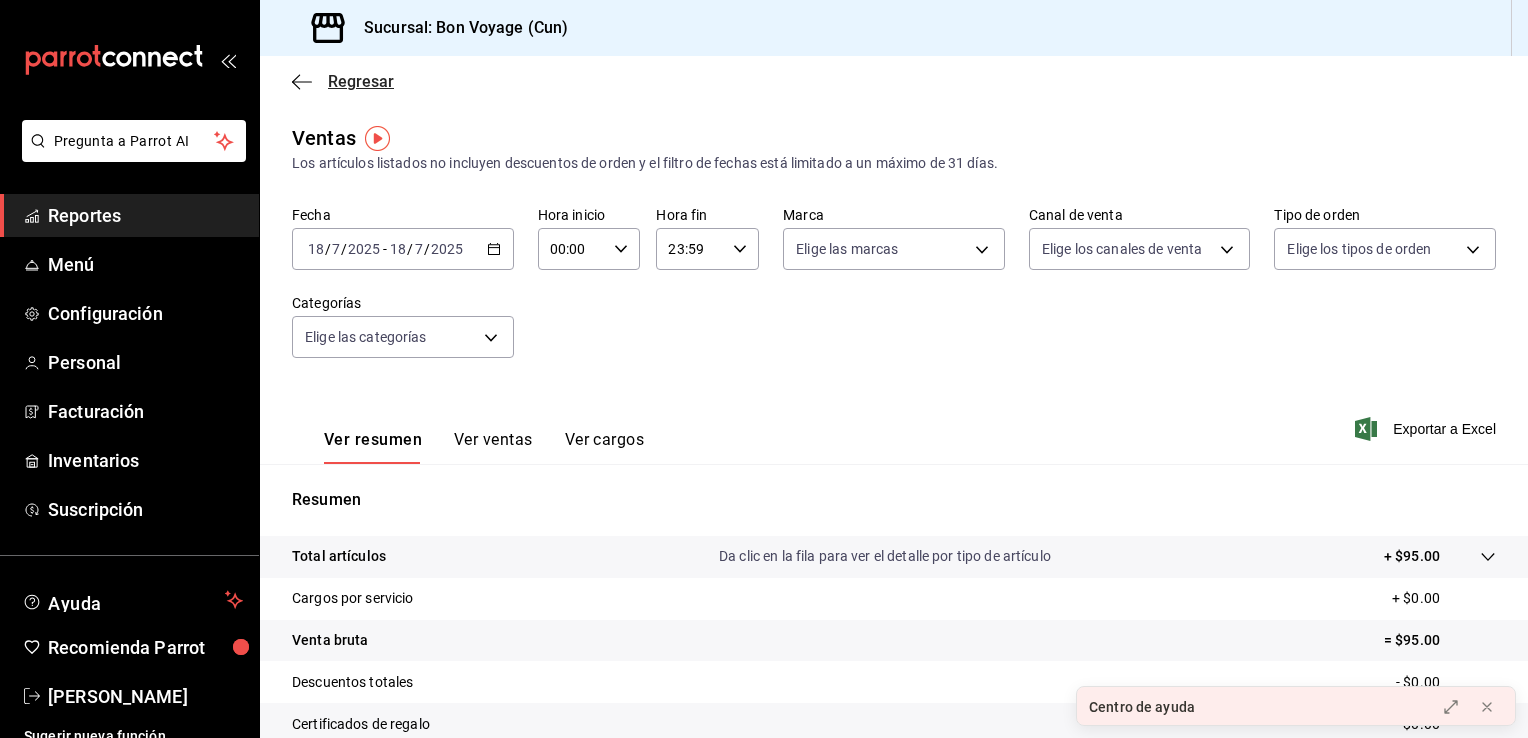 click 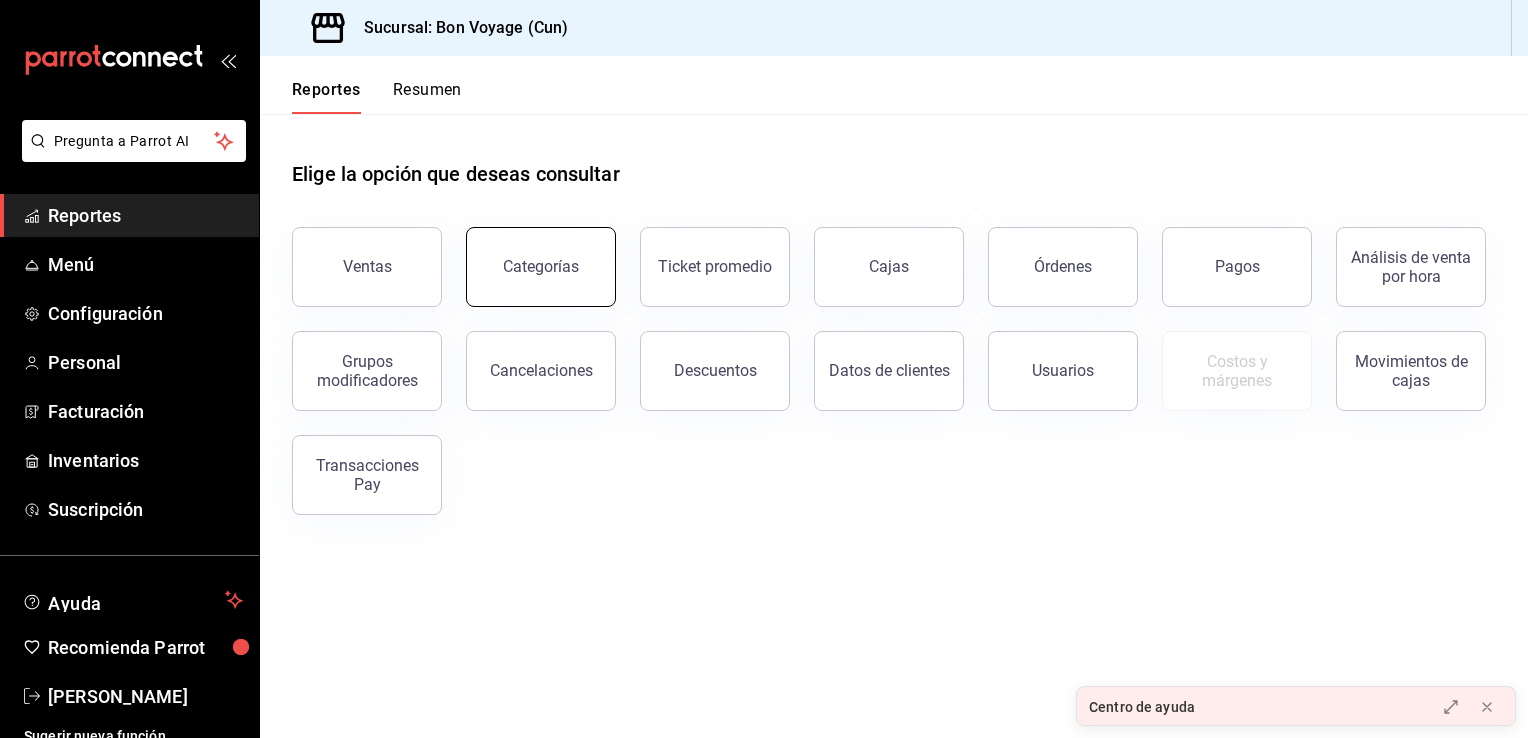 click on "Categorías" at bounding box center [541, 267] 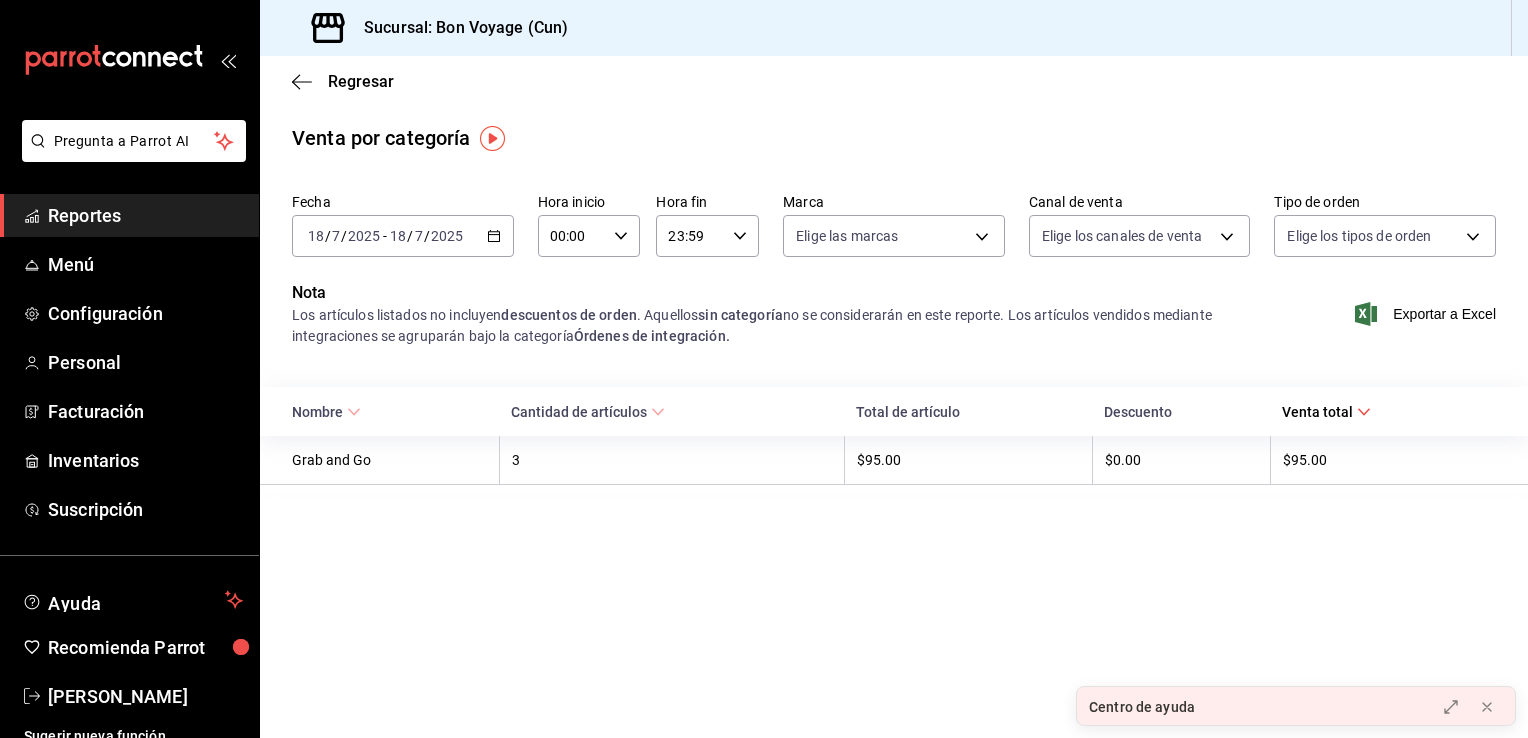 click on "3" at bounding box center (671, 460) 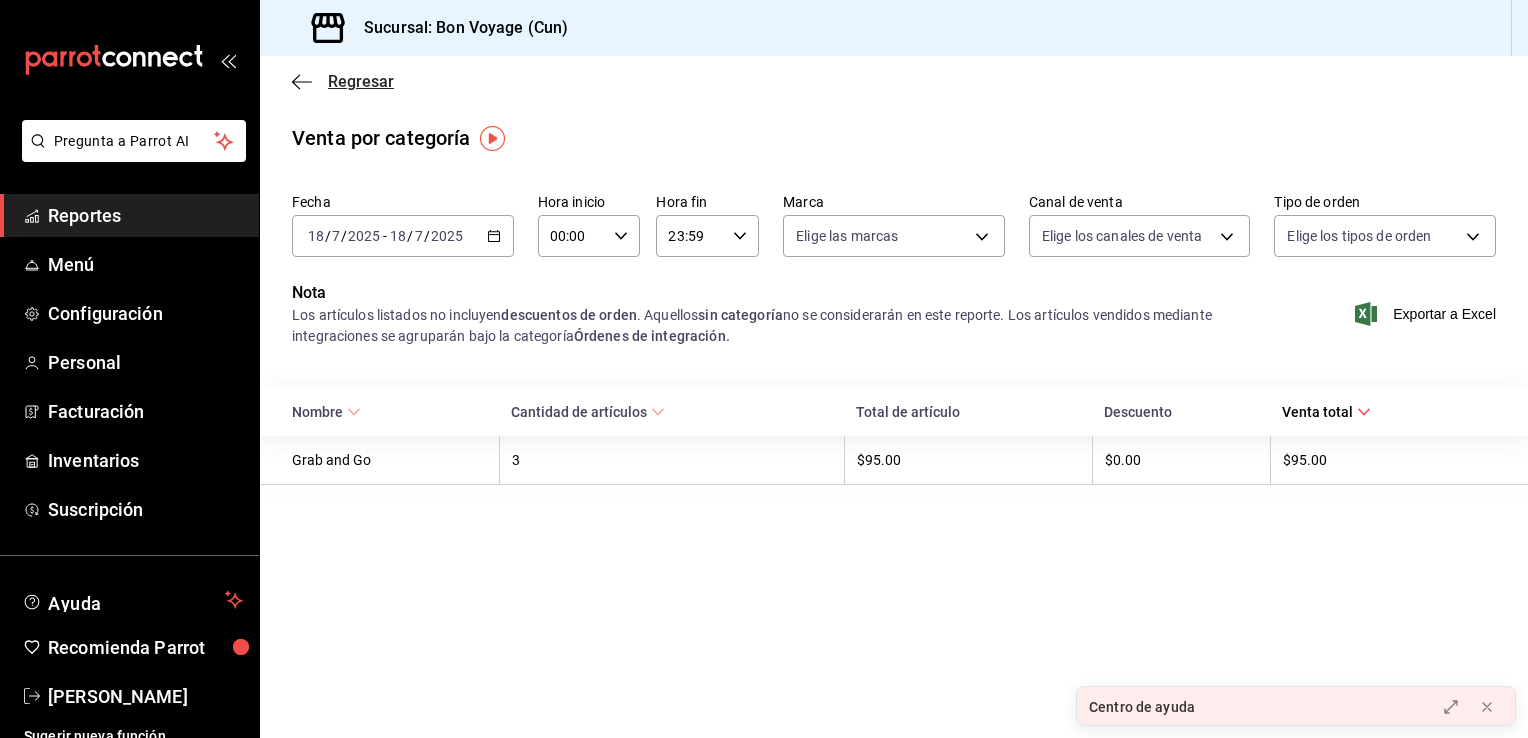 click 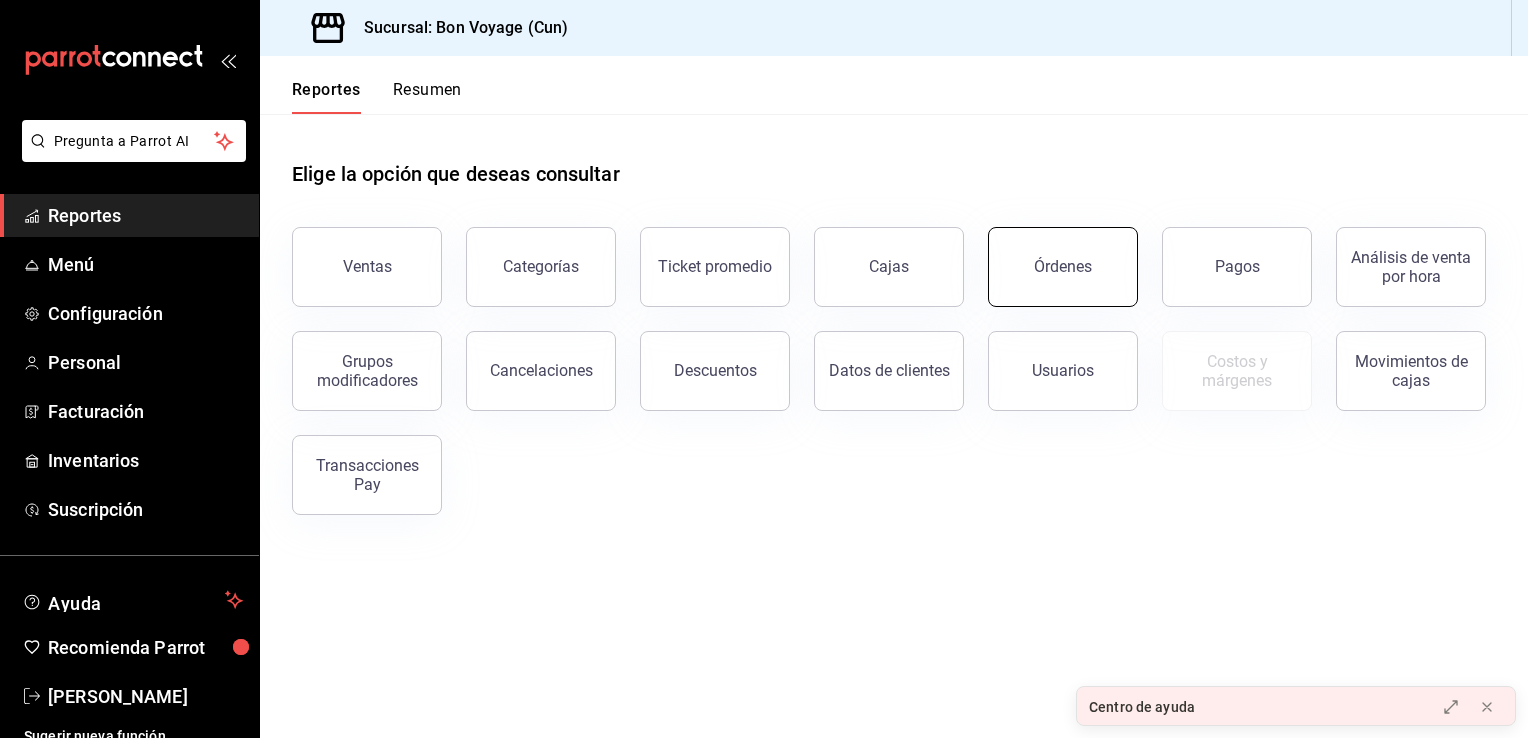 click on "Órdenes" at bounding box center [1063, 266] 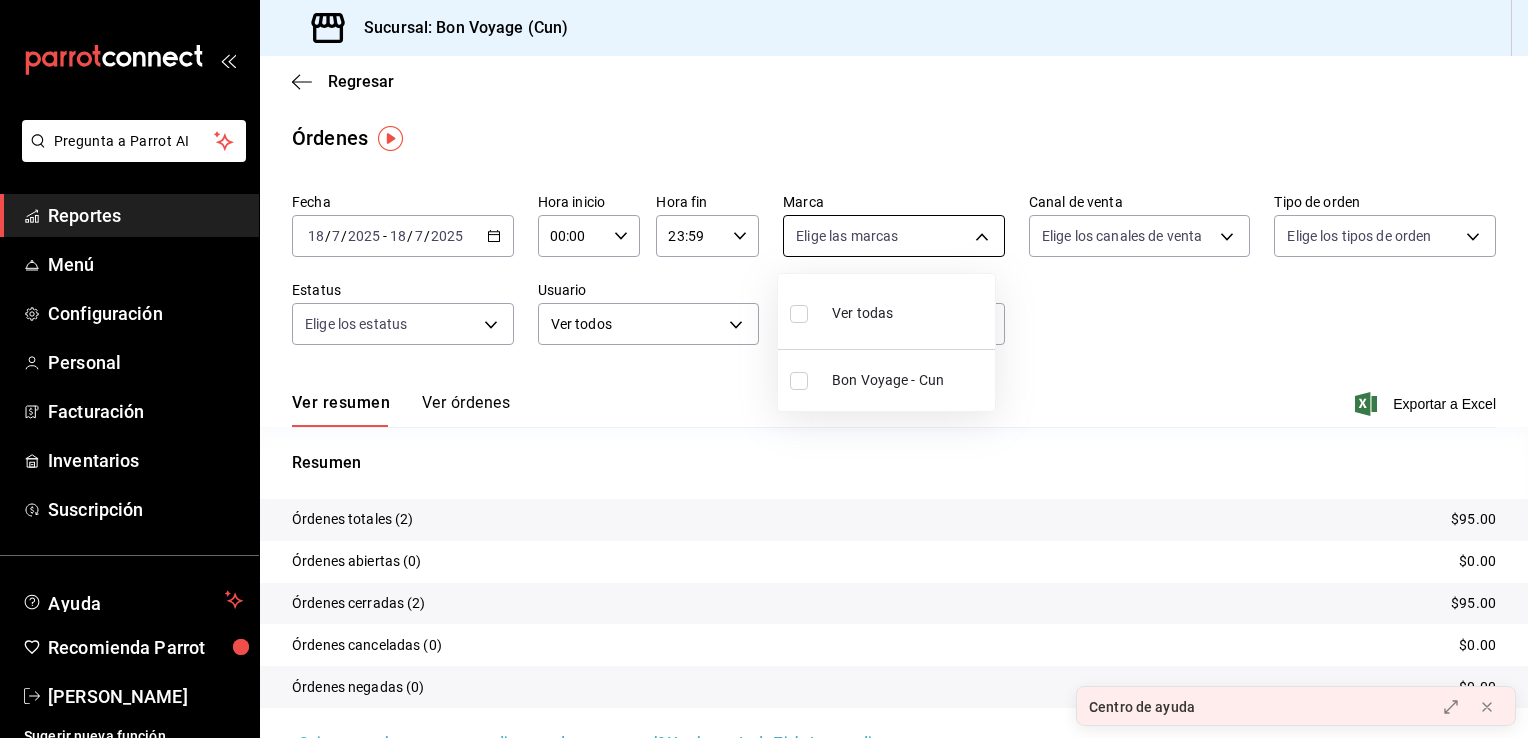 click on "Pregunta a Parrot AI Reportes   Menú   Configuración   Personal   Facturación   Inventarios   Suscripción   Ayuda Recomienda Parrot   [PERSON_NAME]   Sugerir nueva función   Sucursal: Bon Voyage (Cun) Regresar Órdenes Fecha [DATE] [DATE] - [DATE] [DATE] Hora inicio 00:00 Hora inicio Hora fin 23:59 Hora fin Marca Elige las marcas Canal de venta Elige los canales de venta Tipo de orden Elige los tipos de orden Estatus Elige los estatus Usuario Ver todos ALL ​ ​ Ver resumen Ver órdenes Exportar a Excel Resumen Órdenes totales (2) $95.00 Órdenes abiertas (0) $0.00 Órdenes cerradas (2) $95.00 Órdenes canceladas (0) $0.00 Órdenes negadas (0) $0.00 ¿Quieres ver el consumo promedio por orden y comensal? Ve al reporte de Ticket promedio GANA 1 MES GRATIS EN TU SUSCRIPCIÓN AQUÍ Ver video tutorial Ir a video Centro de ayuda Pregunta a Parrot AI Reportes   Menú   Configuración   Personal   Facturación   Inventarios   Suscripción   Ayuda Recomienda Parrot   [PERSON_NAME]" at bounding box center (764, 369) 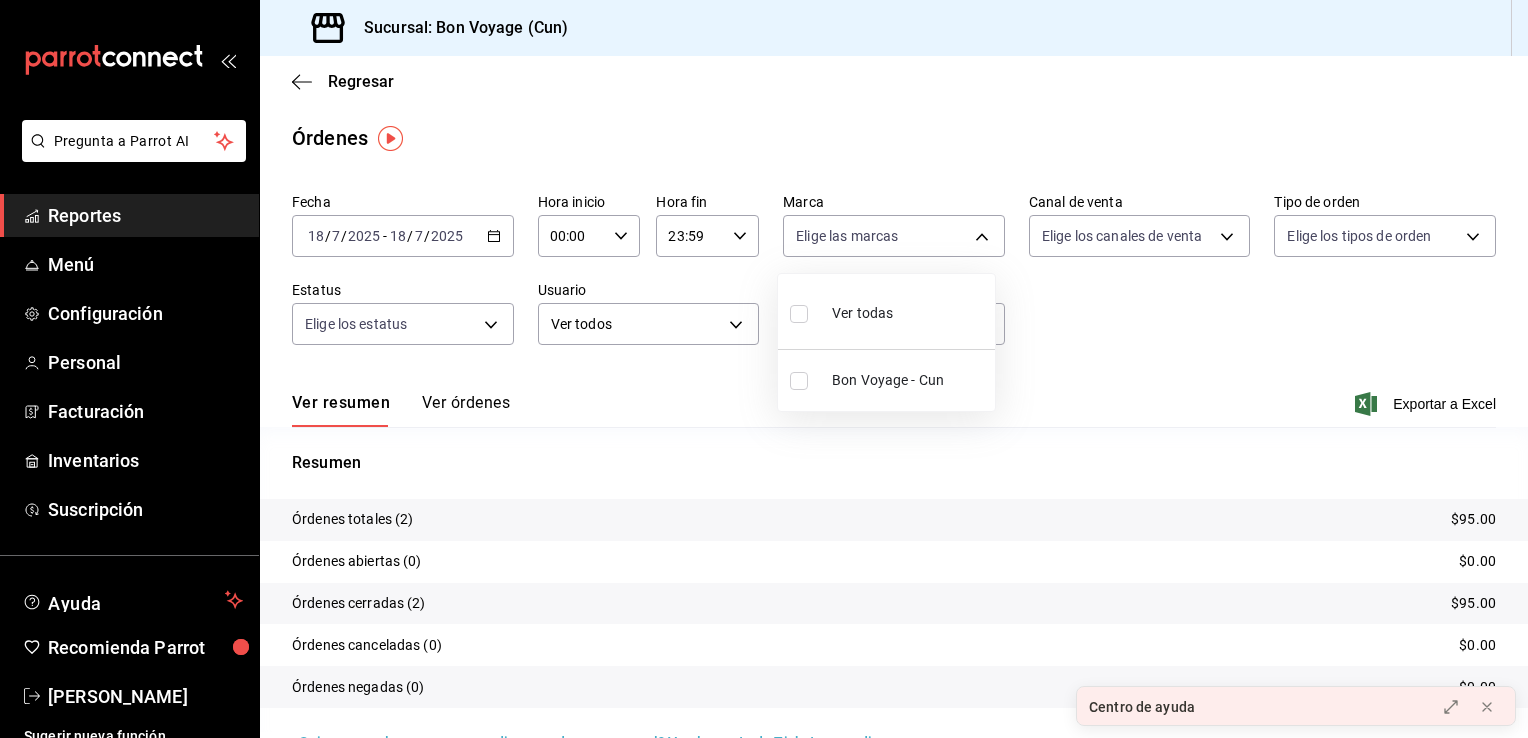 click at bounding box center (764, 369) 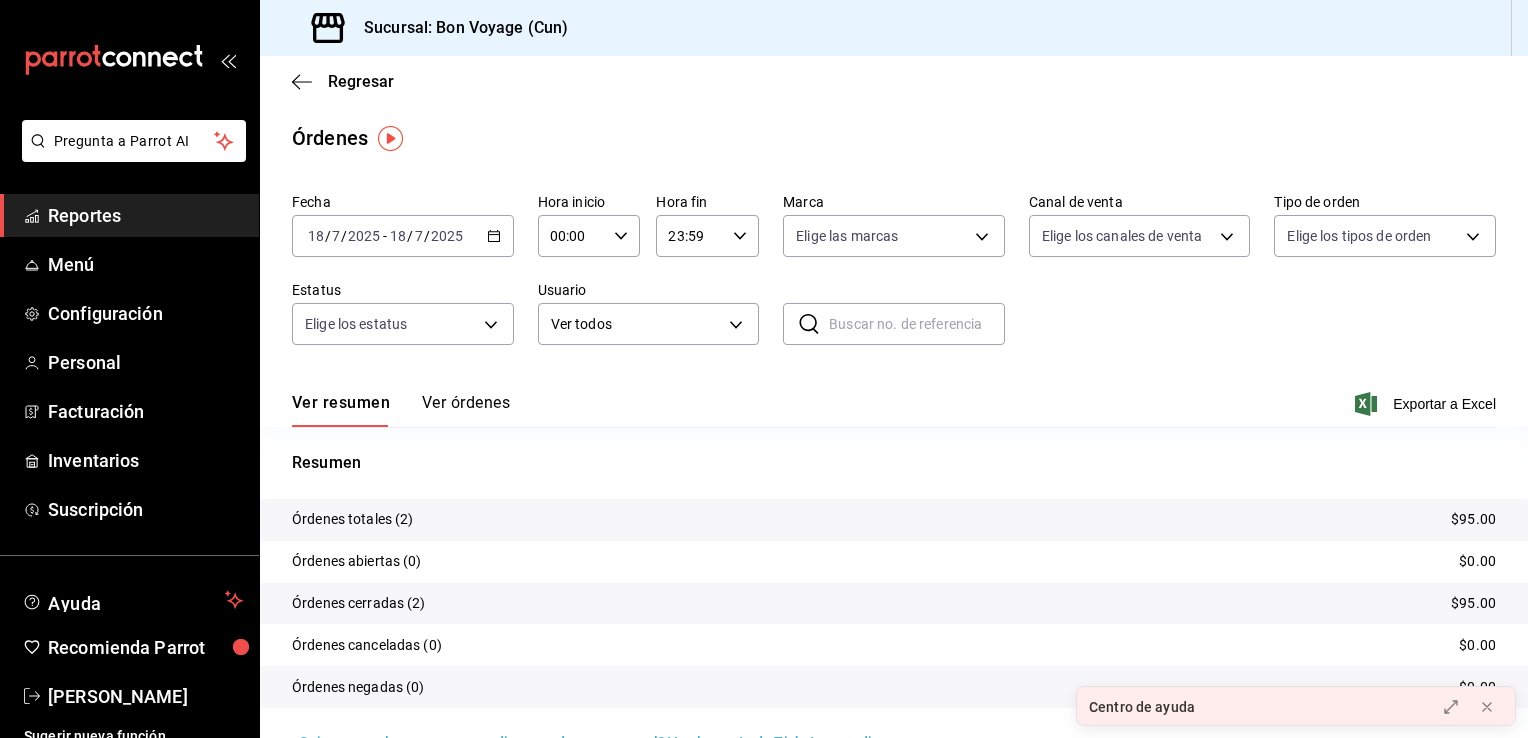 click on "Fecha [DATE] [DATE] - [DATE] [DATE] Hora inicio 00:00 Hora inicio Hora fin 23:59 Hora fin Marca Elige las marcas Canal de venta Elige los canales de venta Tipo de orden Elige los tipos de orden Estatus Elige los estatus Usuario Ver todos ALL ​ ​" at bounding box center (894, 277) 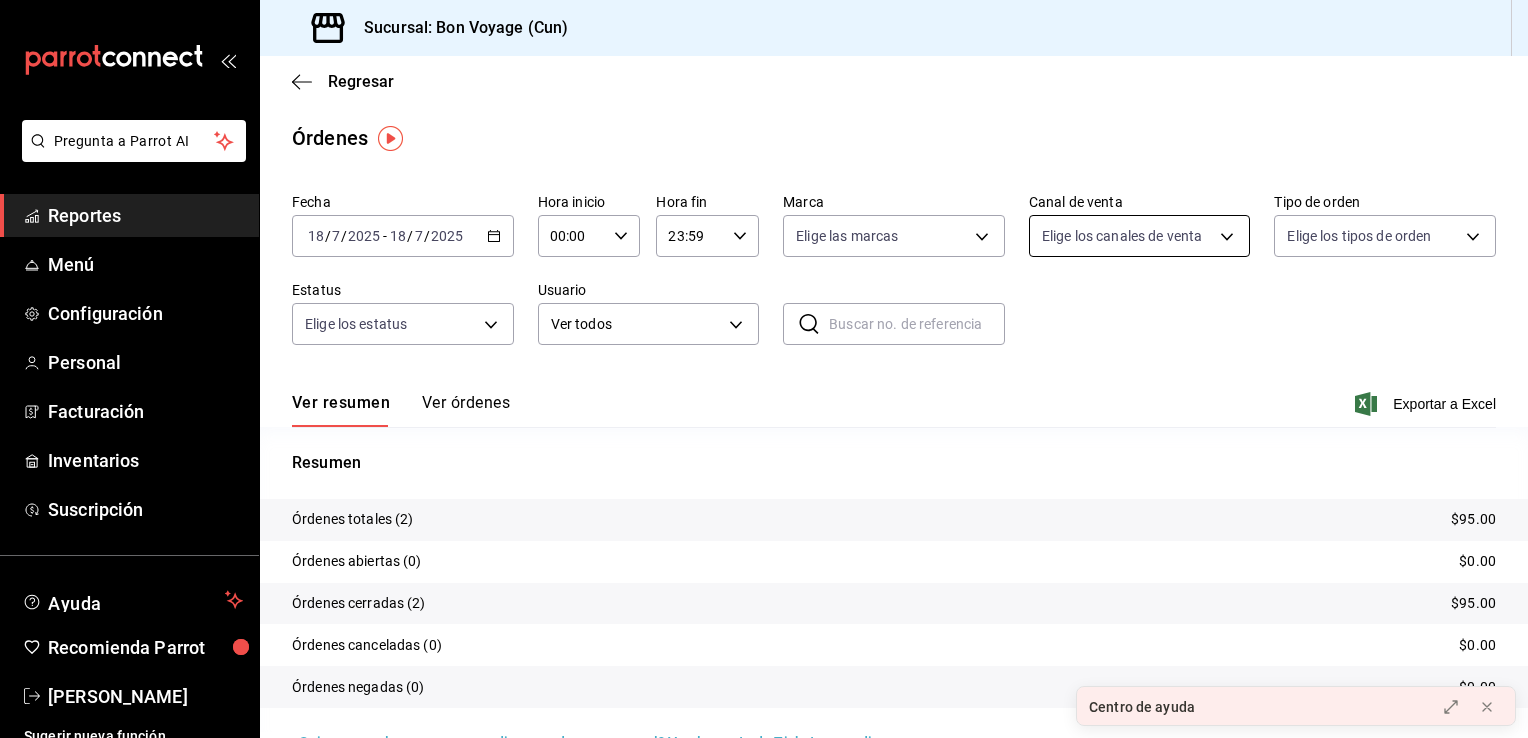 click on "Pregunta a Parrot AI Reportes   Menú   Configuración   Personal   Facturación   Inventarios   Suscripción   Ayuda Recomienda Parrot   [PERSON_NAME]   Sugerir nueva función   Sucursal: Bon Voyage (Cun) Regresar Órdenes Fecha [DATE] [DATE] - [DATE] [DATE] Hora inicio 00:00 Hora inicio Hora fin 23:59 Hora fin Marca Elige las marcas Canal de venta Elige los canales de venta Tipo de orden Elige los tipos de orden Estatus Elige los estatus Usuario Ver todos ALL ​ ​ Ver resumen Ver órdenes Exportar a Excel Resumen Órdenes totales (2) $95.00 Órdenes abiertas (0) $0.00 Órdenes cerradas (2) $95.00 Órdenes canceladas (0) $0.00 Órdenes negadas (0) $0.00 ¿Quieres ver el consumo promedio por orden y comensal? Ve al reporte de Ticket promedio GANA 1 MES GRATIS EN TU SUSCRIPCIÓN AQUÍ Ver video tutorial Ir a video Centro de ayuda Pregunta a Parrot AI Reportes   Menú   Configuración   Personal   Facturación   Inventarios   Suscripción   Ayuda Recomienda Parrot   [PERSON_NAME]" at bounding box center (764, 369) 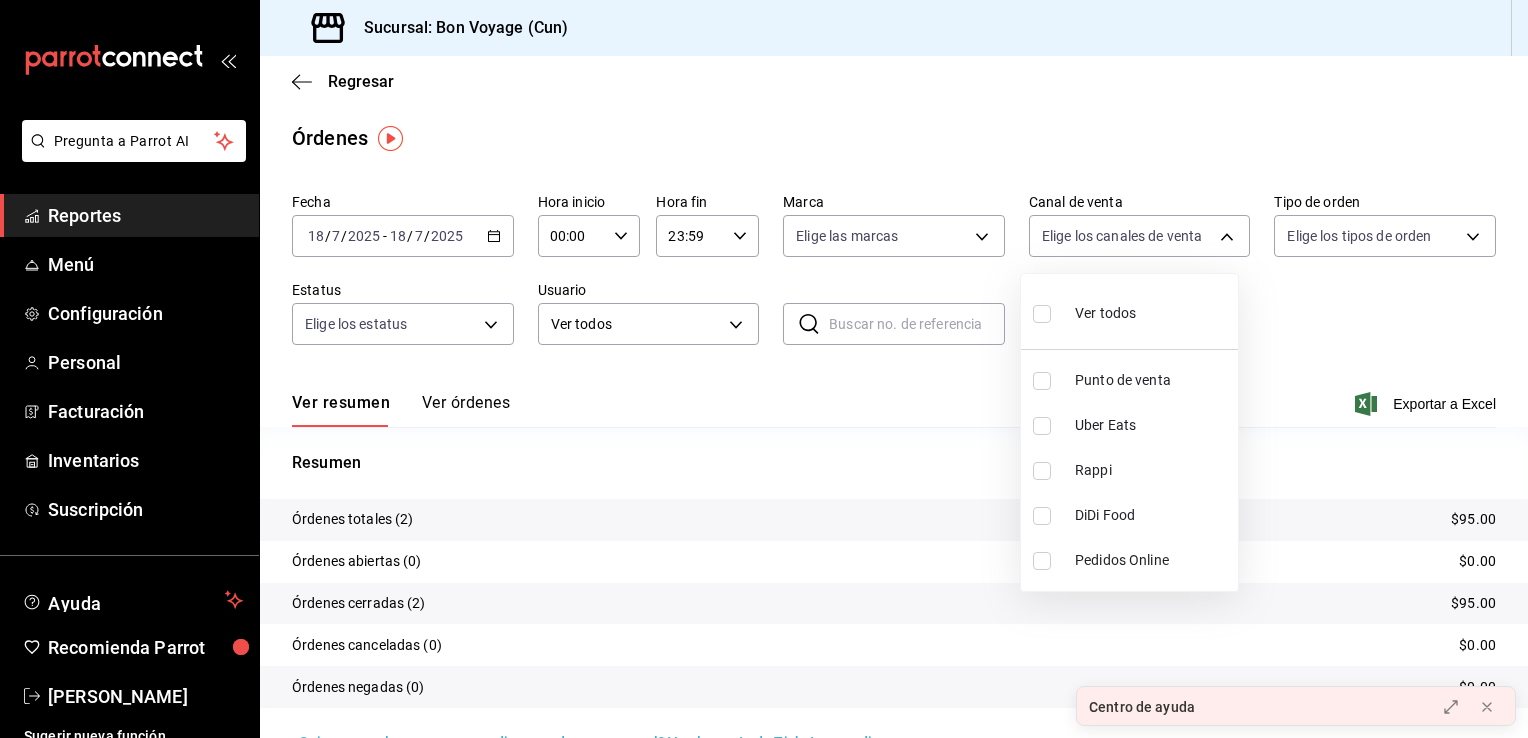 click at bounding box center [764, 369] 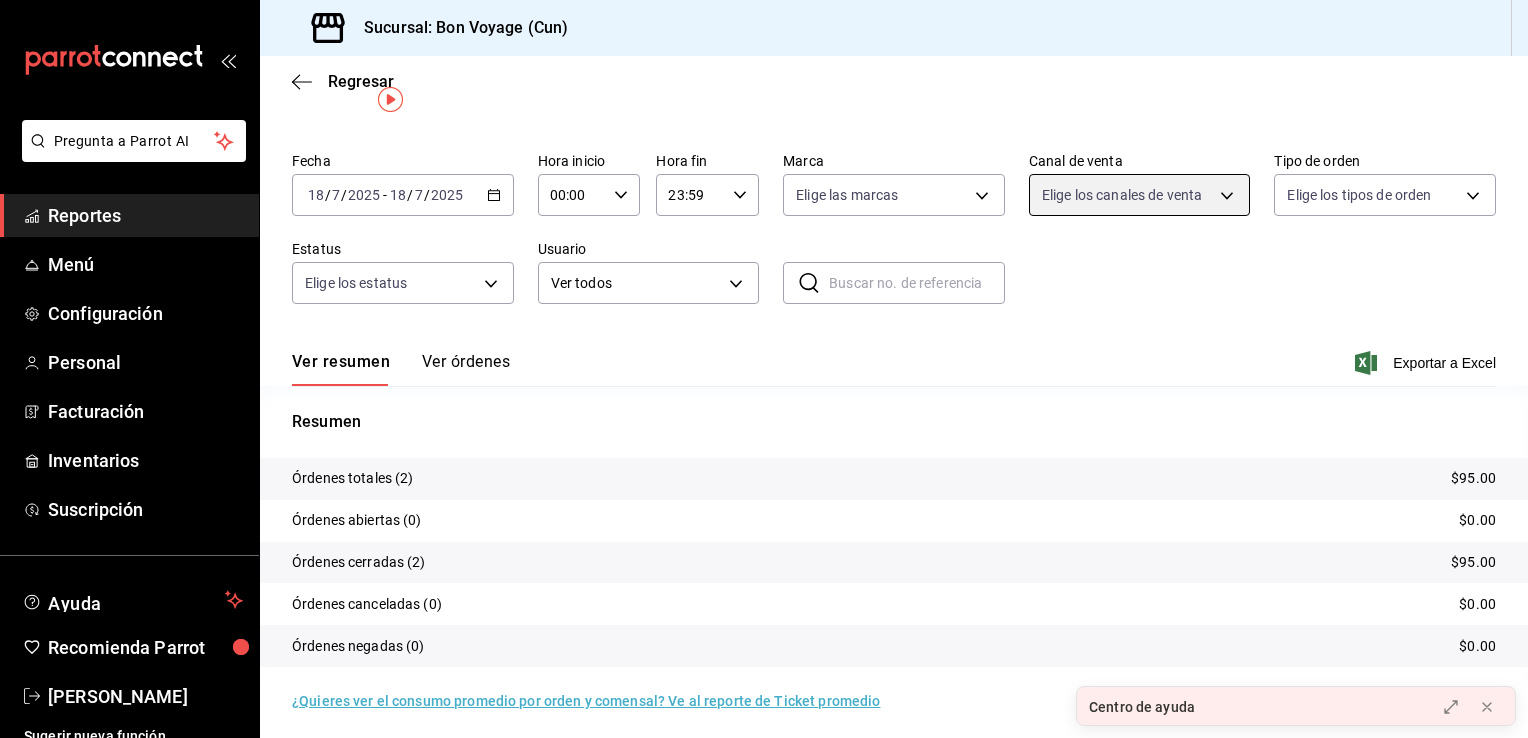 scroll, scrollTop: 0, scrollLeft: 0, axis: both 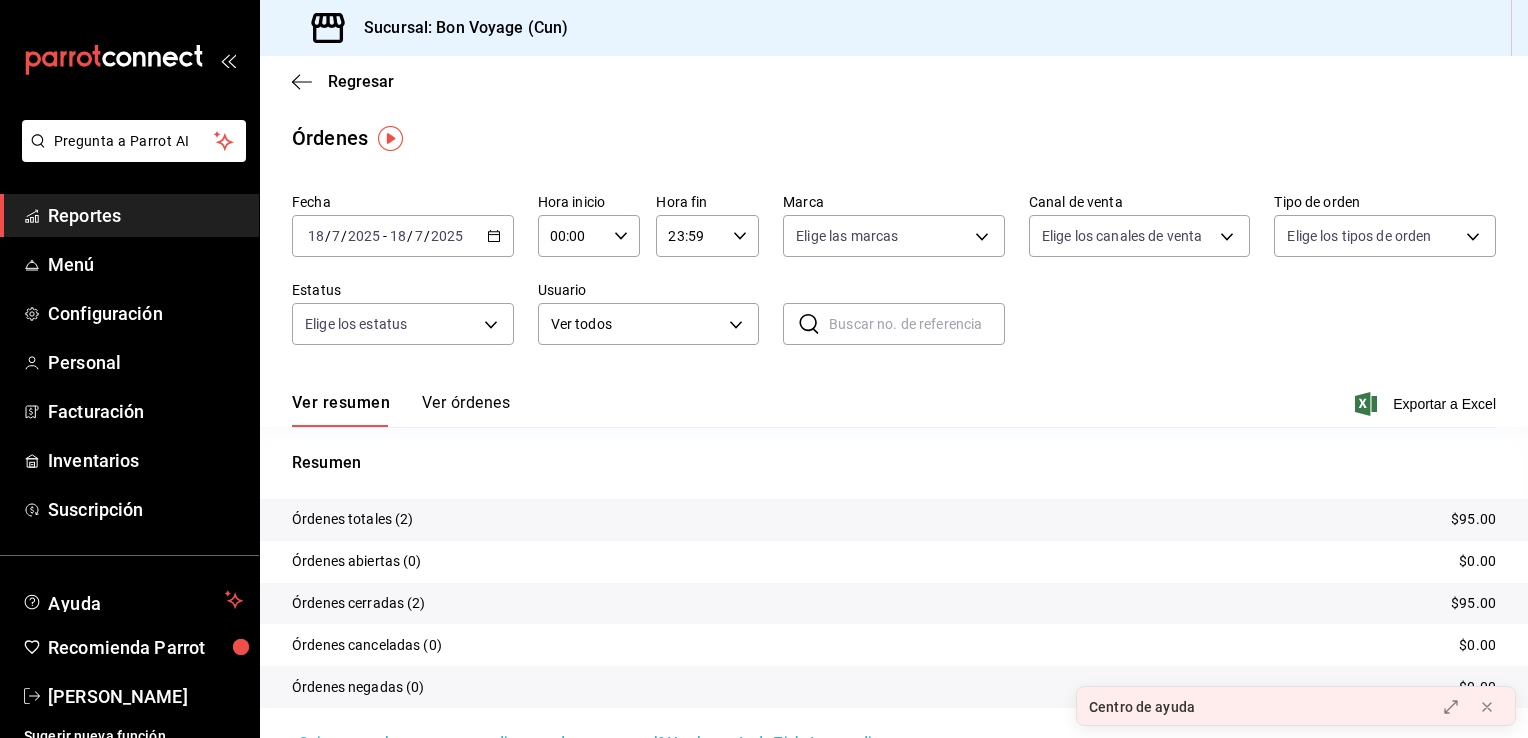 click on "Regresar" at bounding box center (894, 81) 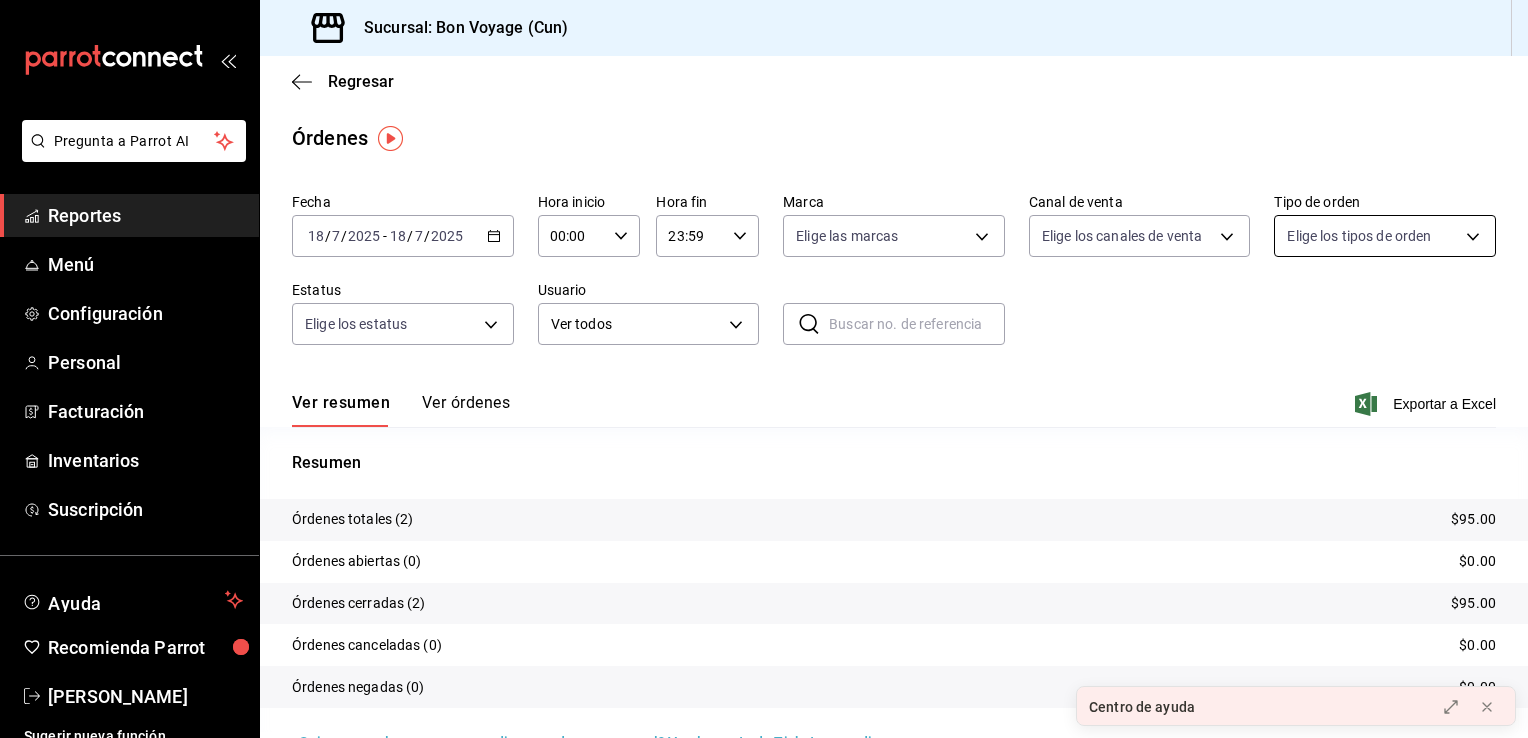 click on "Pregunta a Parrot AI Reportes   Menú   Configuración   Personal   Facturación   Inventarios   Suscripción   Ayuda Recomienda Parrot   [PERSON_NAME]   Sugerir nueva función   Sucursal: Bon Voyage (Cun) Regresar Órdenes Fecha [DATE] [DATE] - [DATE] [DATE] Hora inicio 00:00 Hora inicio Hora fin 23:59 Hora fin Marca Elige las marcas Canal de venta Elige los canales de venta Tipo de orden Elige los tipos de orden Estatus Elige los estatus Usuario Ver todos ALL ​ ​ Ver resumen Ver órdenes Exportar a Excel Resumen Órdenes totales (2) $95.00 Órdenes abiertas (0) $0.00 Órdenes cerradas (2) $95.00 Órdenes canceladas (0) $0.00 Órdenes negadas (0) $0.00 ¿Quieres ver el consumo promedio por orden y comensal? Ve al reporte de Ticket promedio GANA 1 MES GRATIS EN TU SUSCRIPCIÓN AQUÍ Ver video tutorial Ir a video Centro de ayuda Pregunta a Parrot AI Reportes   Menú   Configuración   Personal   Facturación   Inventarios   Suscripción   Ayuda Recomienda Parrot   [PERSON_NAME]" at bounding box center [764, 369] 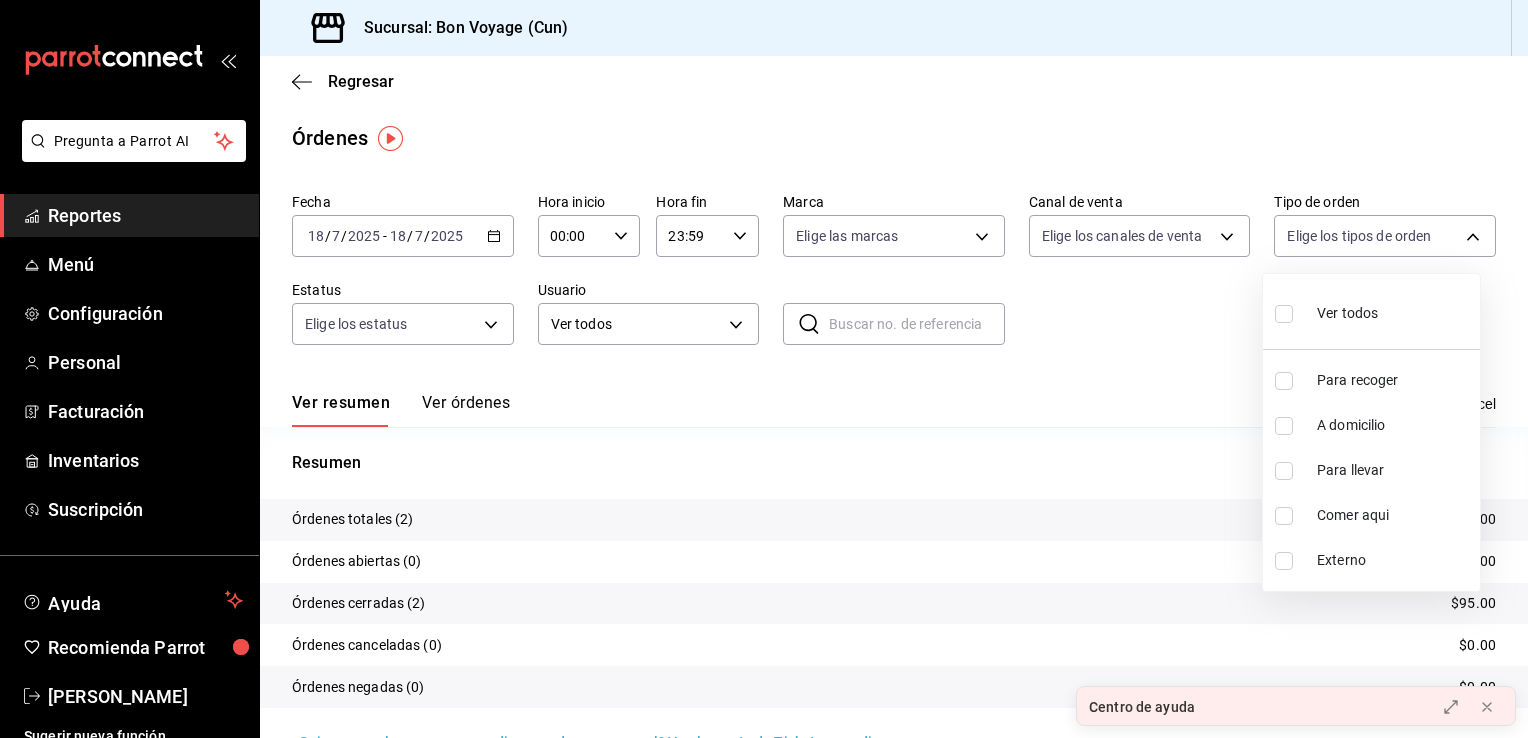 click at bounding box center (764, 369) 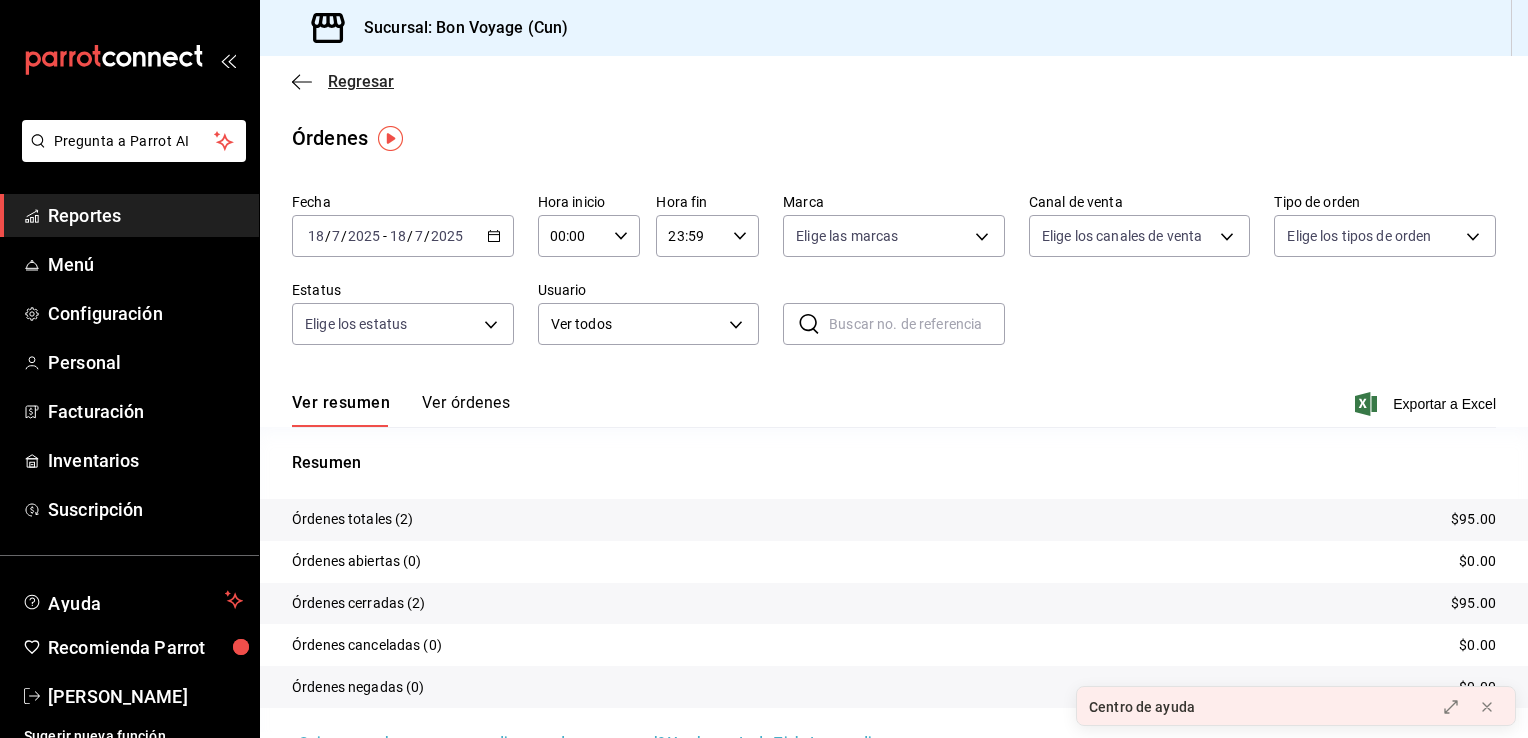 click 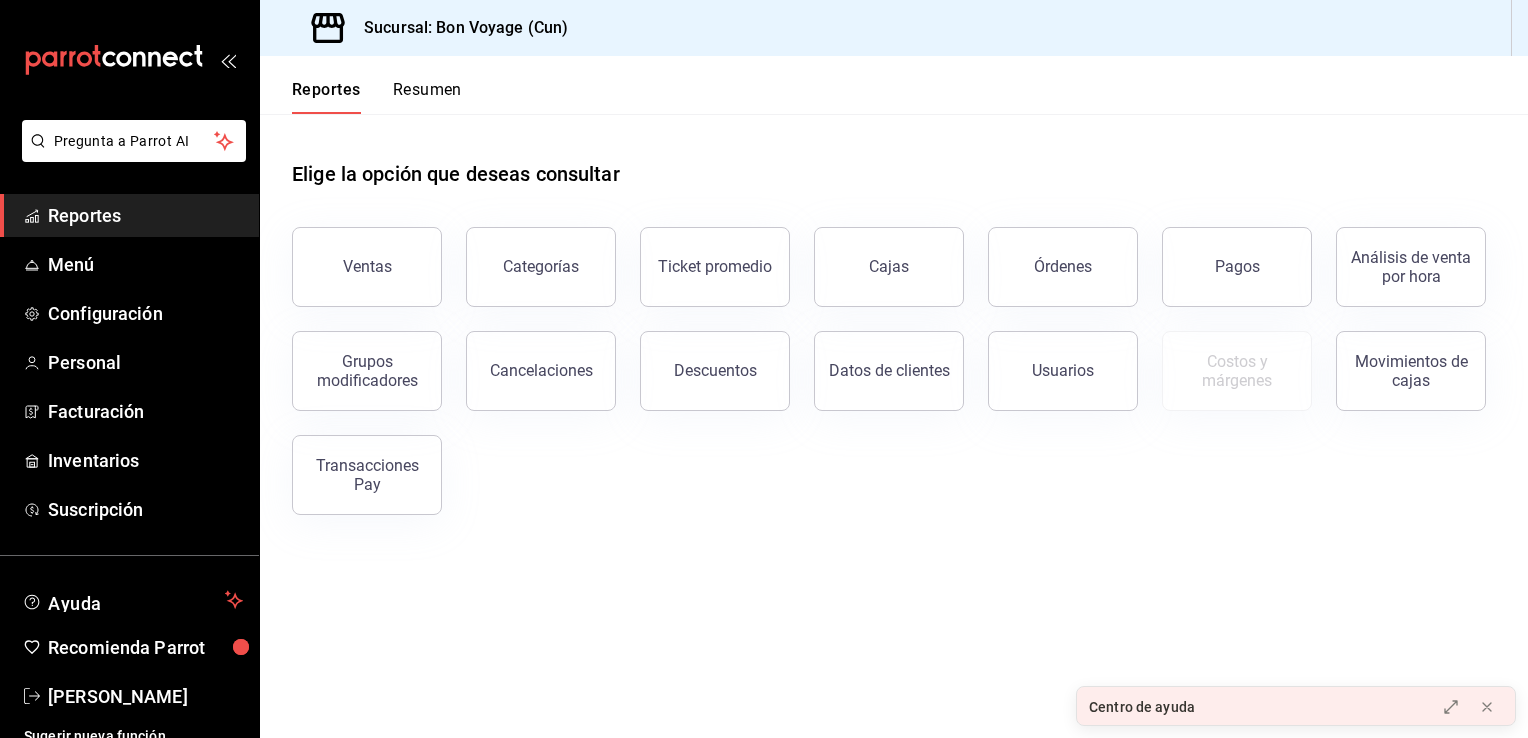 click on "Resumen" at bounding box center (427, 97) 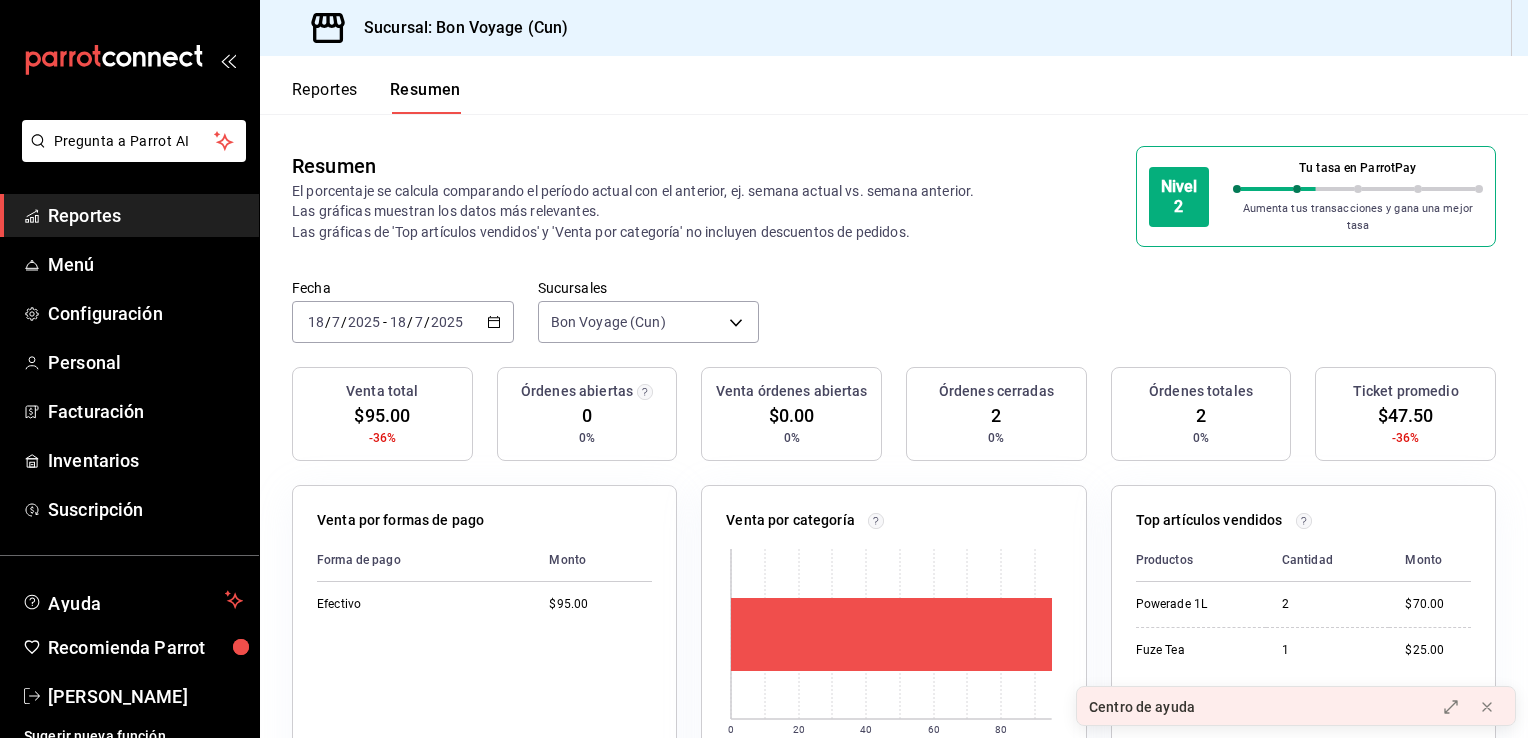 scroll, scrollTop: 84, scrollLeft: 0, axis: vertical 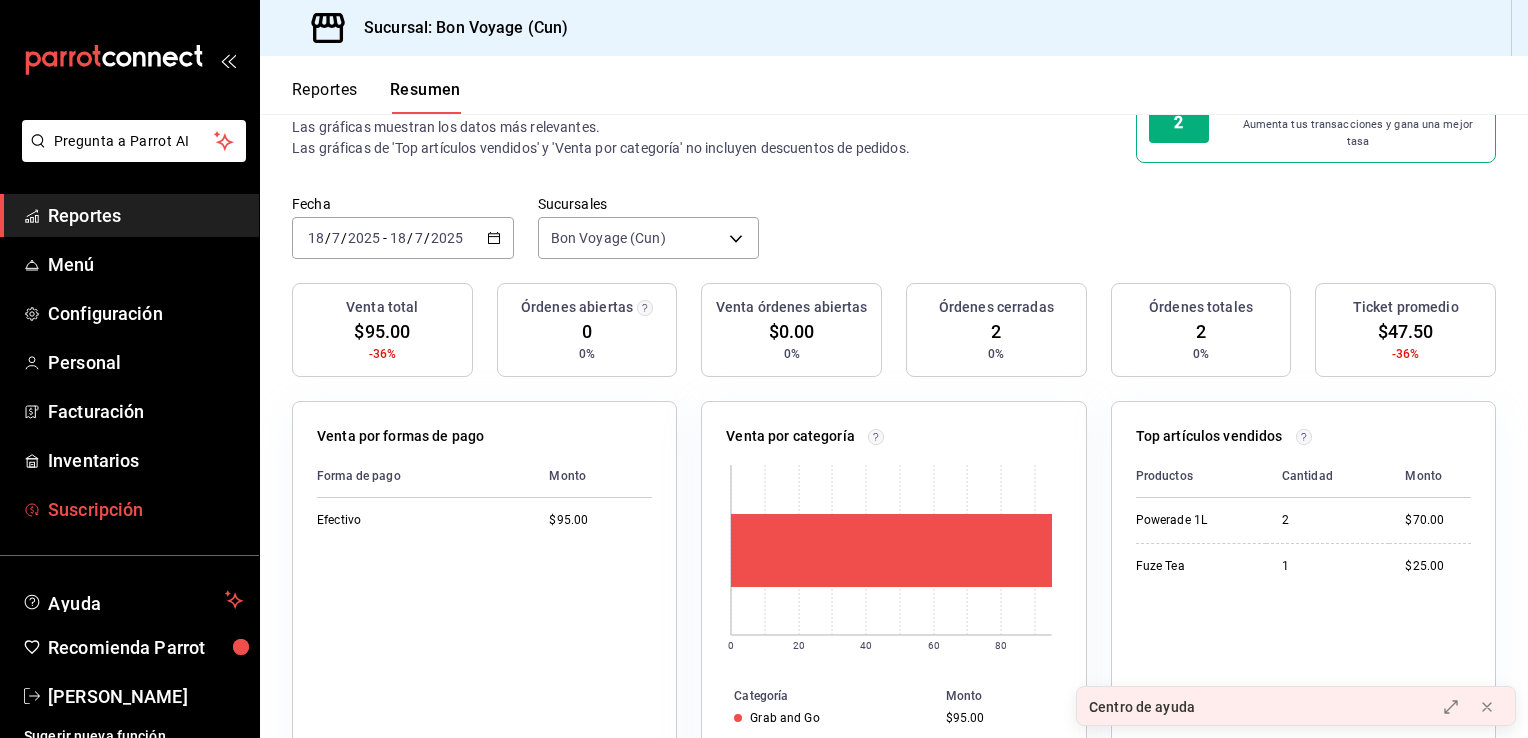 click on "Suscripción" at bounding box center (145, 509) 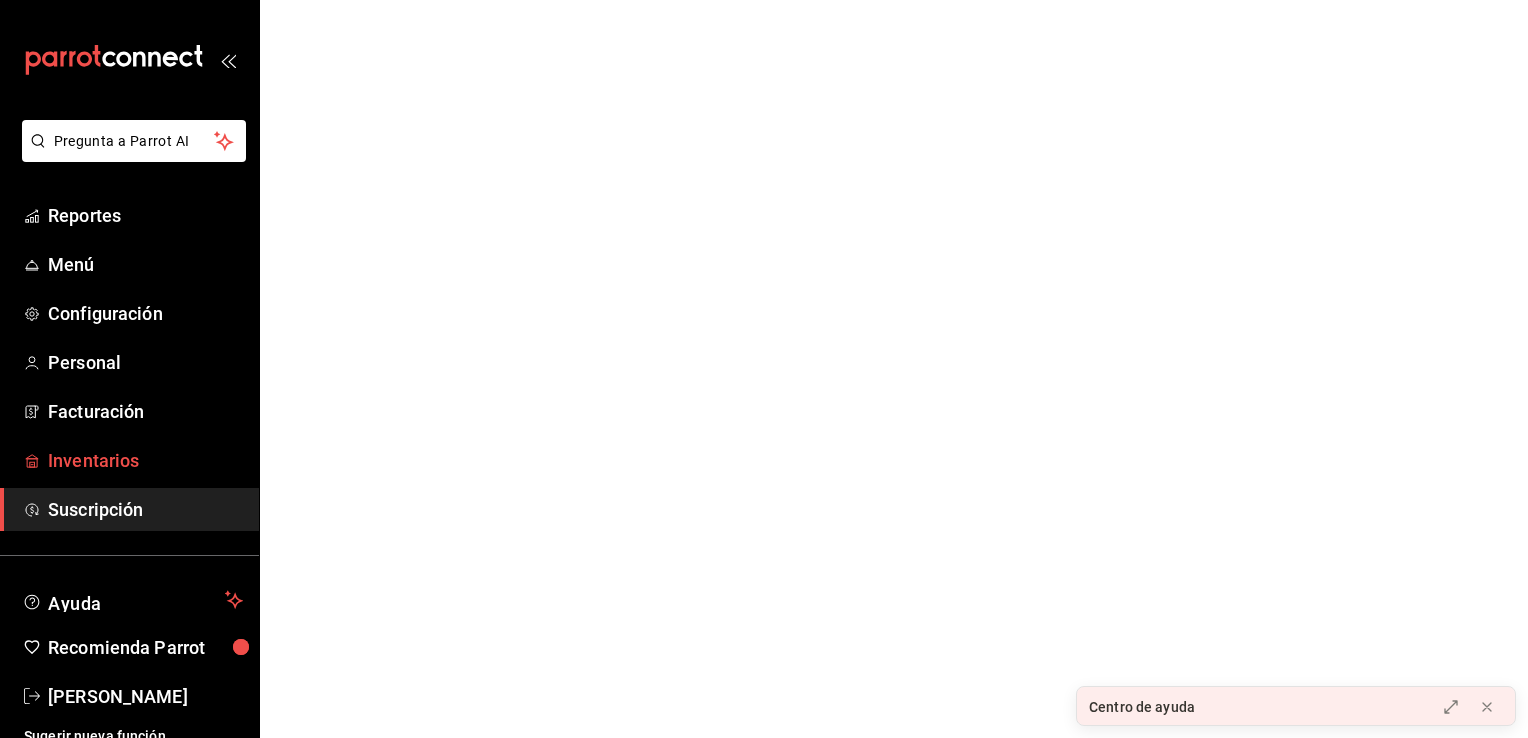 click on "Inventarios" at bounding box center (145, 460) 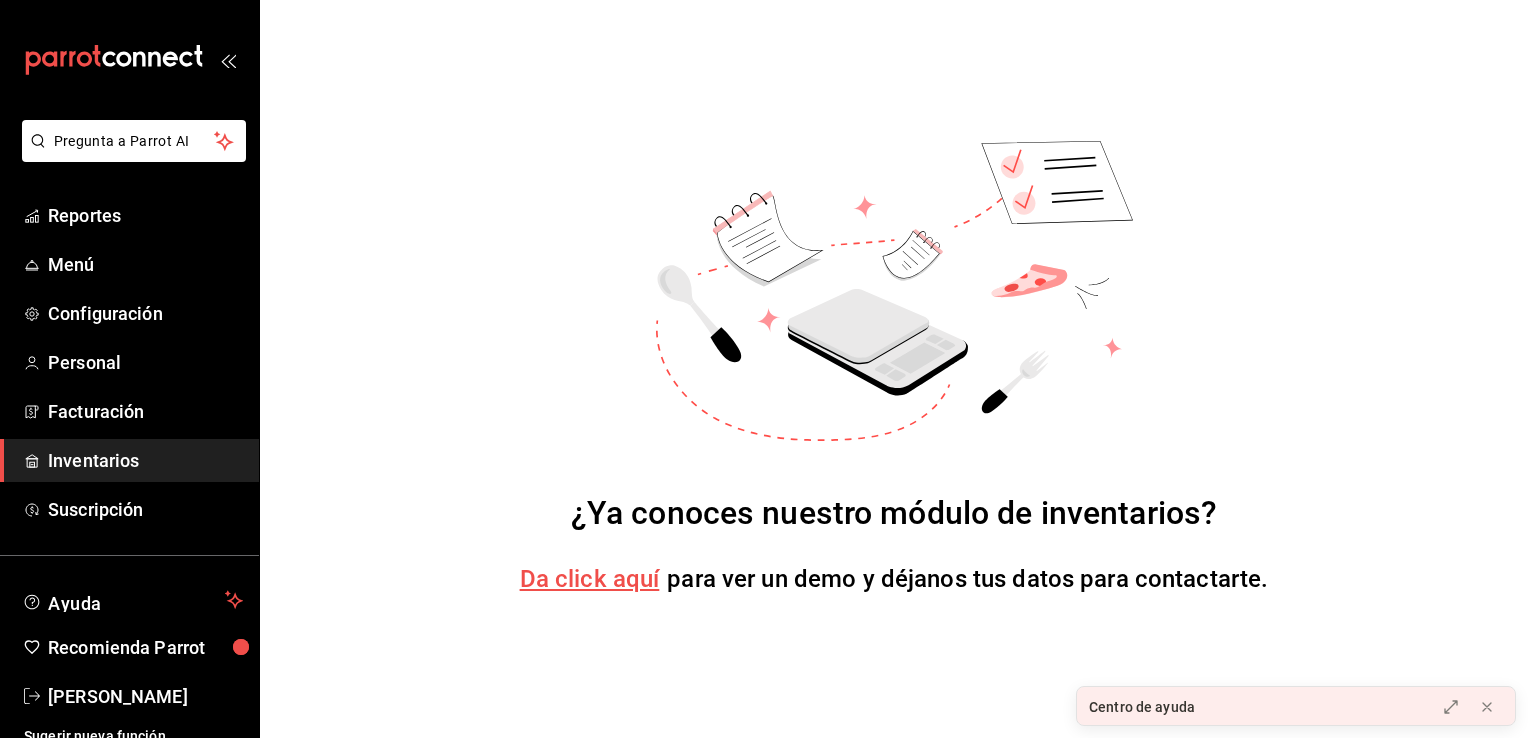 click on "Reportes   Menú   Configuración   Personal   Facturación   Inventarios   Suscripción" at bounding box center [129, 362] 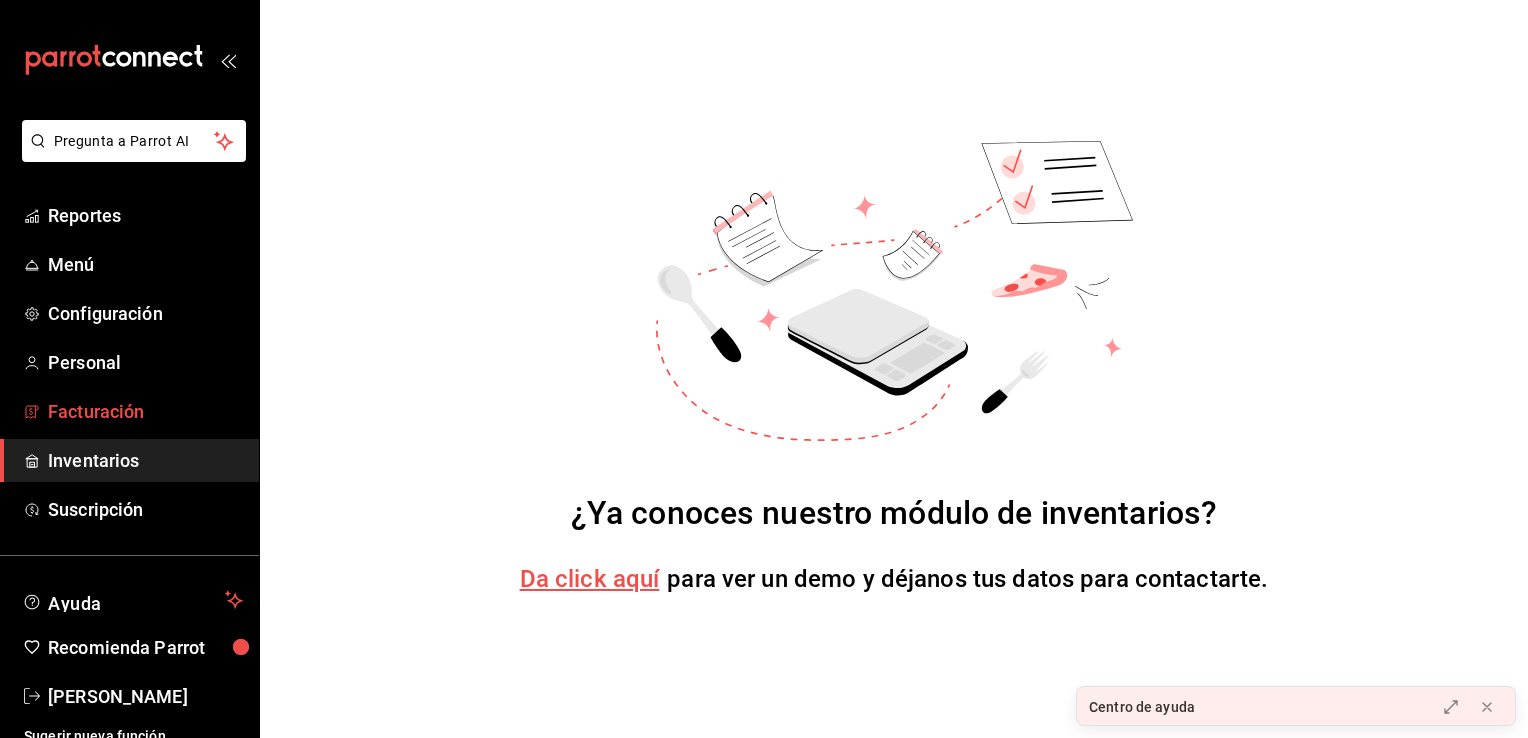 click on "Facturación" at bounding box center (145, 411) 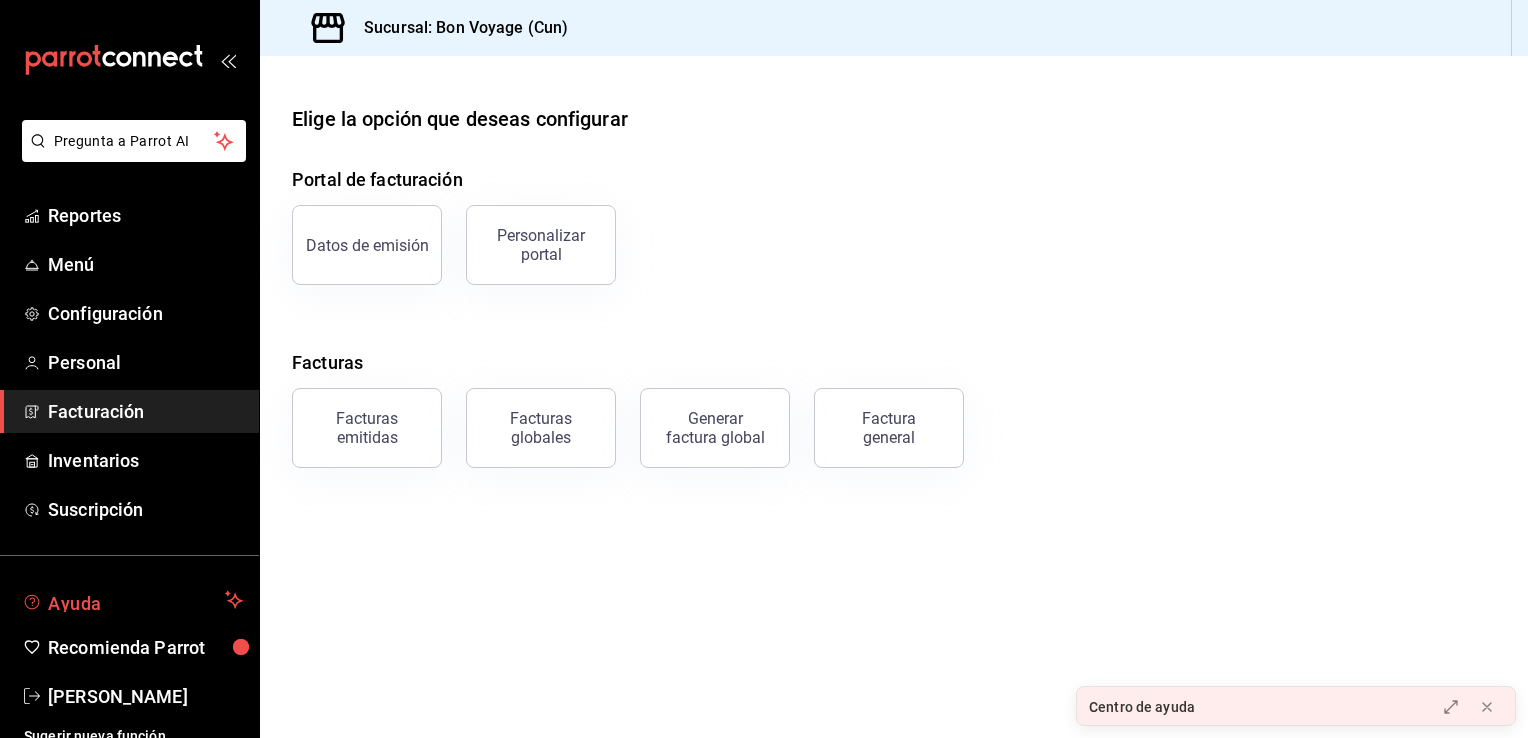 click on "Ayuda" at bounding box center [129, 600] 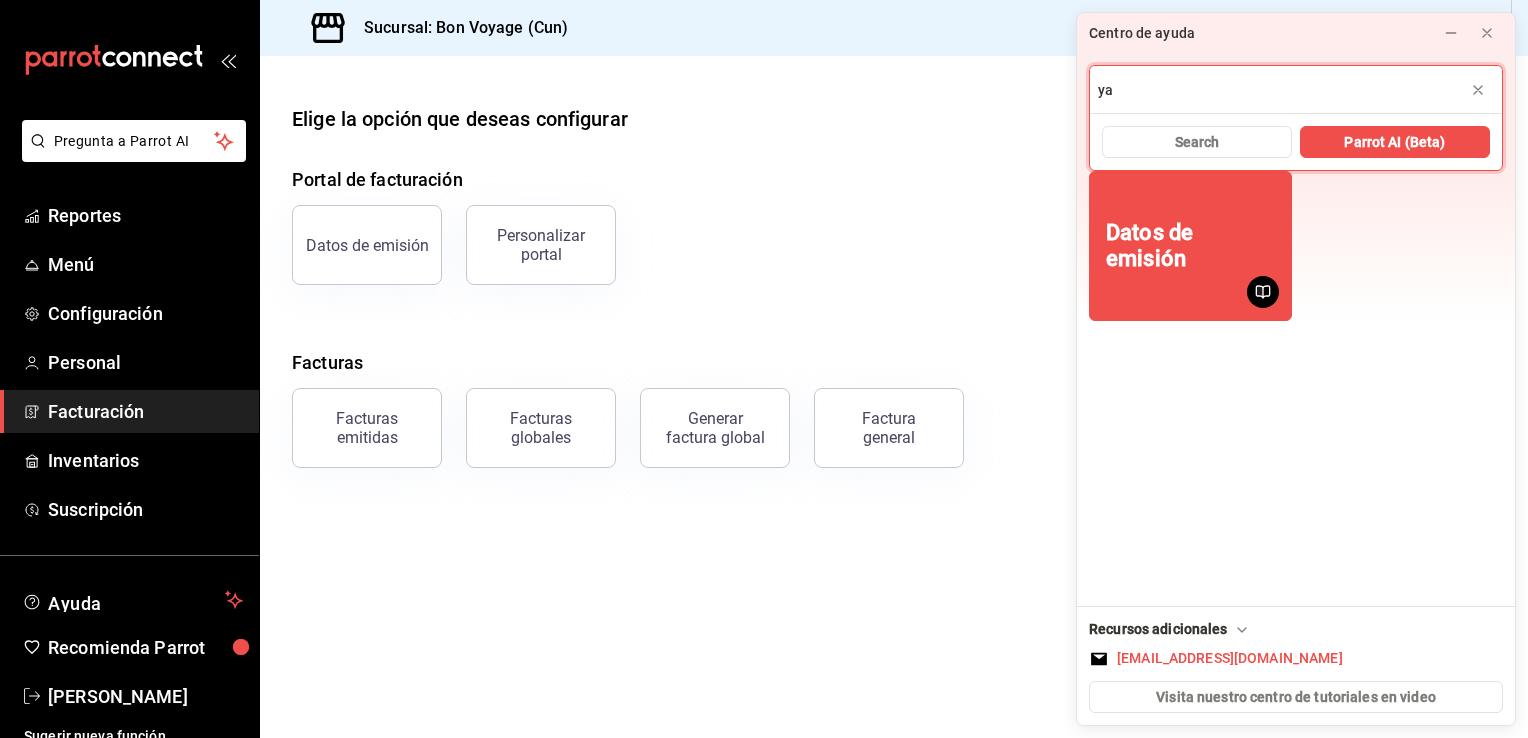 type on "y" 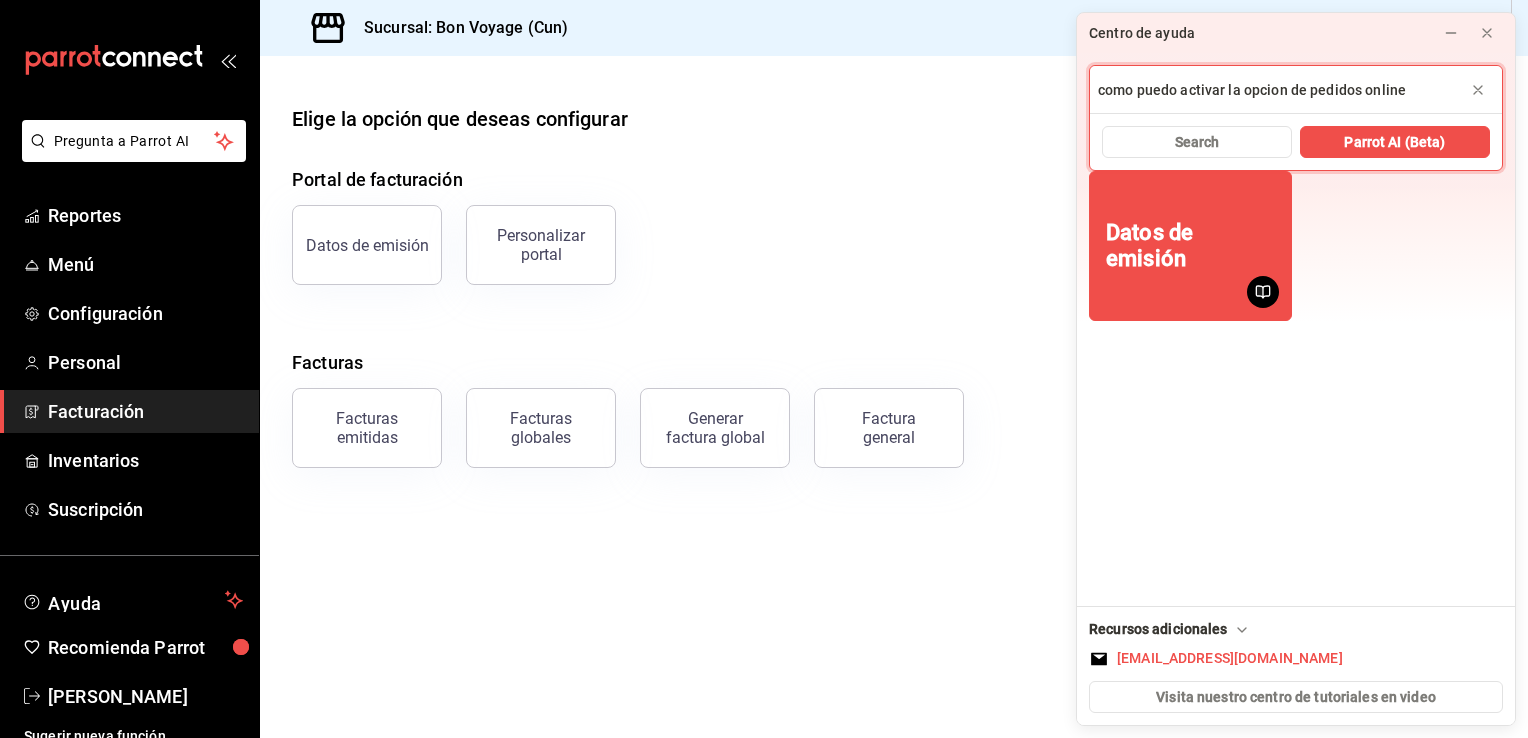 type on "como puedo activar la opcion de pedidos online" 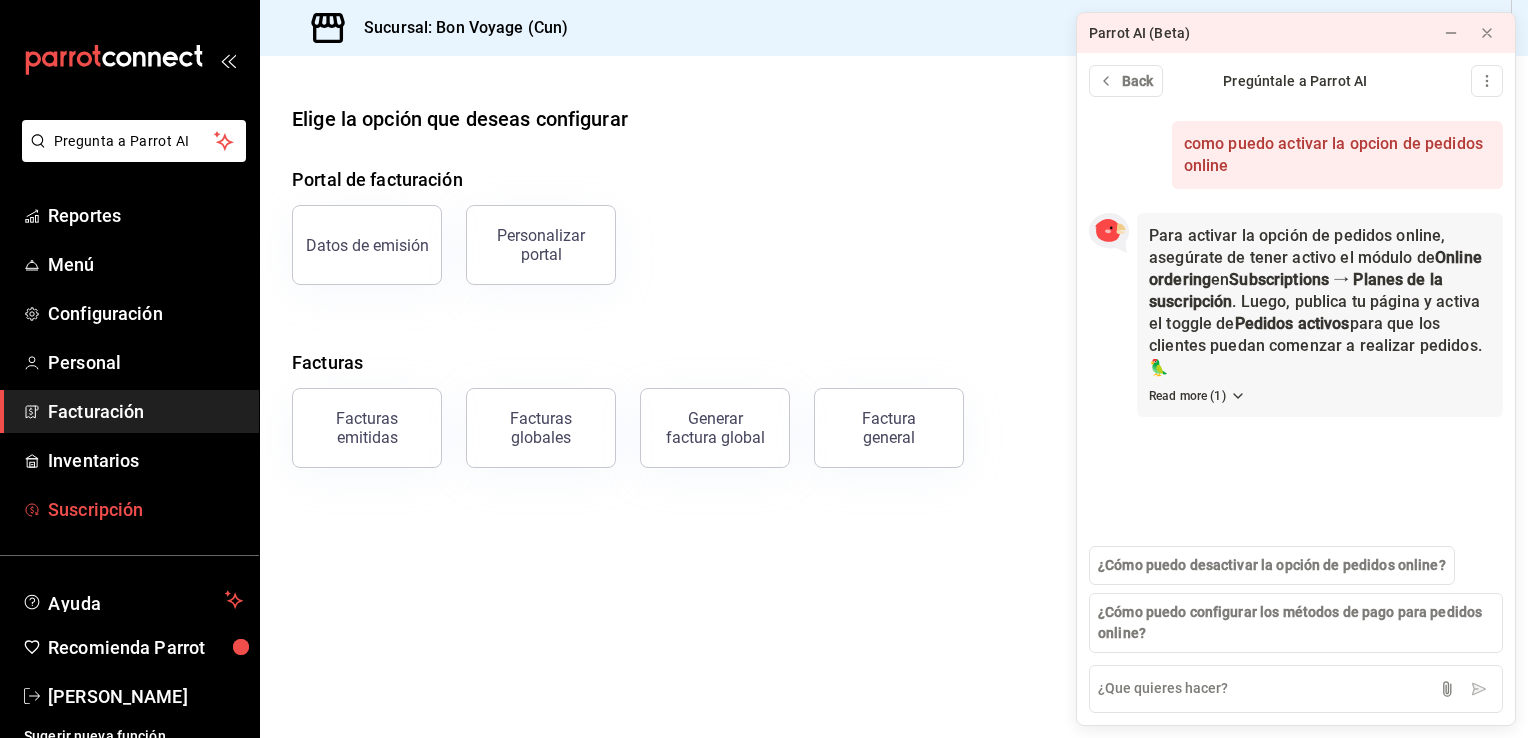 click on "Suscripción" at bounding box center (145, 509) 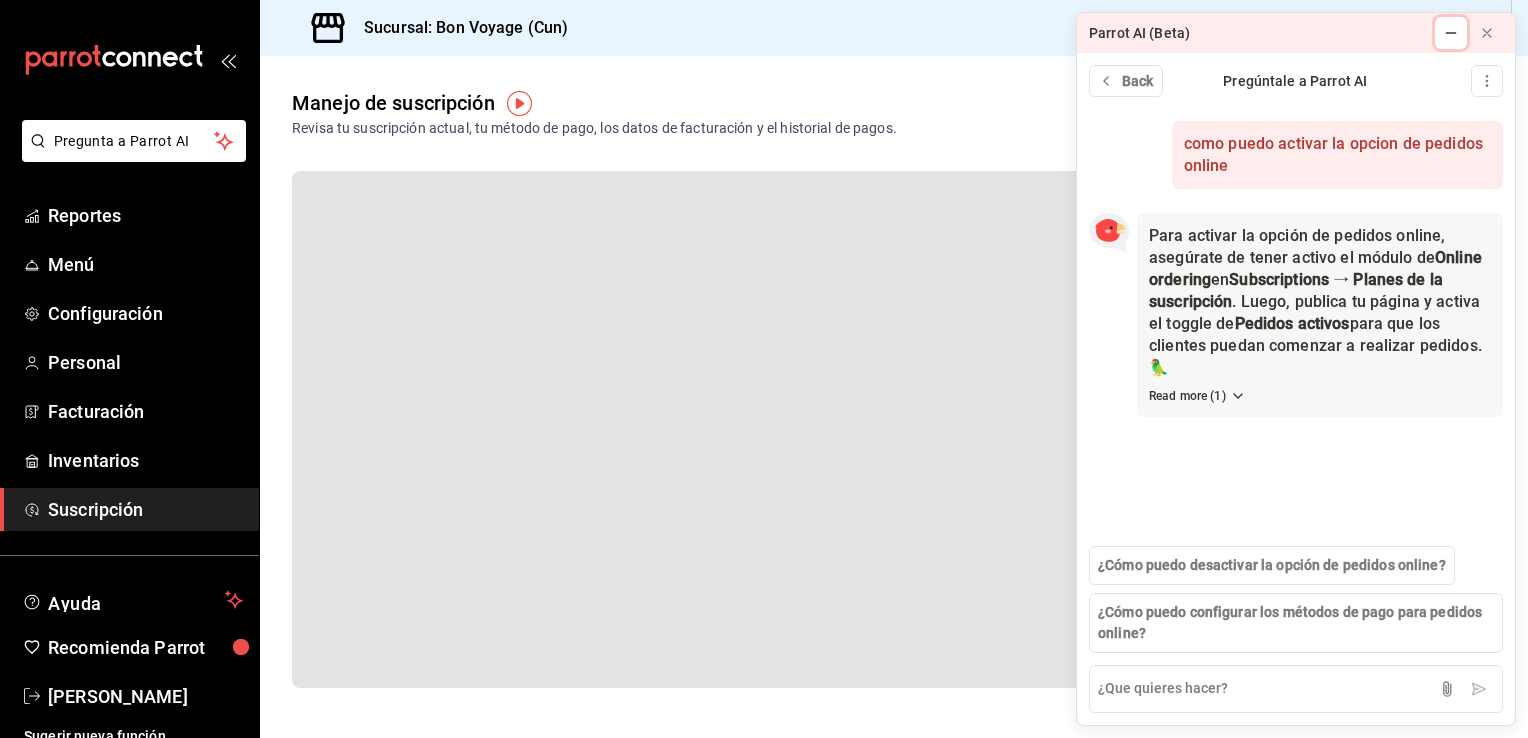 click 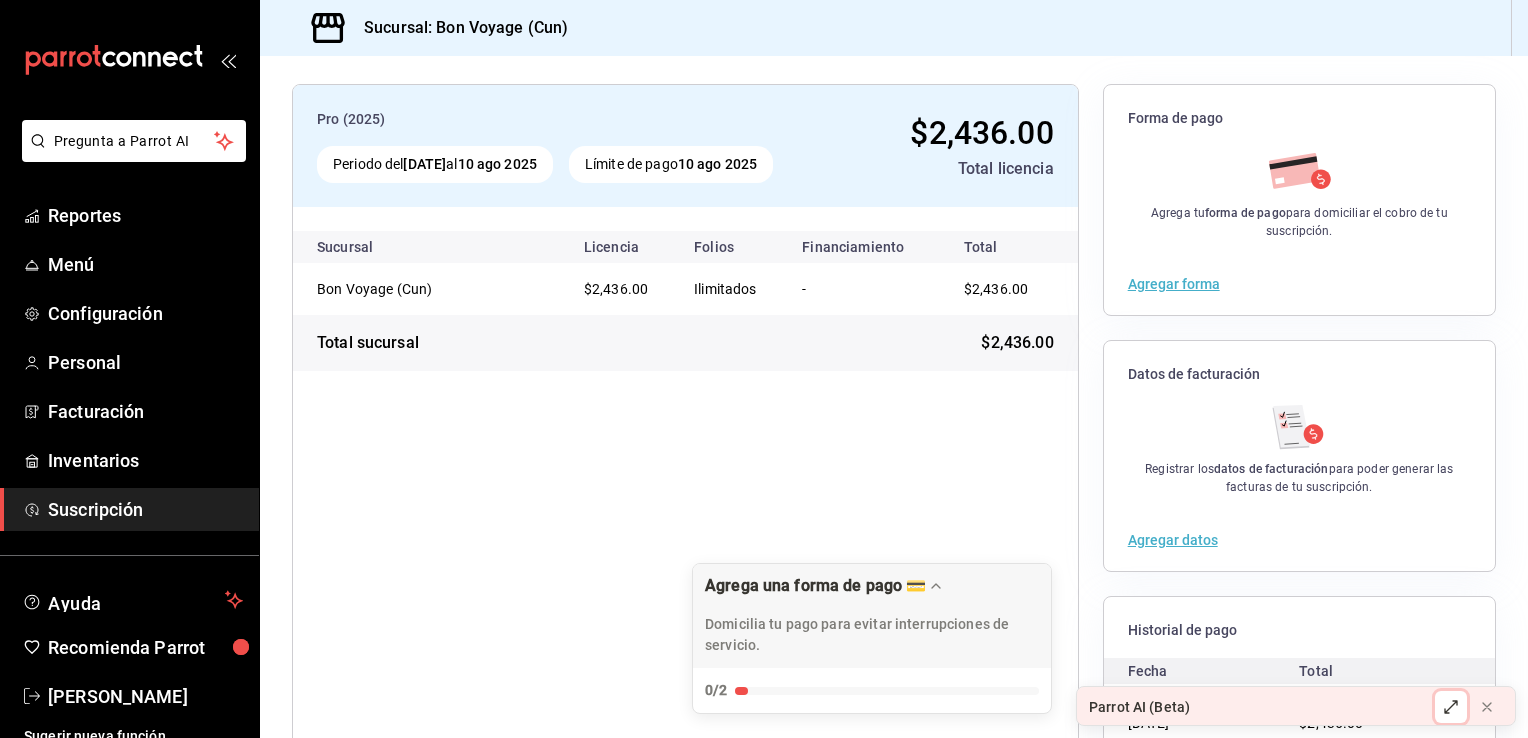 scroll, scrollTop: 207, scrollLeft: 0, axis: vertical 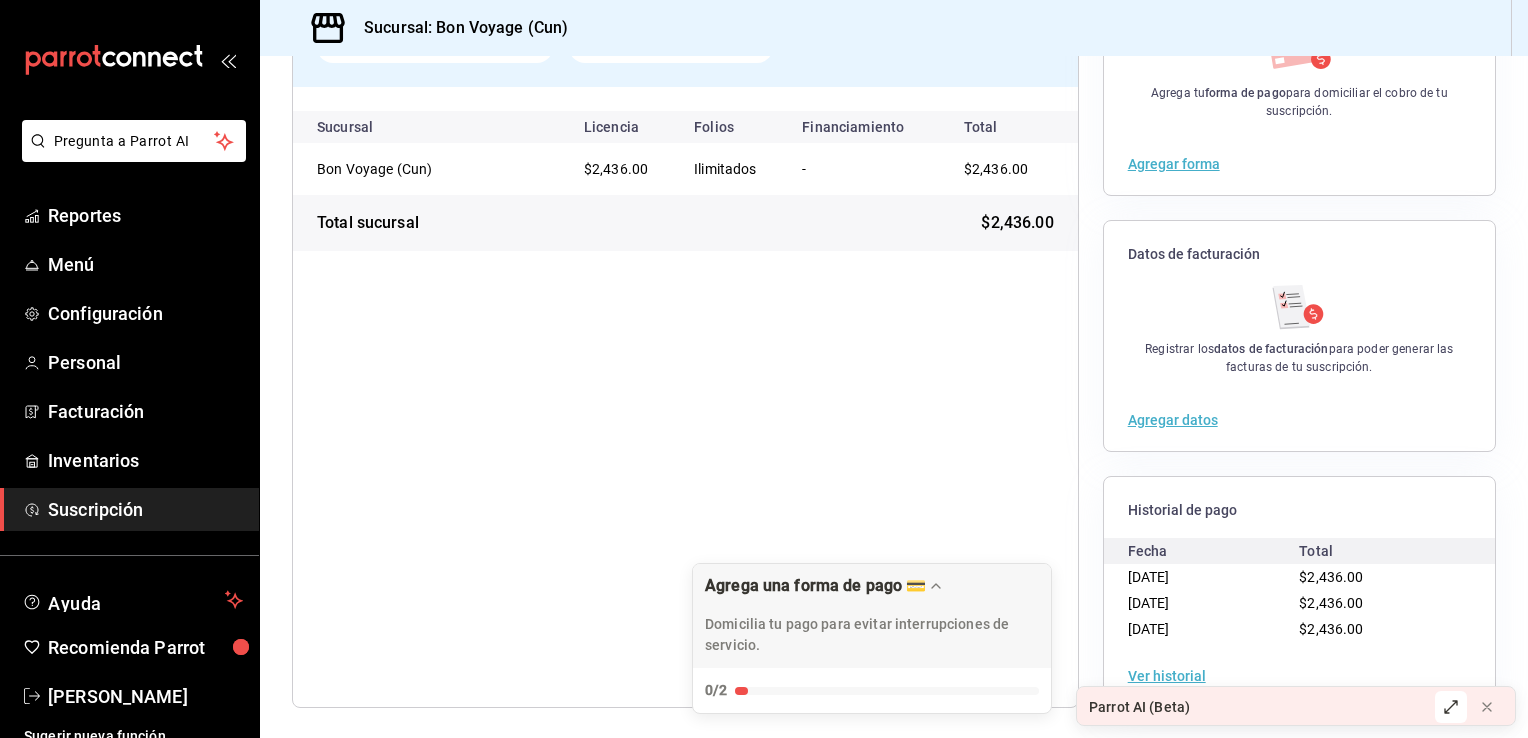 click on "Pro (2025) Periodo del  [DATE]  al  [DATE] Límite de pago  [DATE] $2,436.00 Total licencia Sucursal Licencia Folios Financiamiento Total Bon Voyage (Cun) $2,436.00 Ilimitados - $2,436.00 Total sucursal $2,436.00" at bounding box center (685, 336) 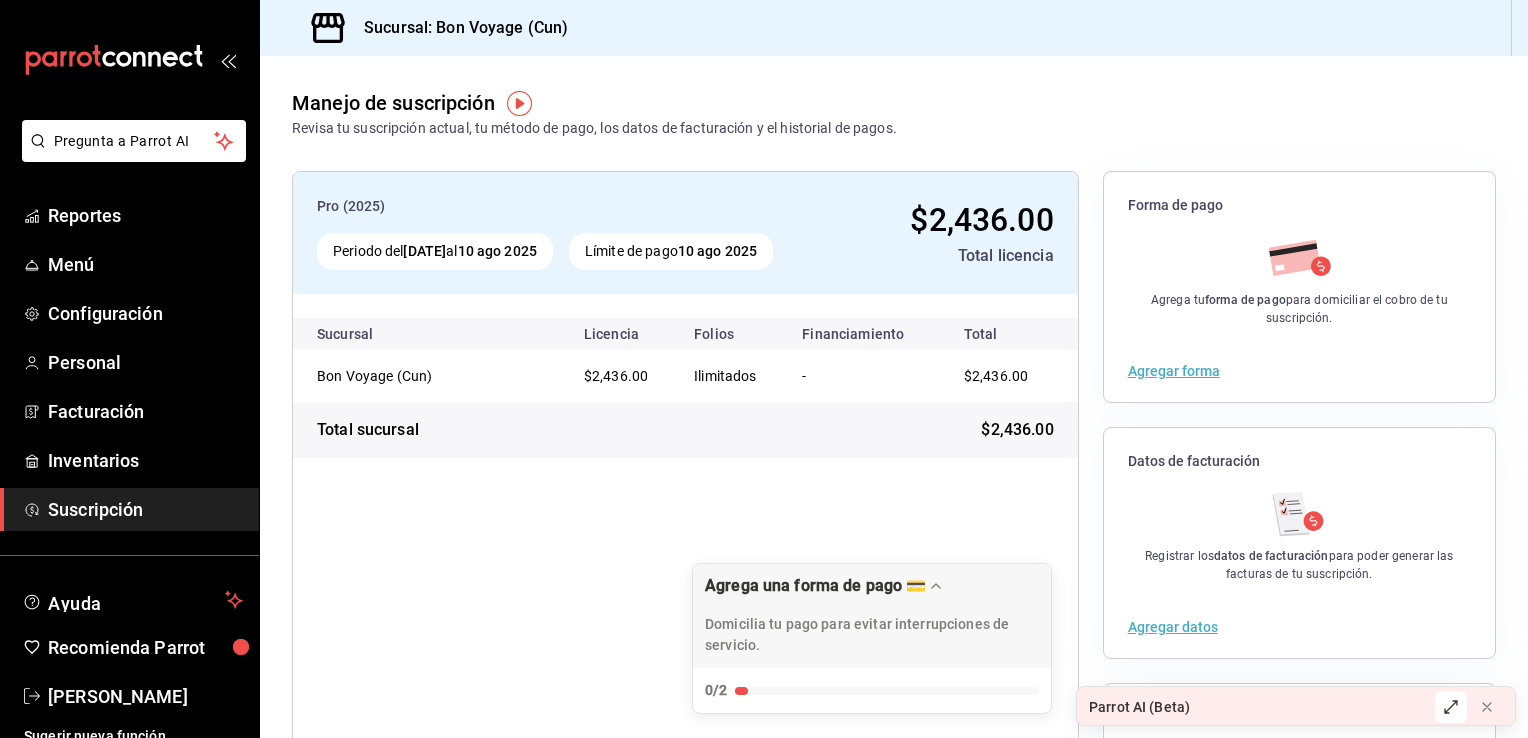 click at bounding box center (519, 103) 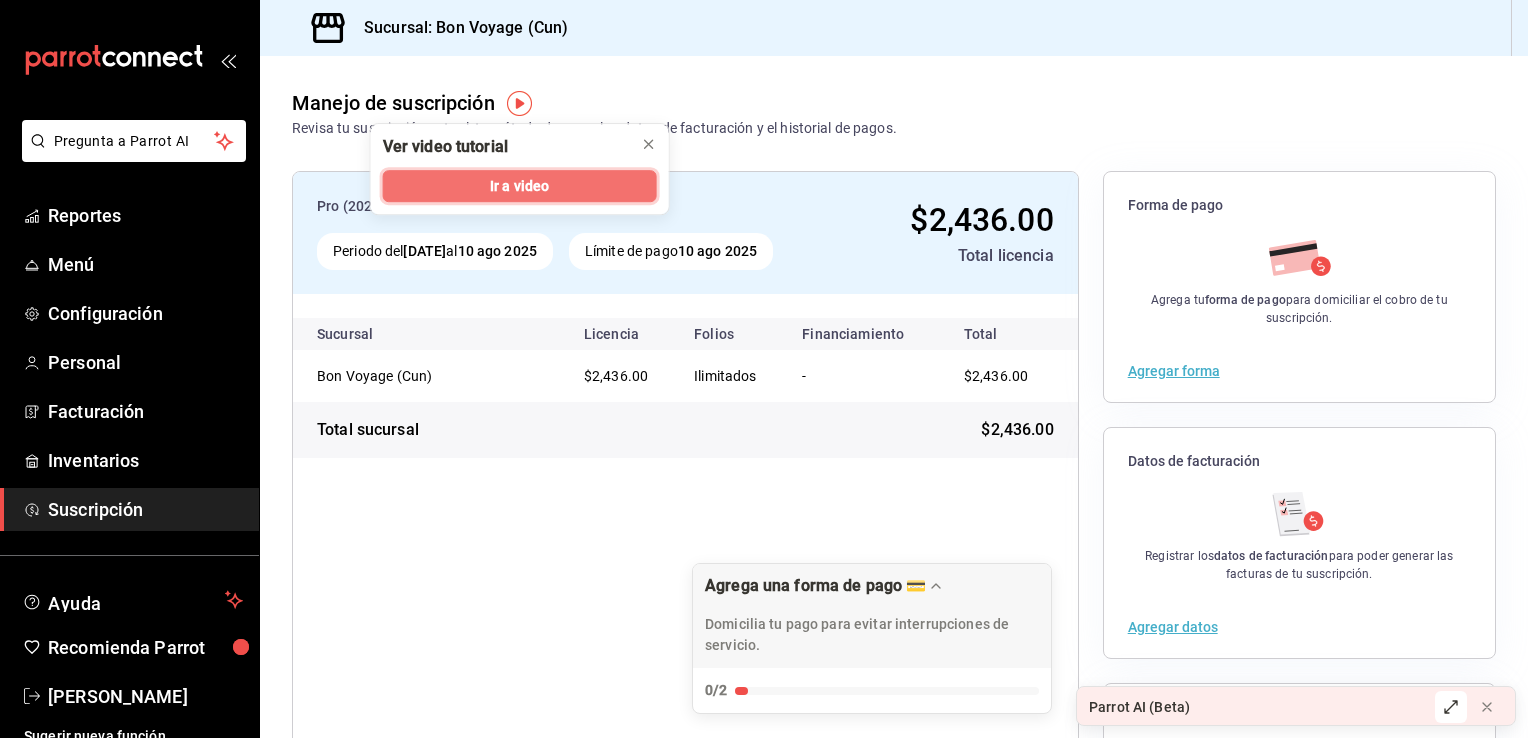 click on "Ir a video" at bounding box center [520, 186] 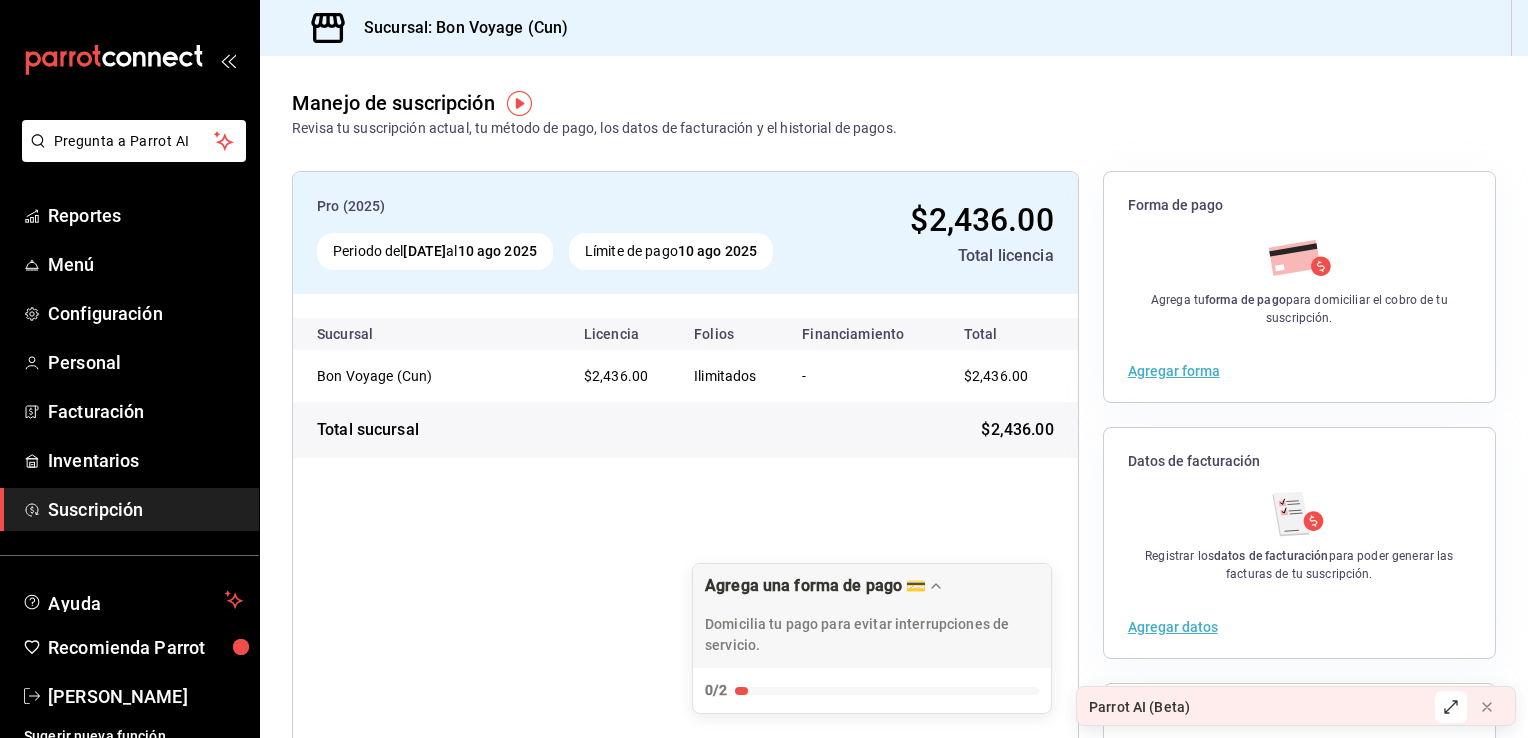 click on "Manejo de suscripción Revisa tu suscripción actual, tu método de pago, los datos de facturación y el historial de pagos." at bounding box center (894, 97) 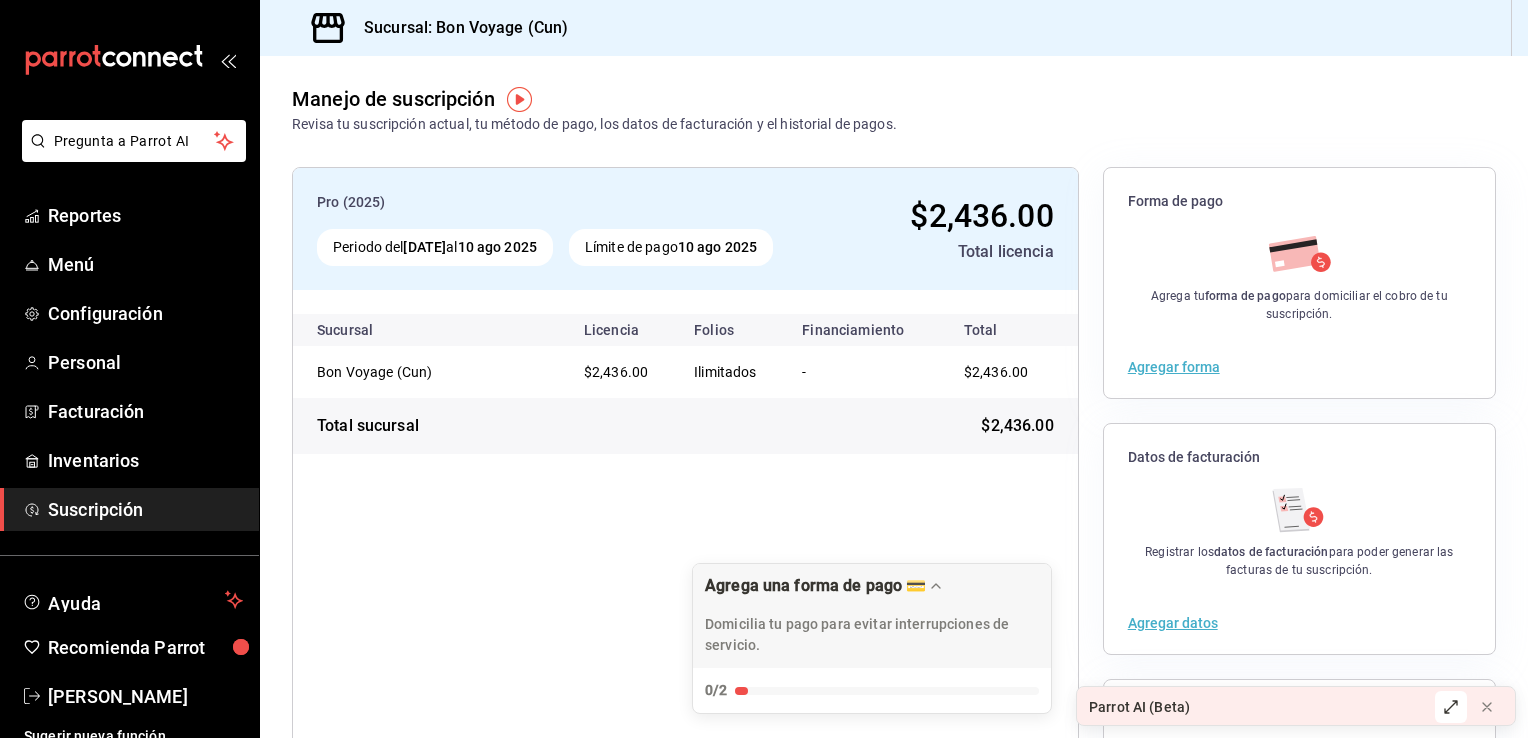 click on "Parrot AI (Beta)" at bounding box center (1250, 707) 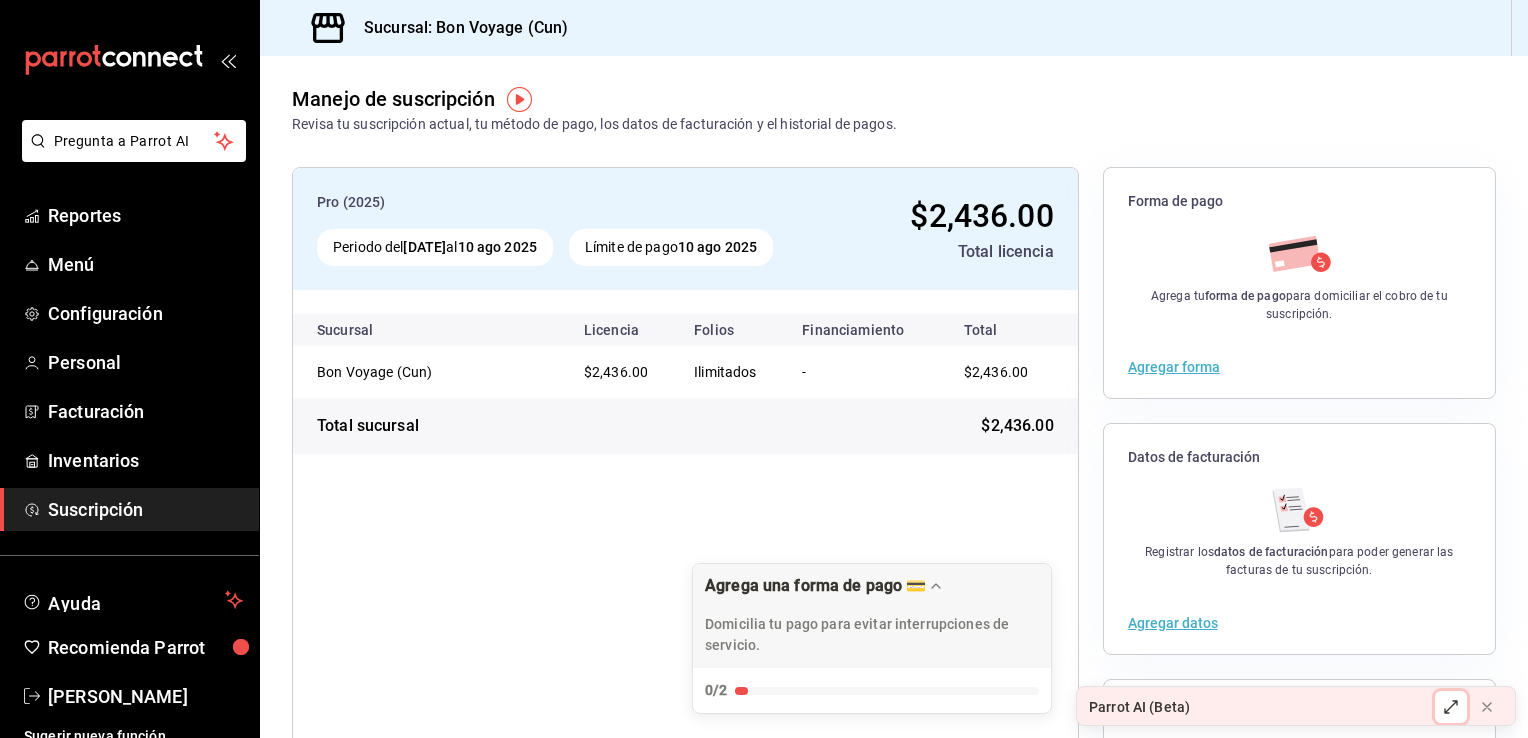 click 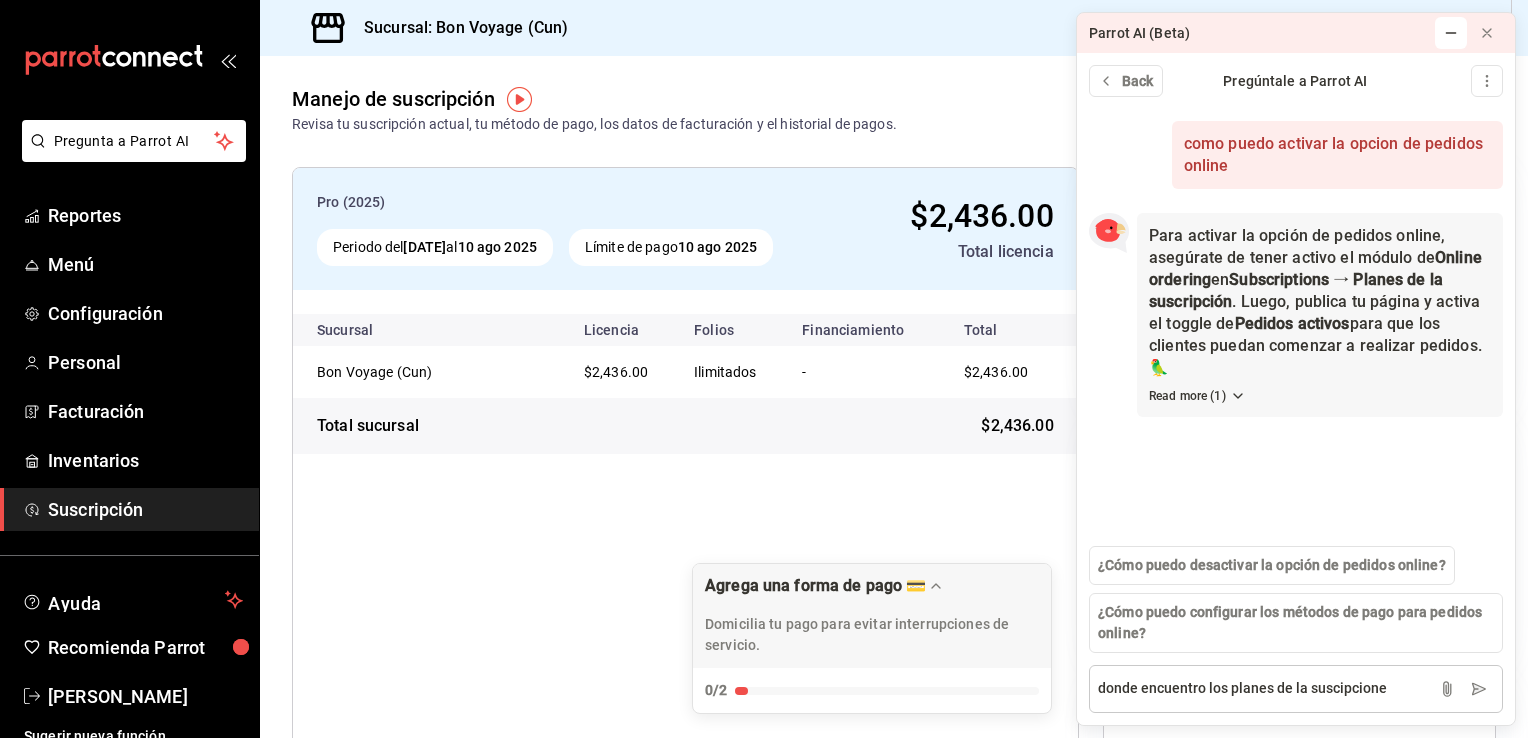 type on "donde encuentro los planes de la suscipcion" 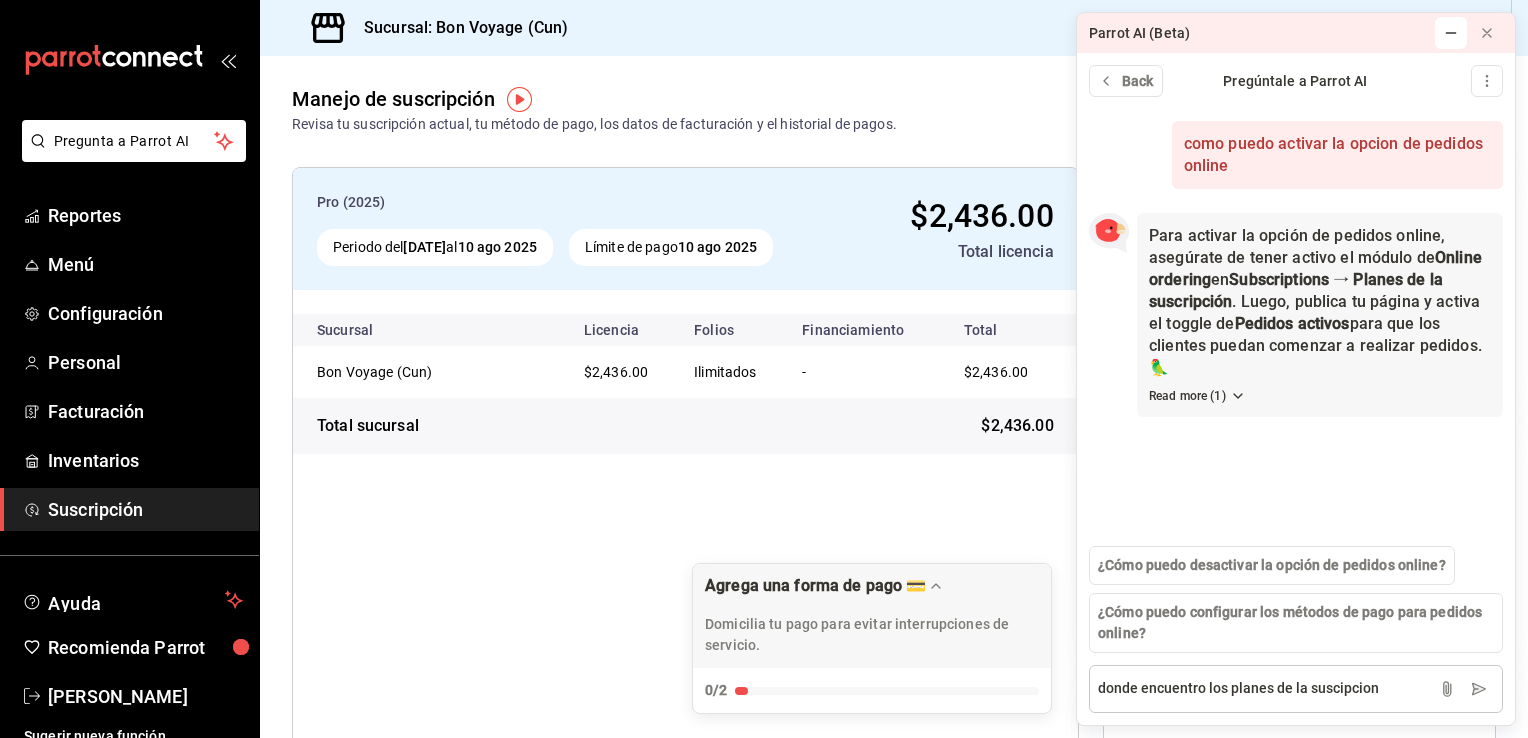 type 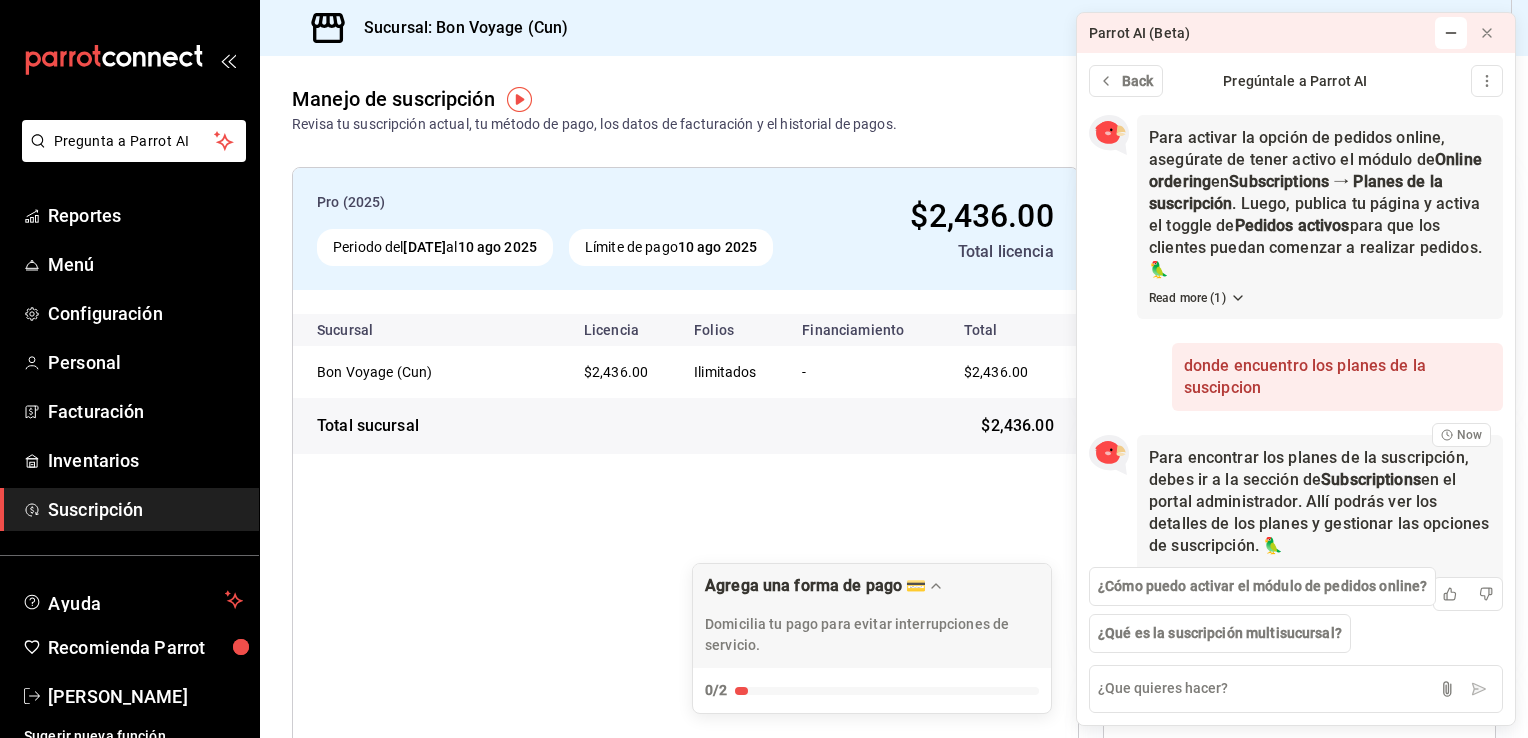scroll, scrollTop: 143, scrollLeft: 0, axis: vertical 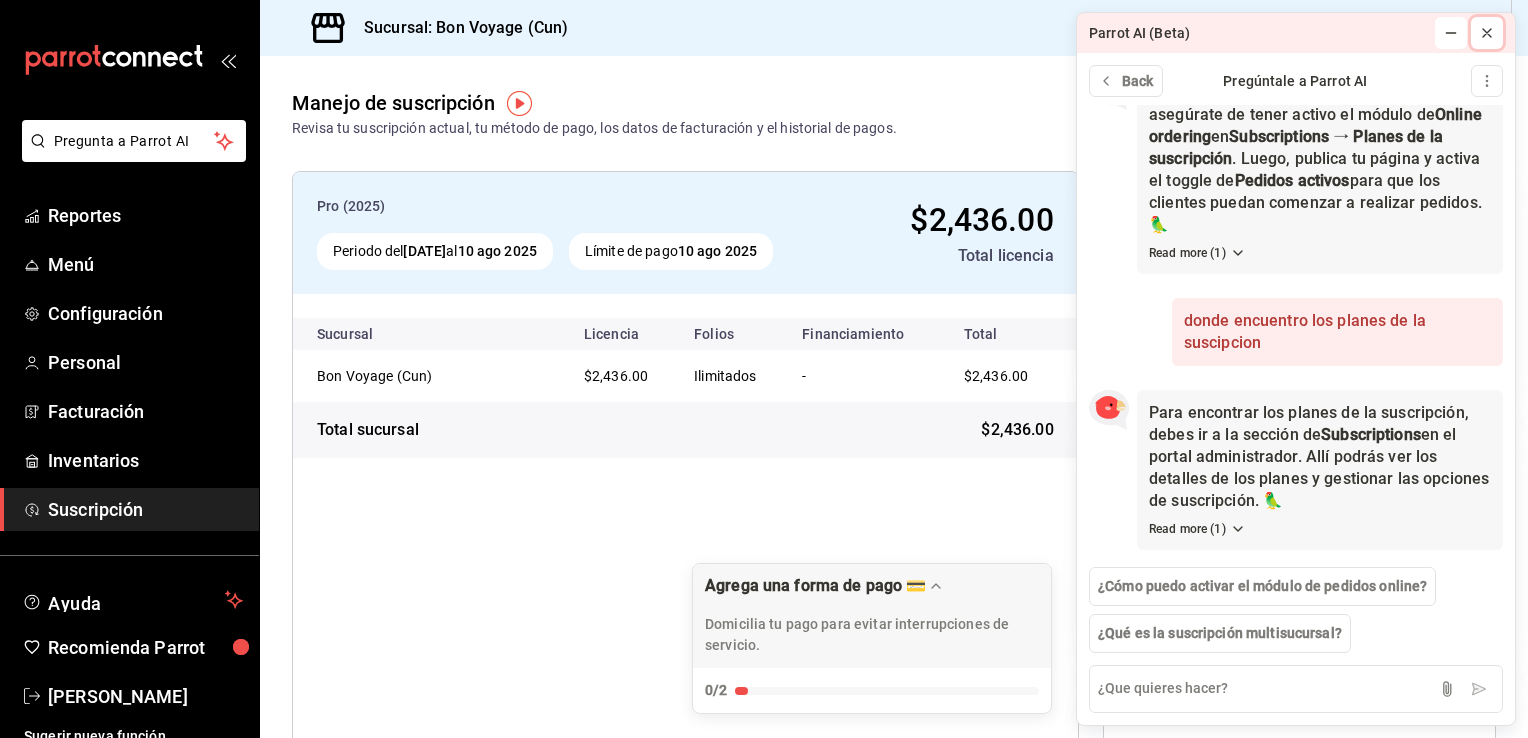 click at bounding box center [1487, 33] 